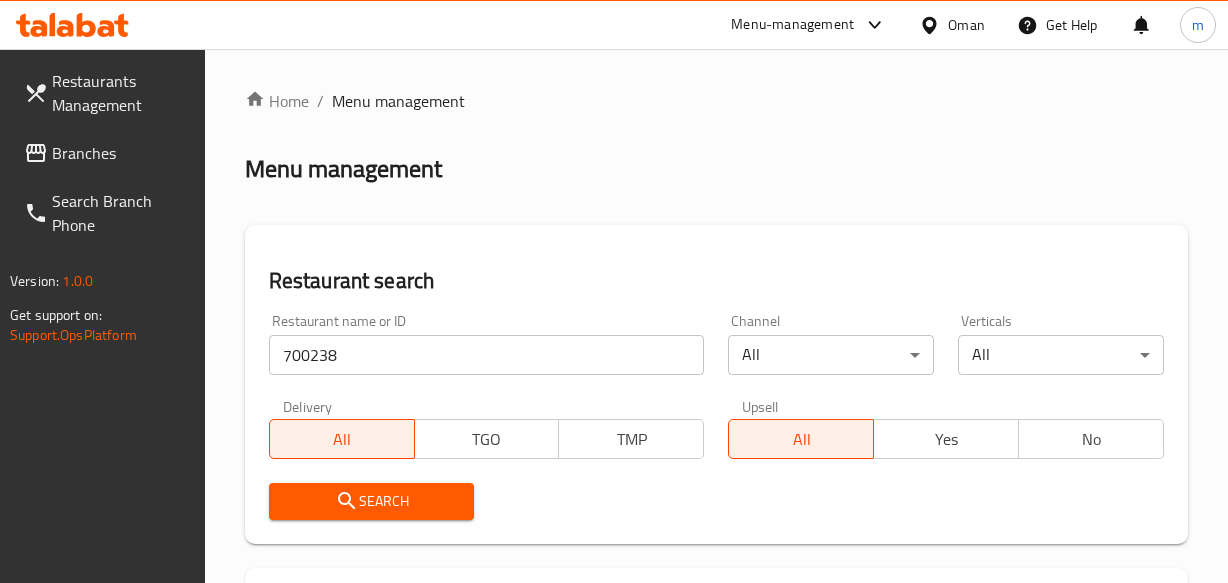 scroll, scrollTop: 323, scrollLeft: 0, axis: vertical 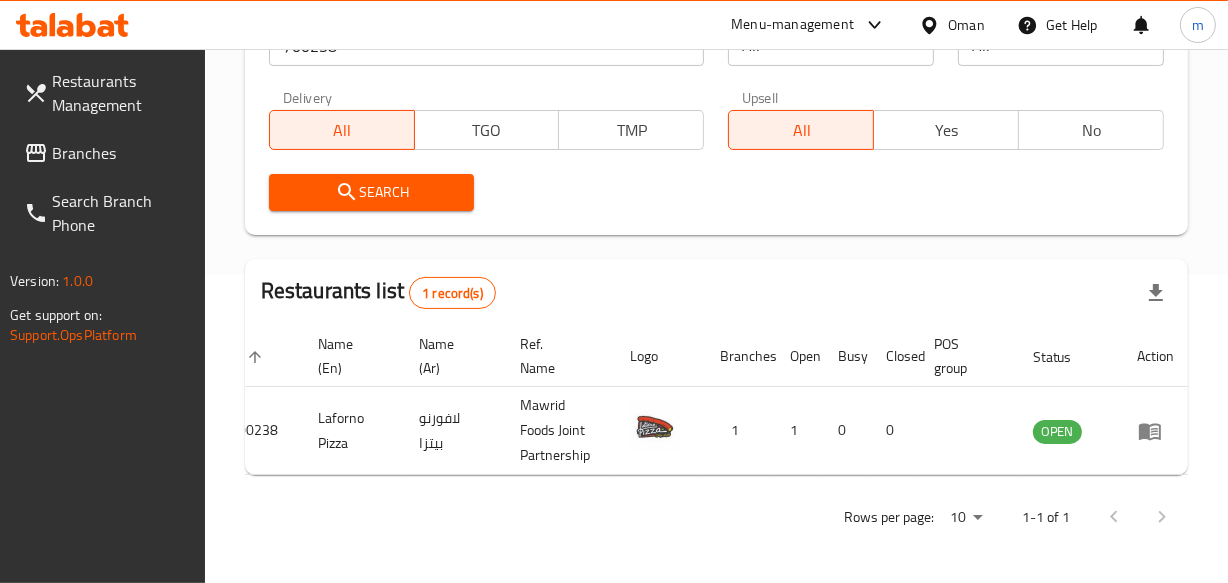 click 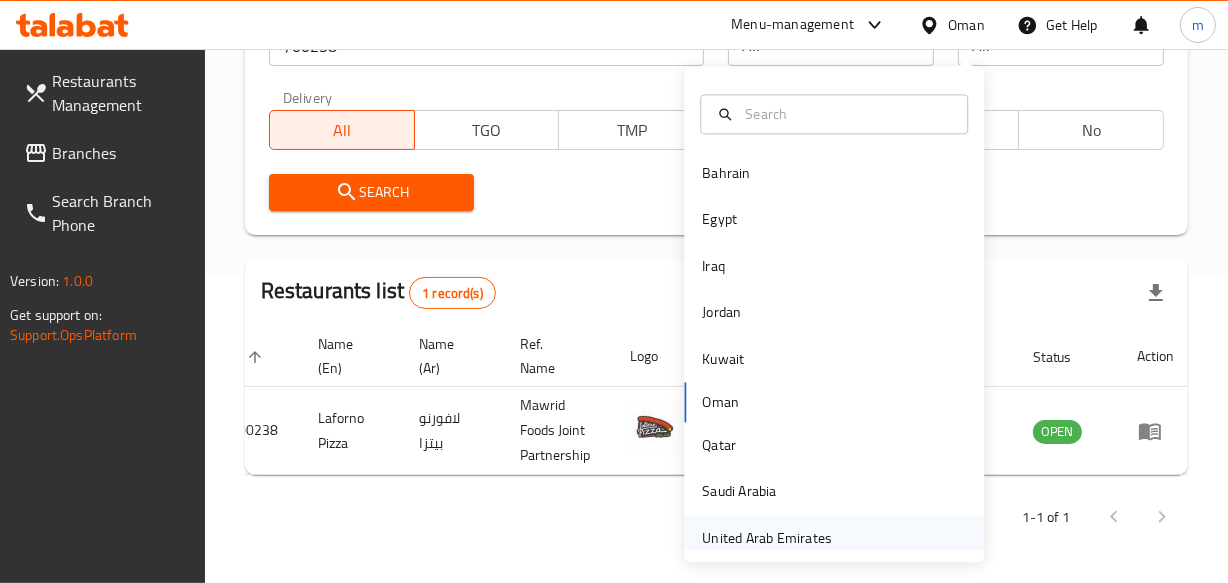 click on "United Arab Emirates" at bounding box center (767, 538) 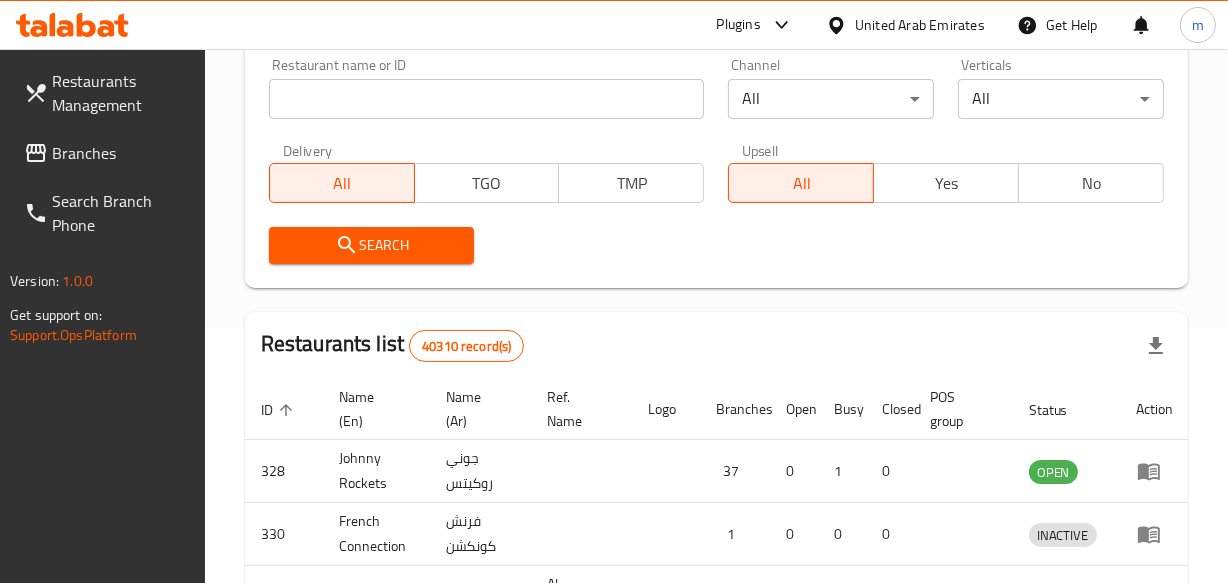 scroll, scrollTop: 323, scrollLeft: 0, axis: vertical 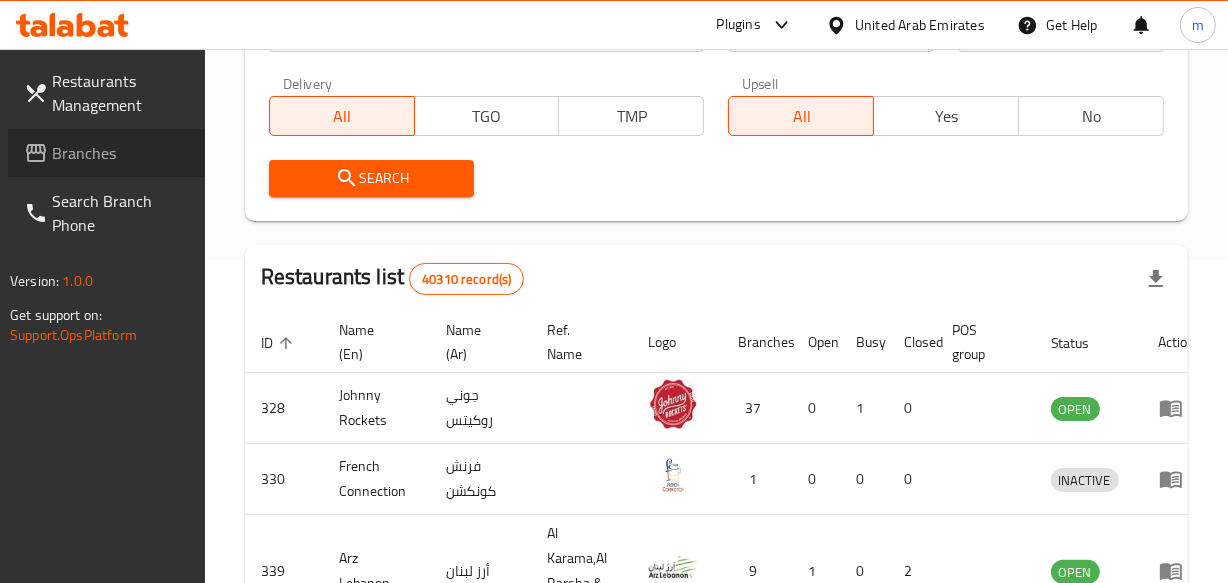 click on "Branches" at bounding box center [120, 153] 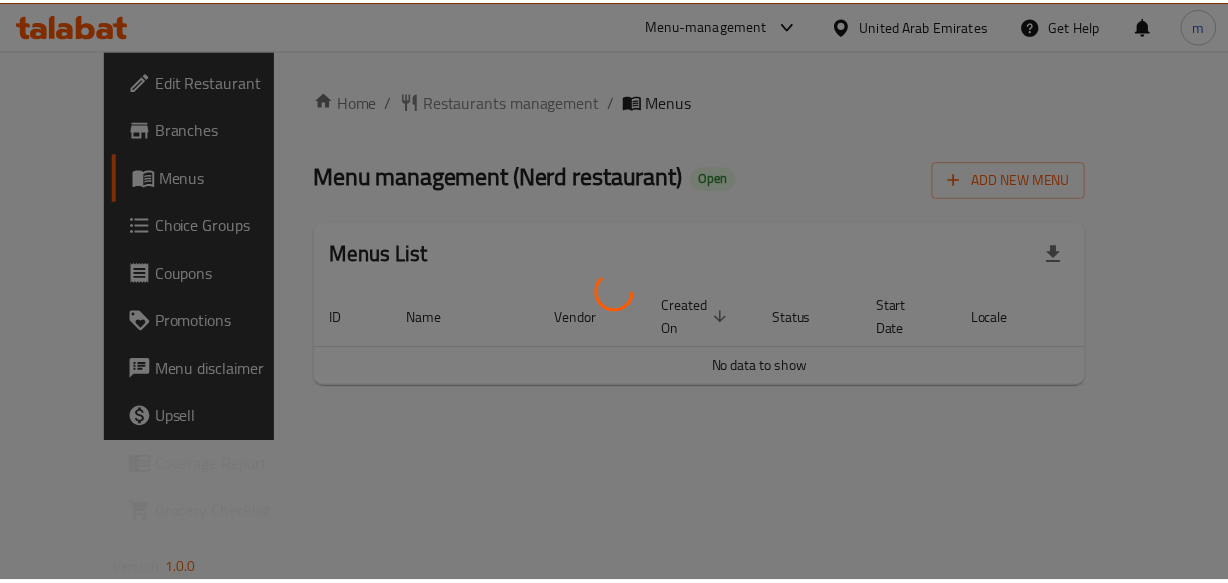 scroll, scrollTop: 0, scrollLeft: 0, axis: both 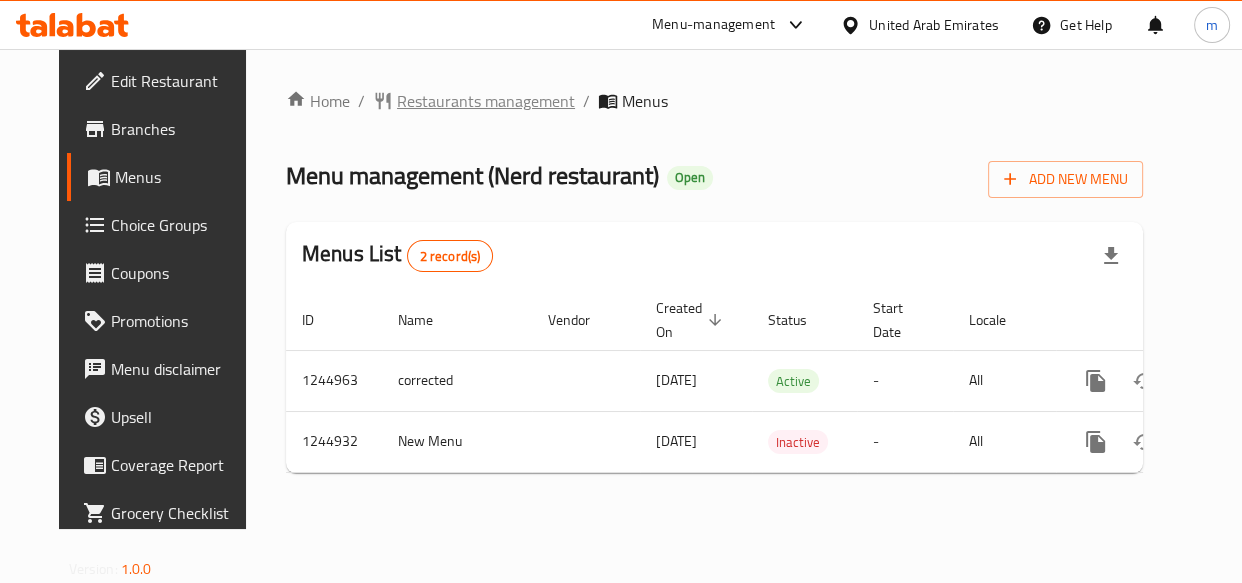 click on "Restaurants management" at bounding box center [486, 101] 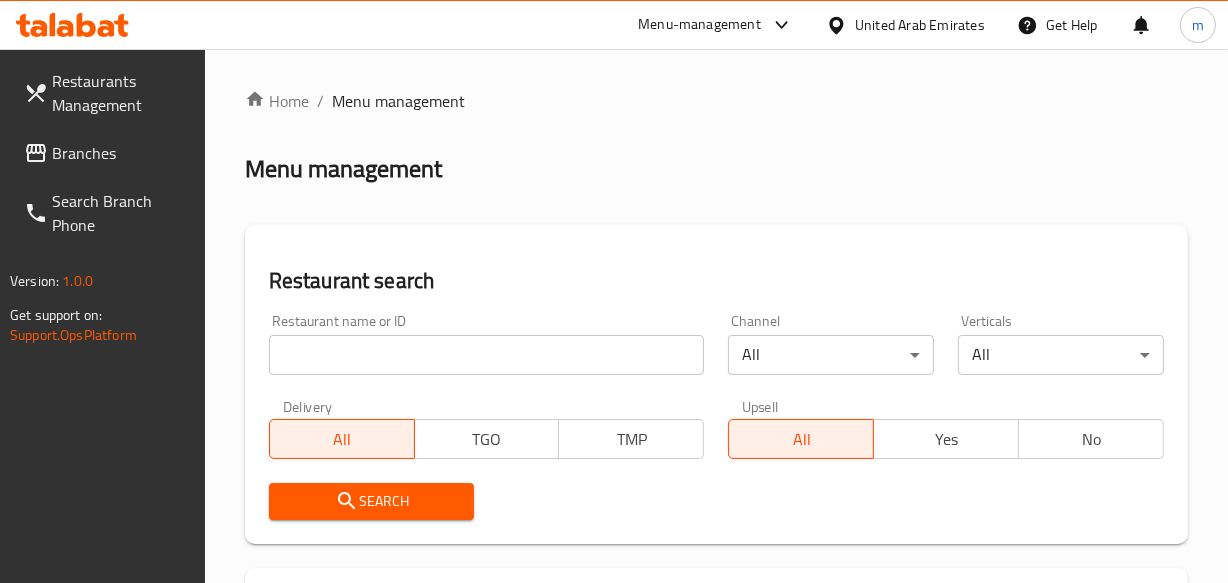 click at bounding box center (487, 355) 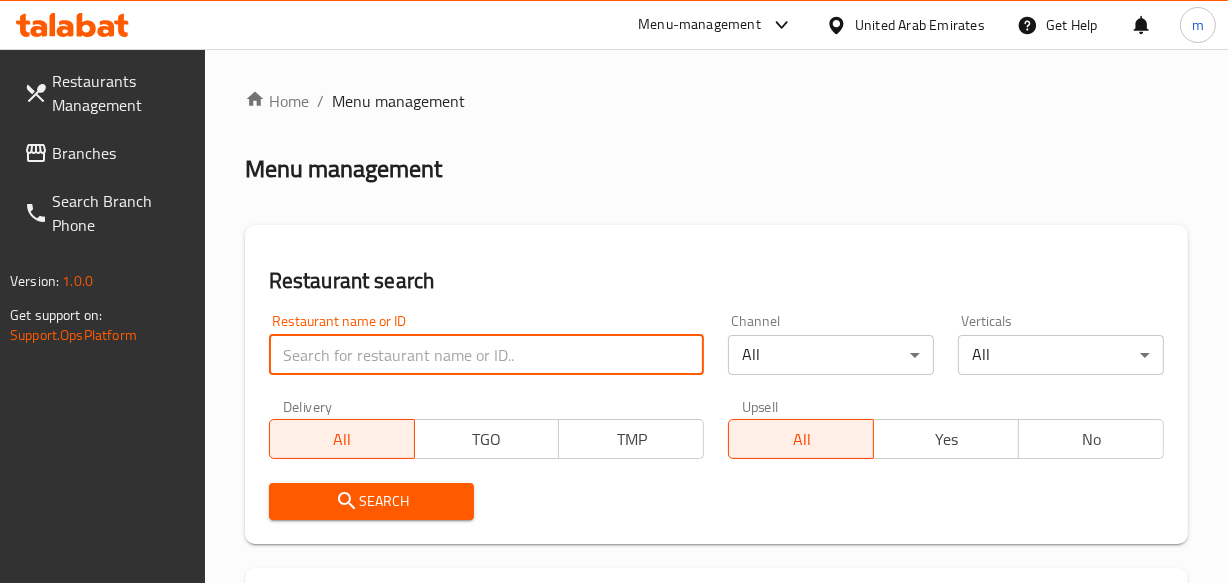 paste on "682296" 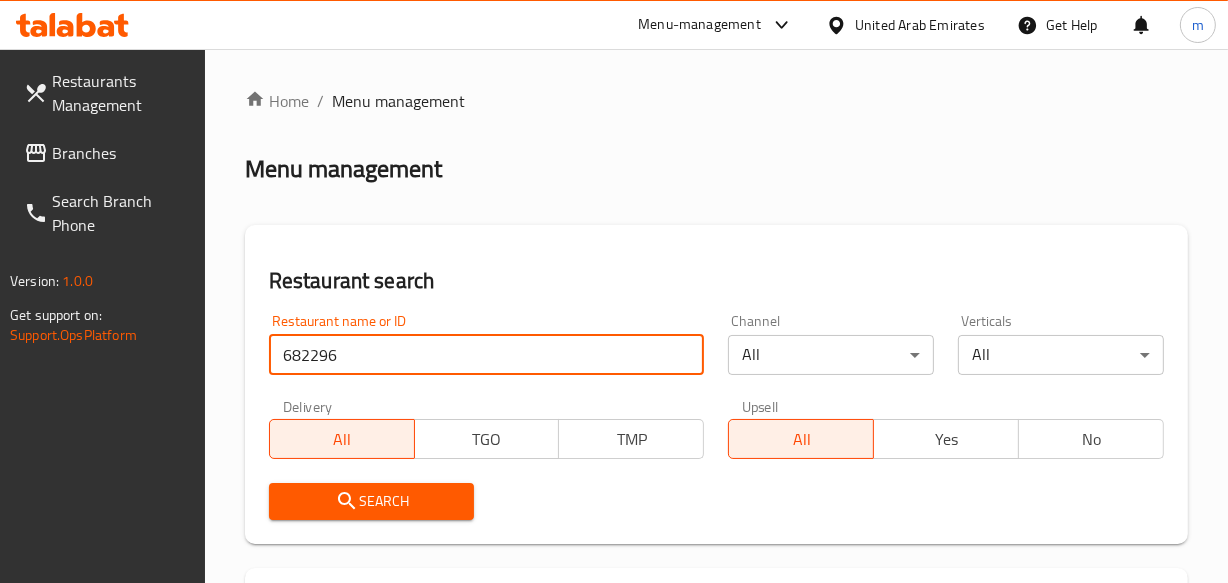 type on "682296" 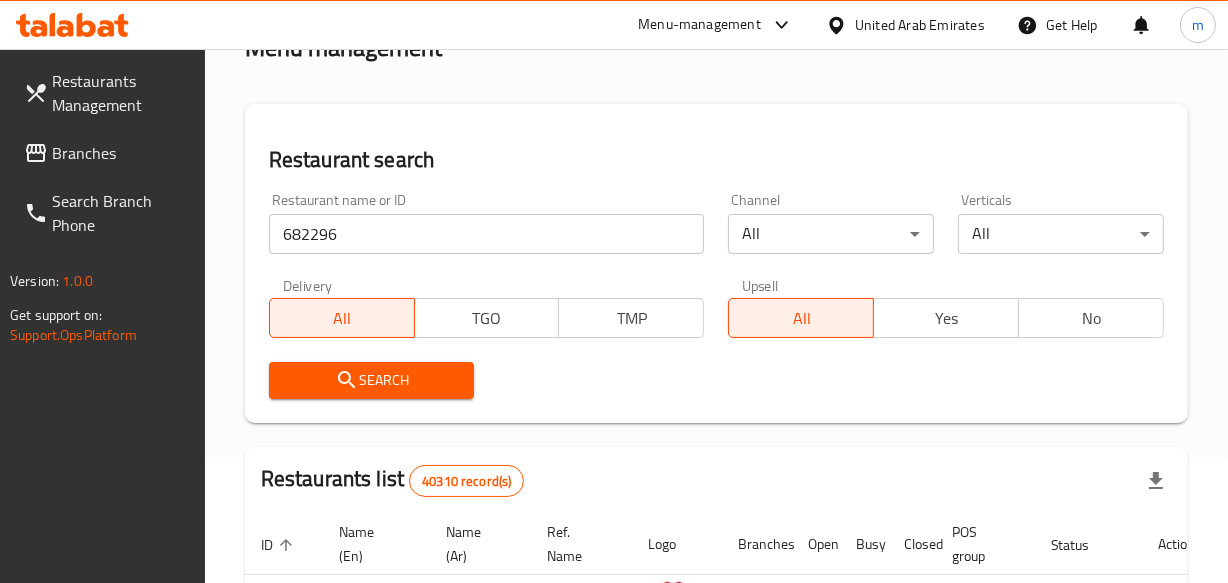 scroll, scrollTop: 454, scrollLeft: 0, axis: vertical 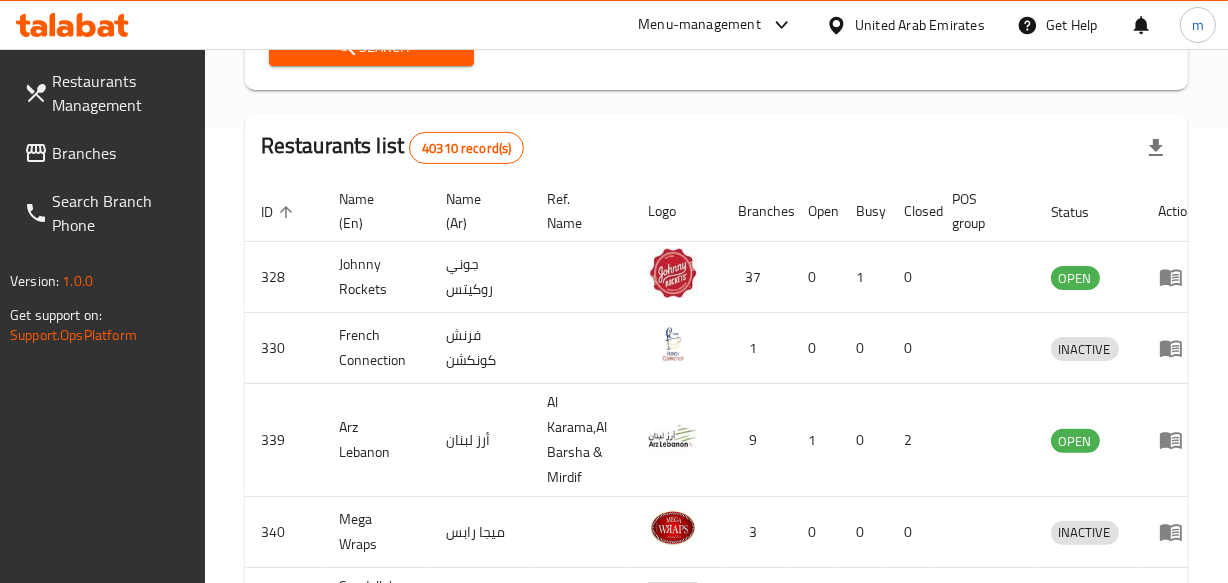 click on "Search" at bounding box center [372, 47] 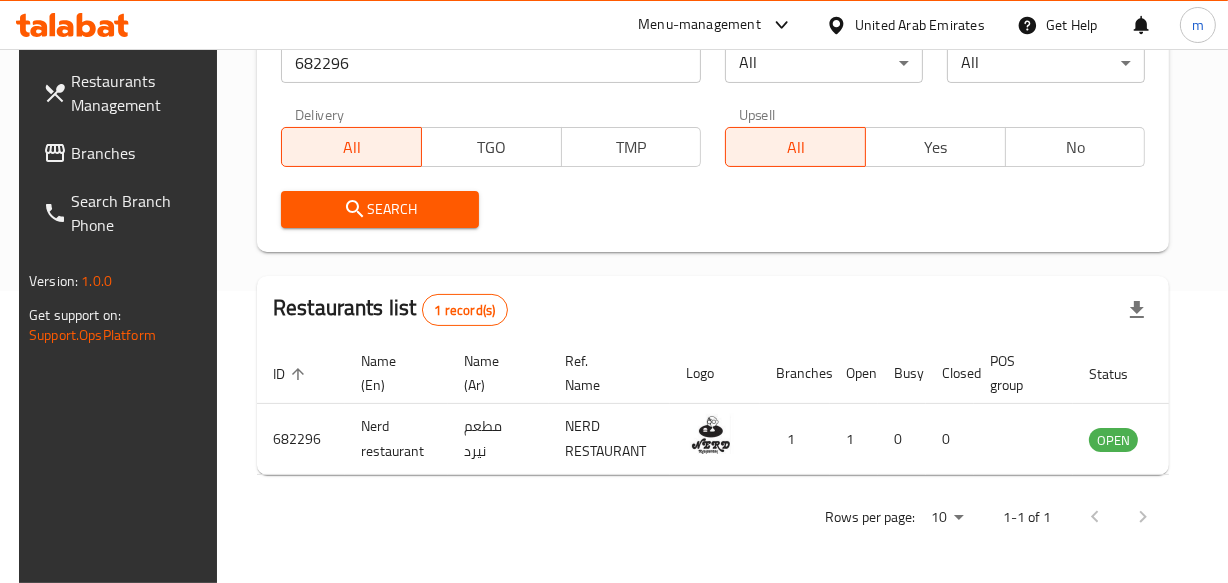 scroll, scrollTop: 306, scrollLeft: 0, axis: vertical 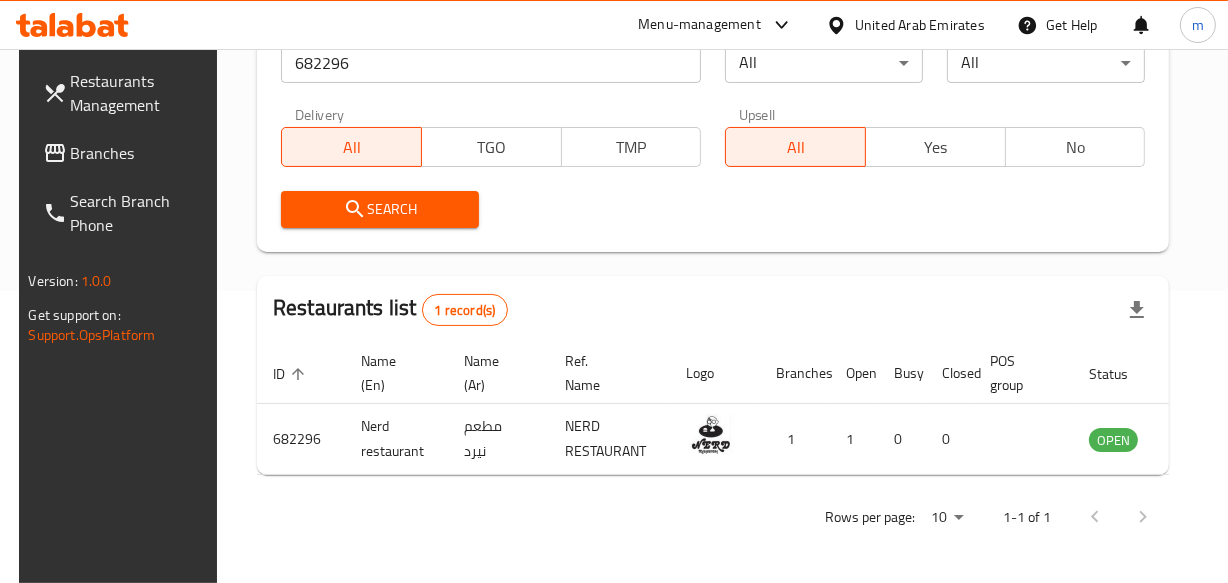 click on "Branches" at bounding box center (139, 153) 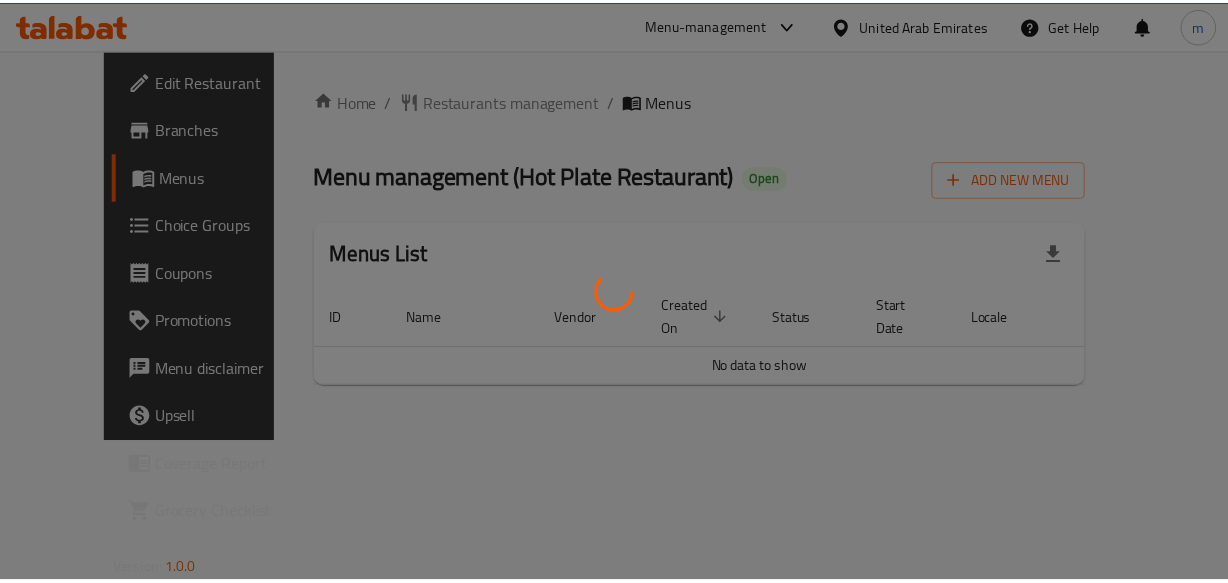 scroll, scrollTop: 0, scrollLeft: 0, axis: both 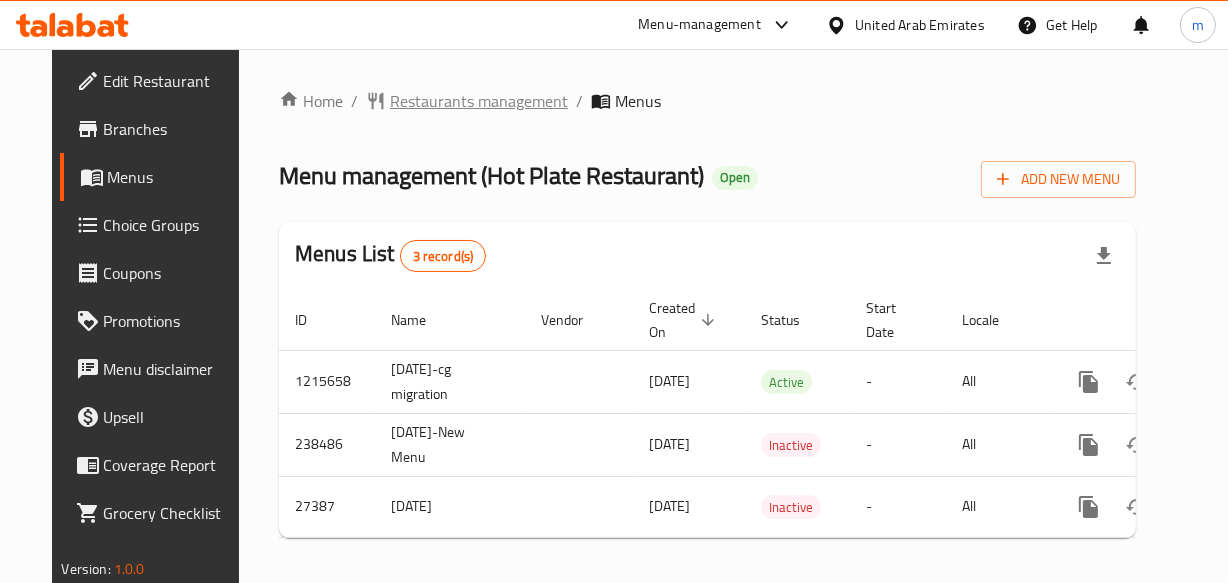 click on "Restaurants management" at bounding box center [479, 101] 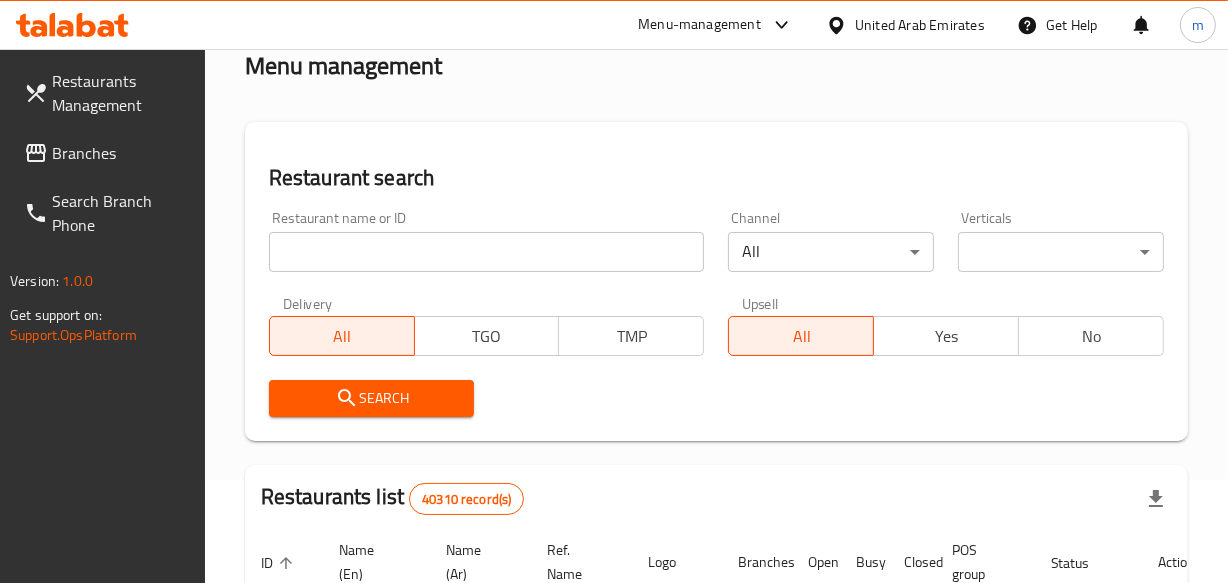 scroll, scrollTop: 256, scrollLeft: 0, axis: vertical 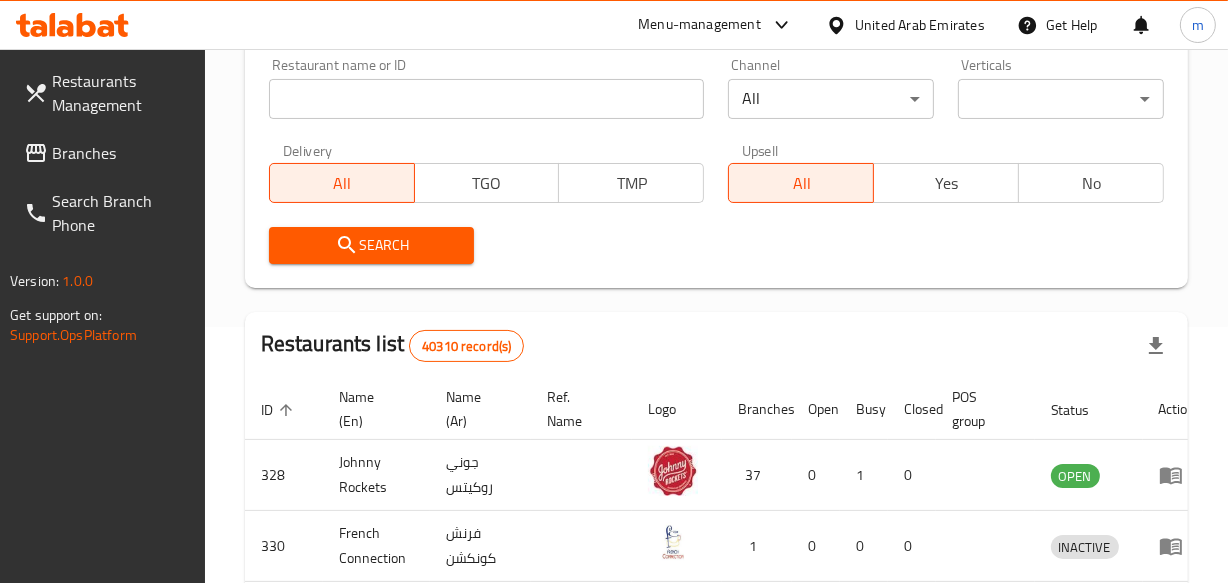 click at bounding box center [487, 99] 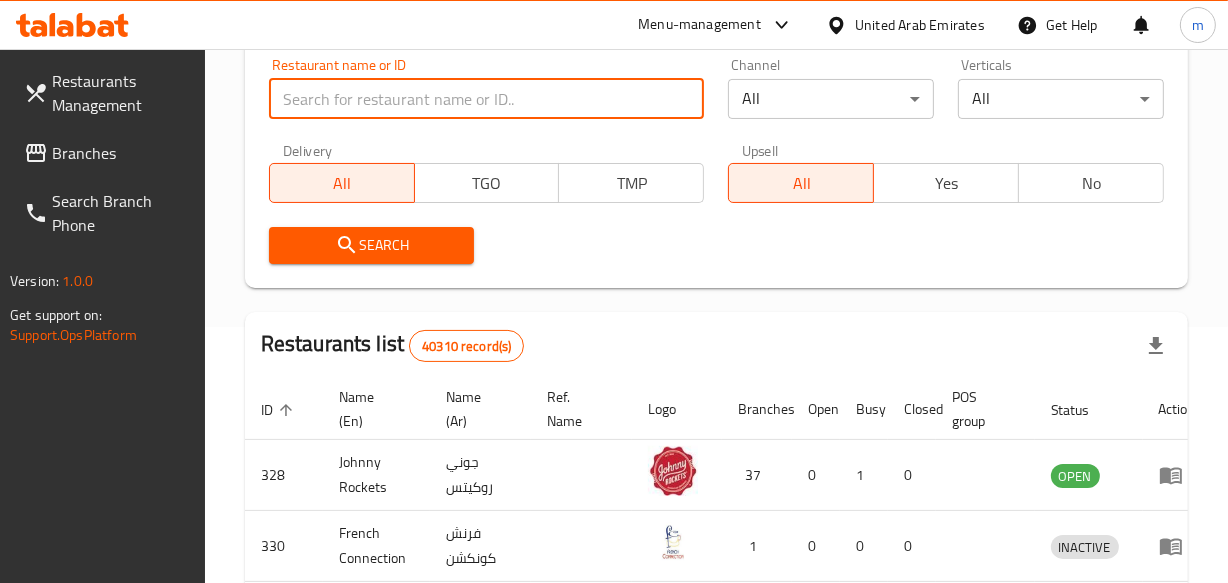 paste on "13107" 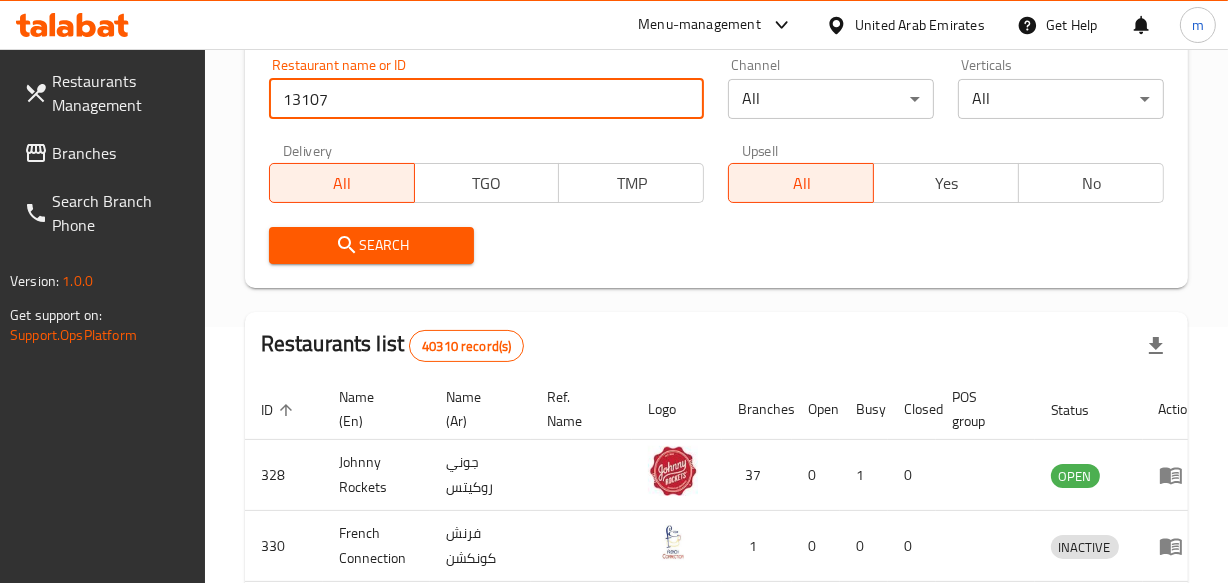 type on "13107" 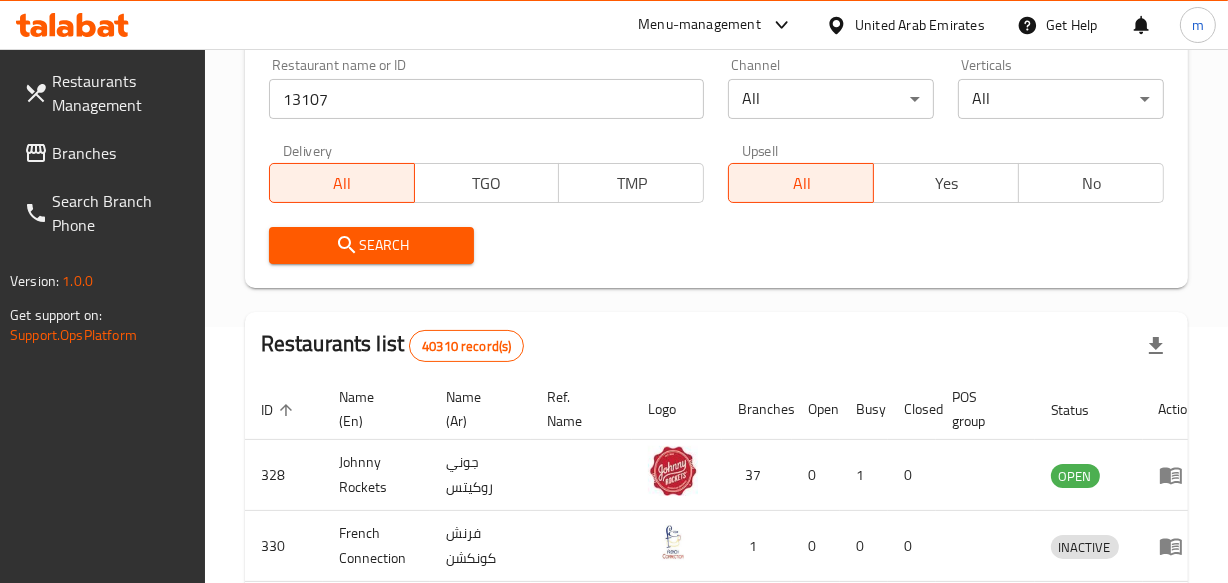click on "Search" at bounding box center (372, 245) 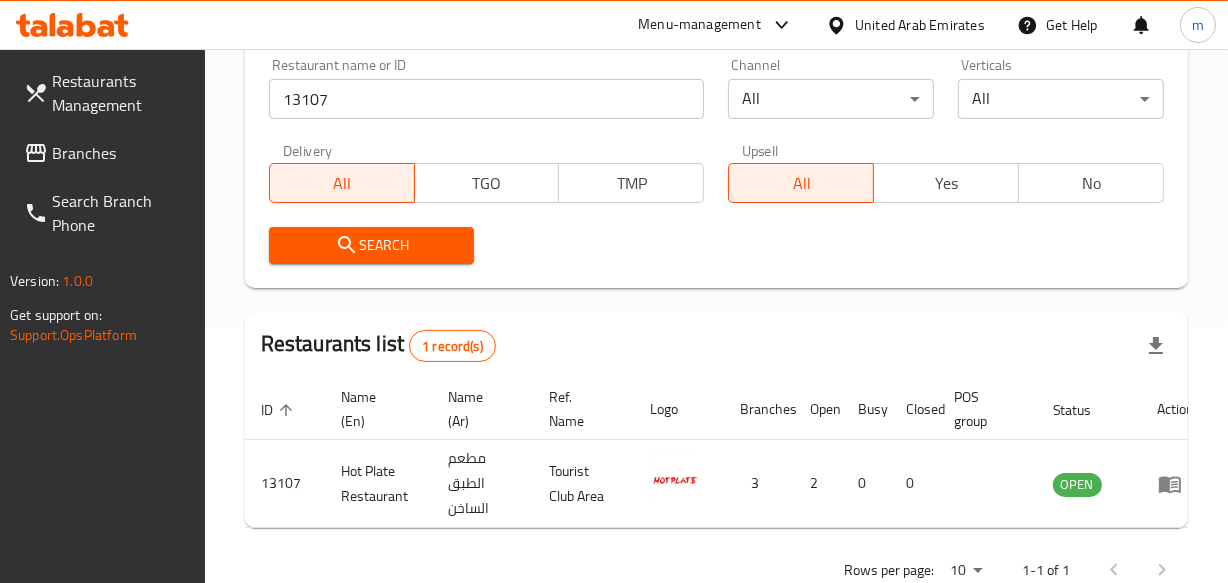scroll, scrollTop: 323, scrollLeft: 0, axis: vertical 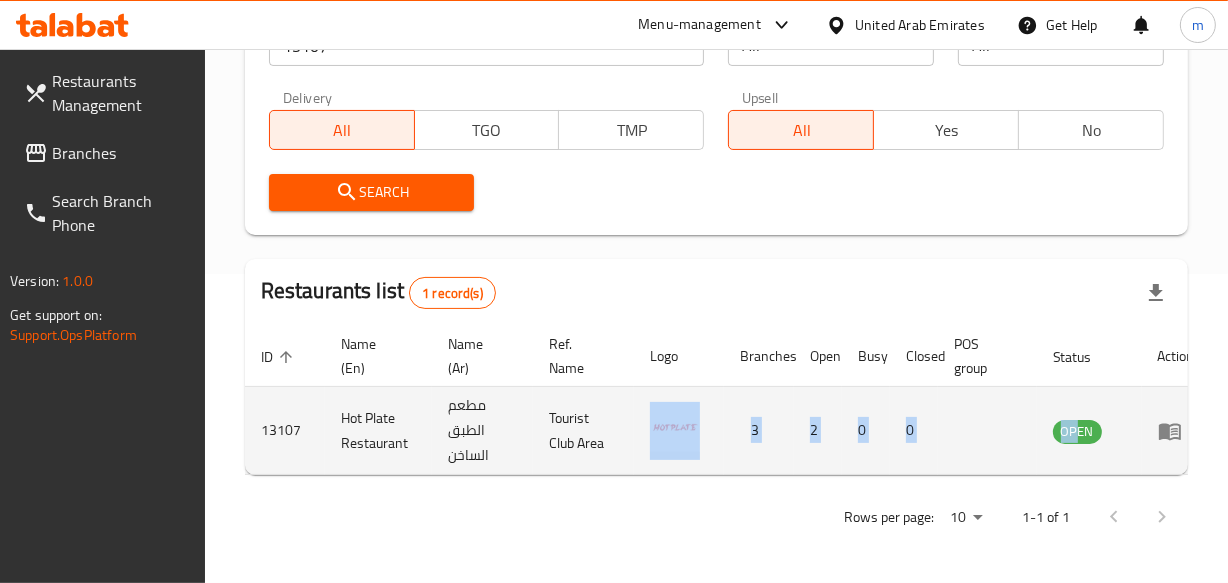 drag, startPoint x: 699, startPoint y: 456, endPoint x: 1129, endPoint y: 421, distance: 431.42206 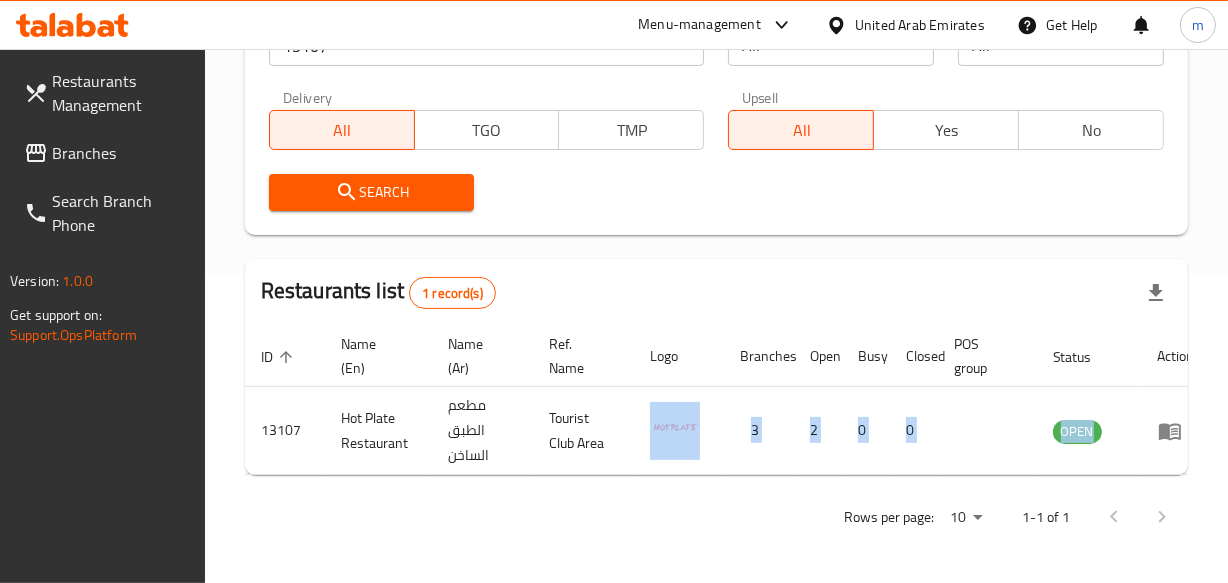 click on "United Arab Emirates" at bounding box center (920, 25) 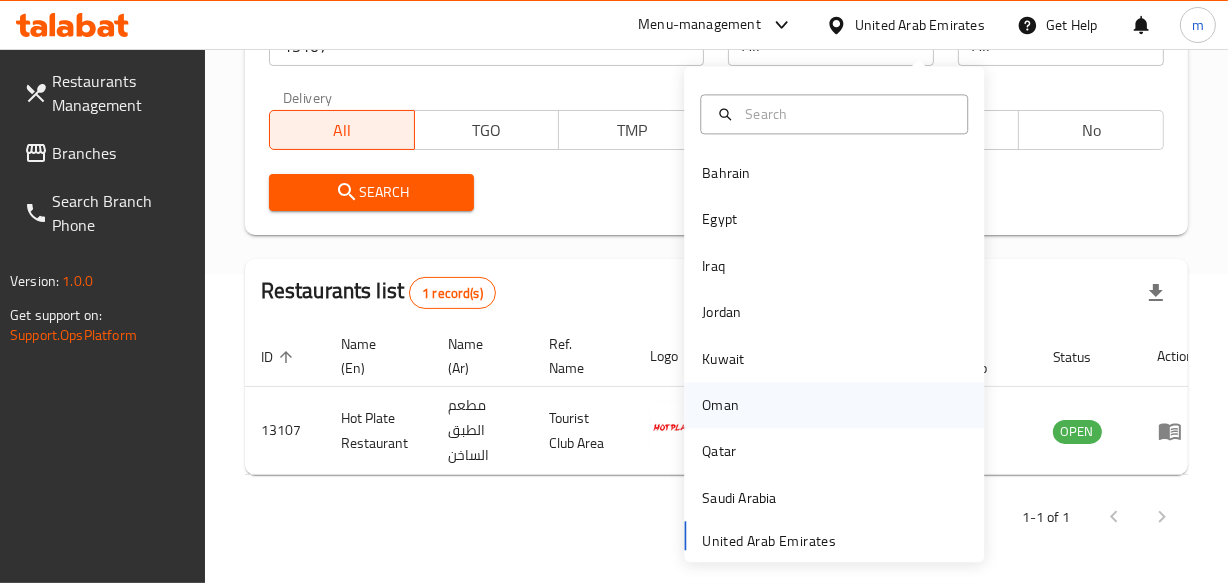 click on "Oman" at bounding box center (720, 405) 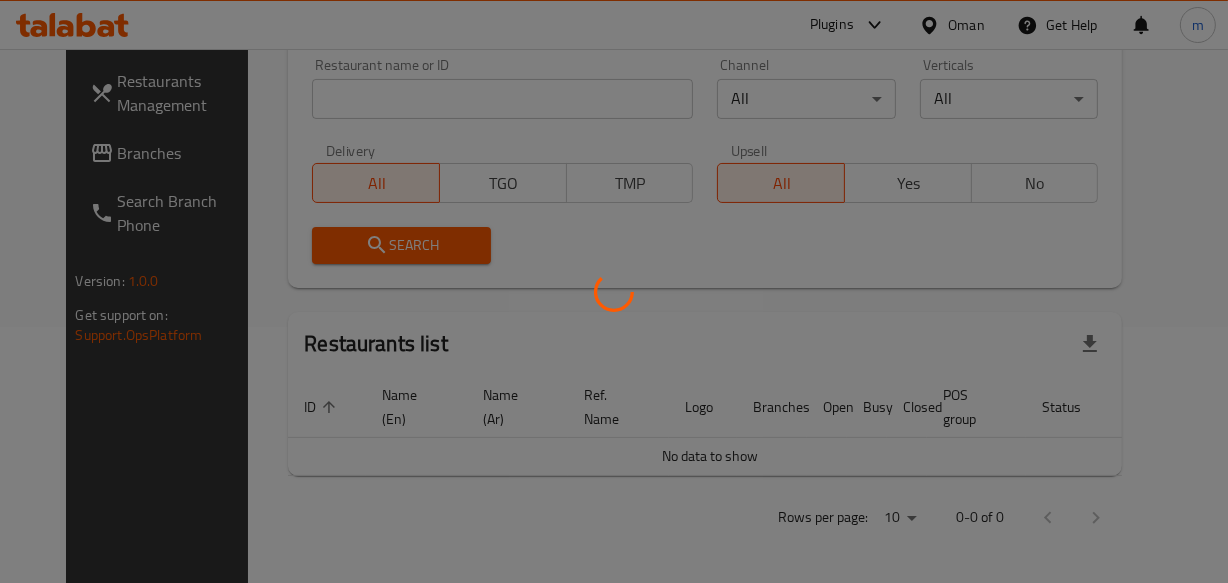 scroll, scrollTop: 323, scrollLeft: 0, axis: vertical 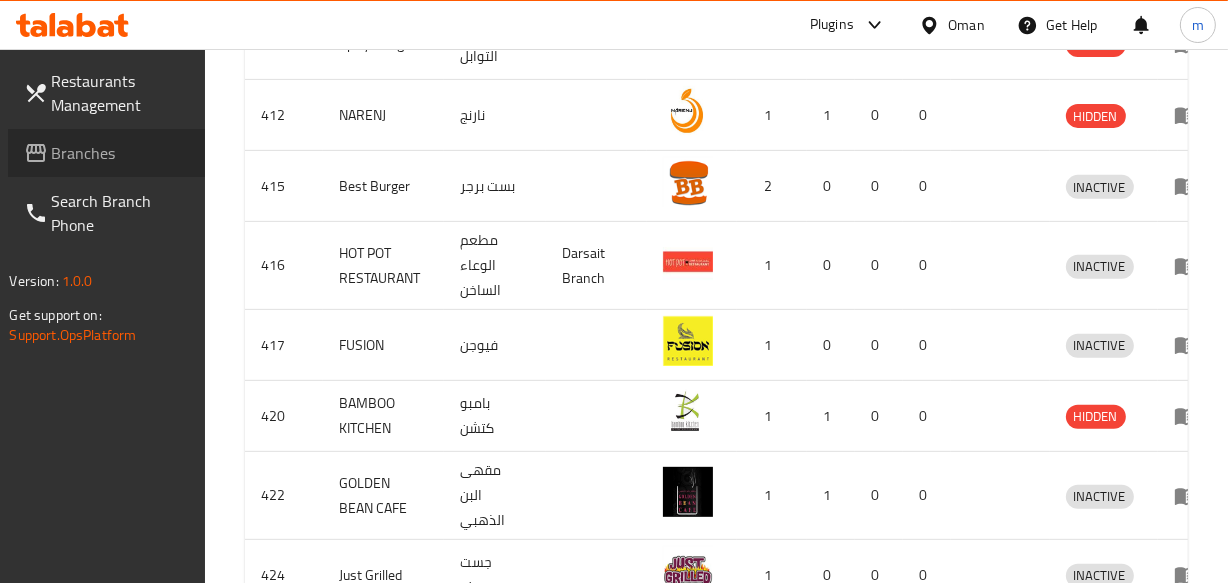 click on "Branches" at bounding box center (120, 153) 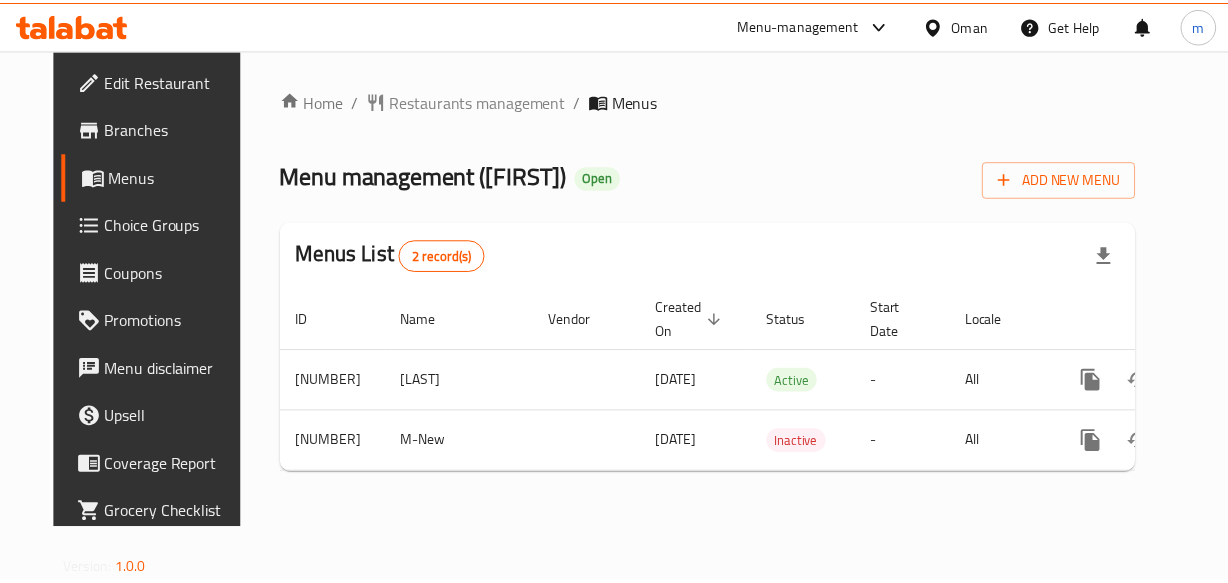 scroll, scrollTop: 0, scrollLeft: 0, axis: both 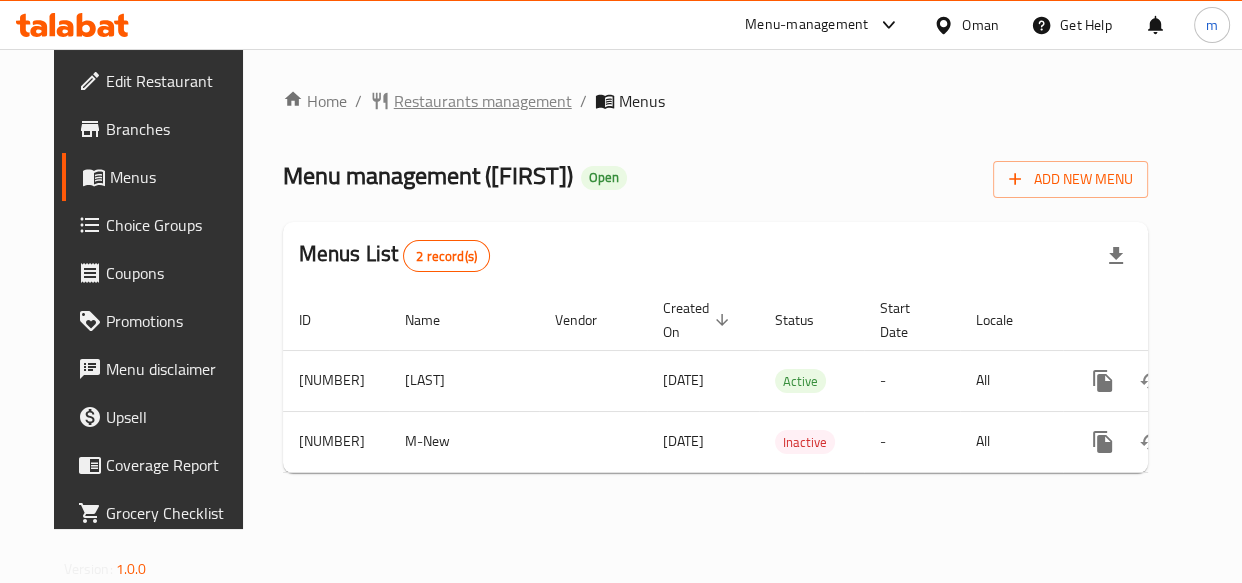 click on "Restaurants management" at bounding box center [483, 101] 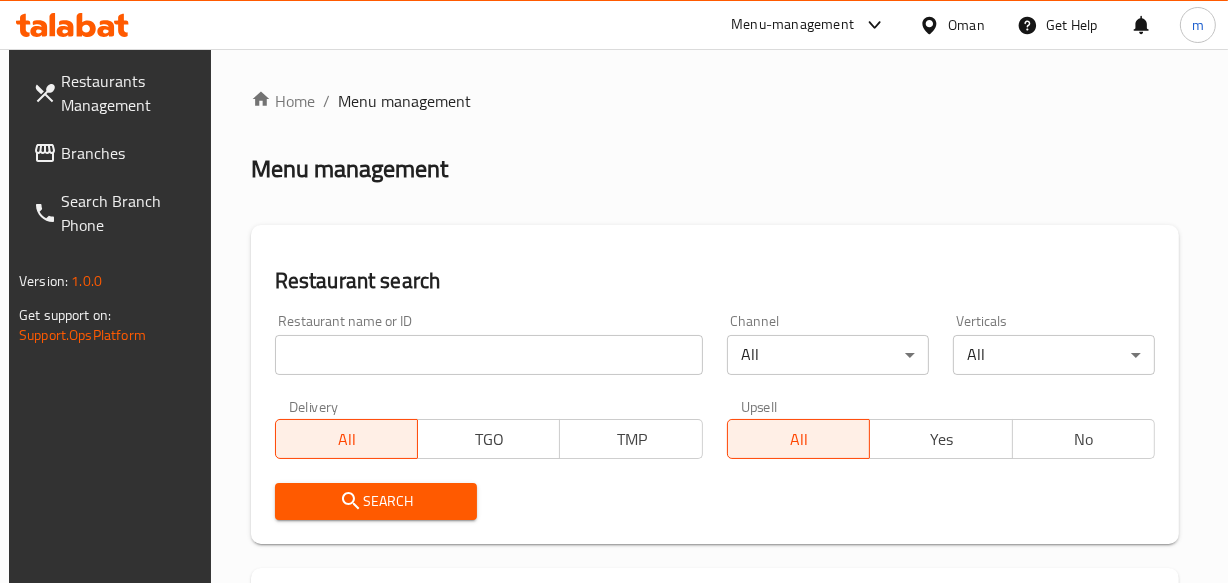 click at bounding box center (489, 355) 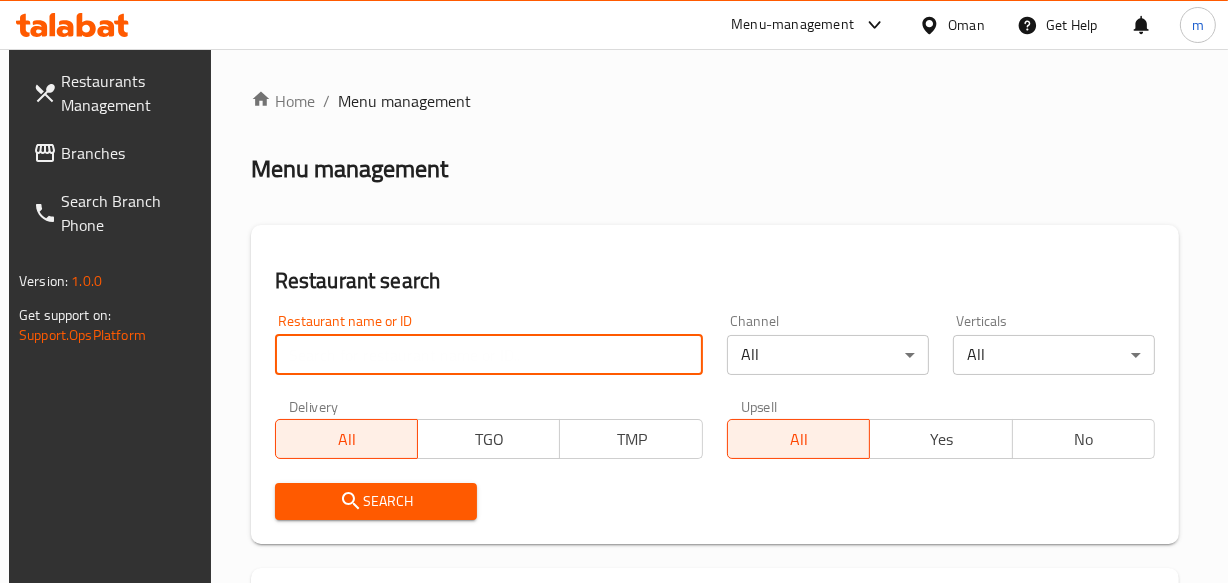 paste on "695146" 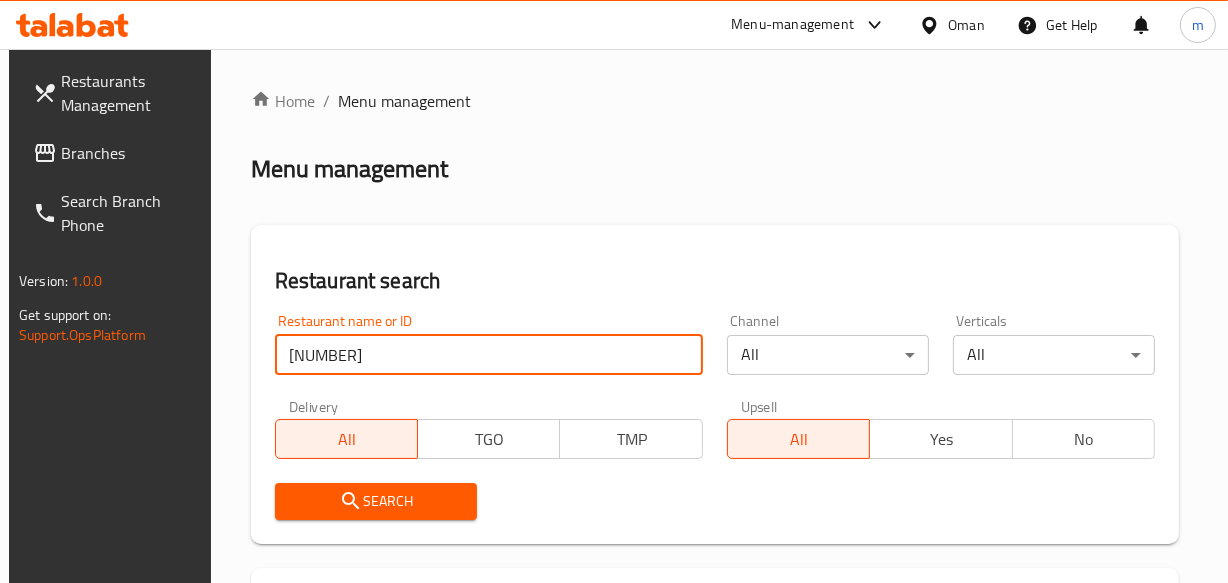 type on "695146" 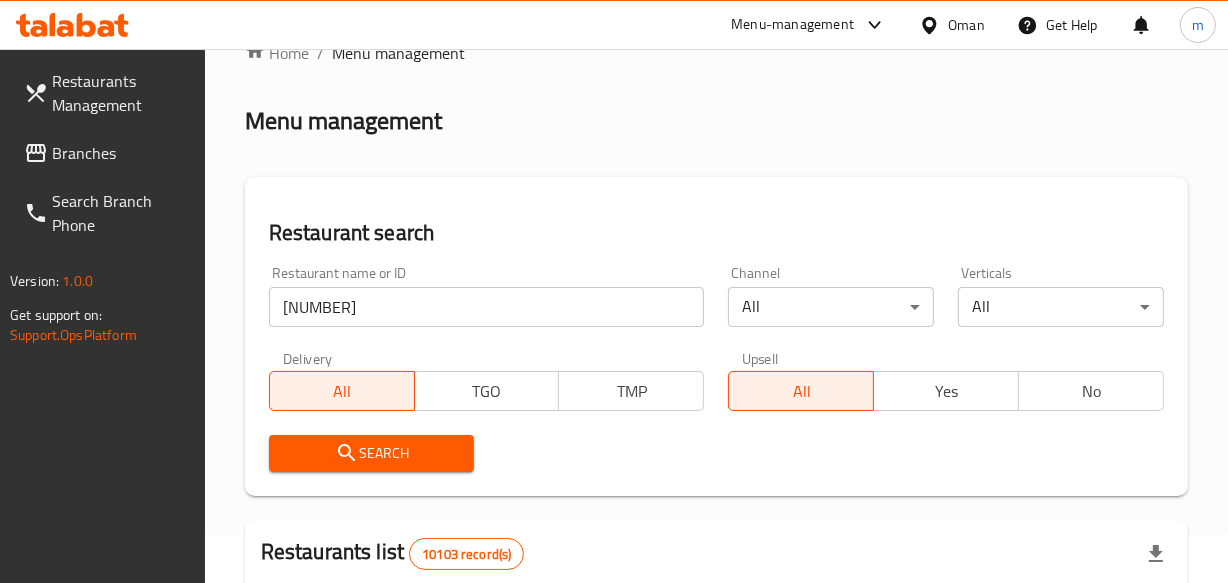 scroll, scrollTop: 90, scrollLeft: 0, axis: vertical 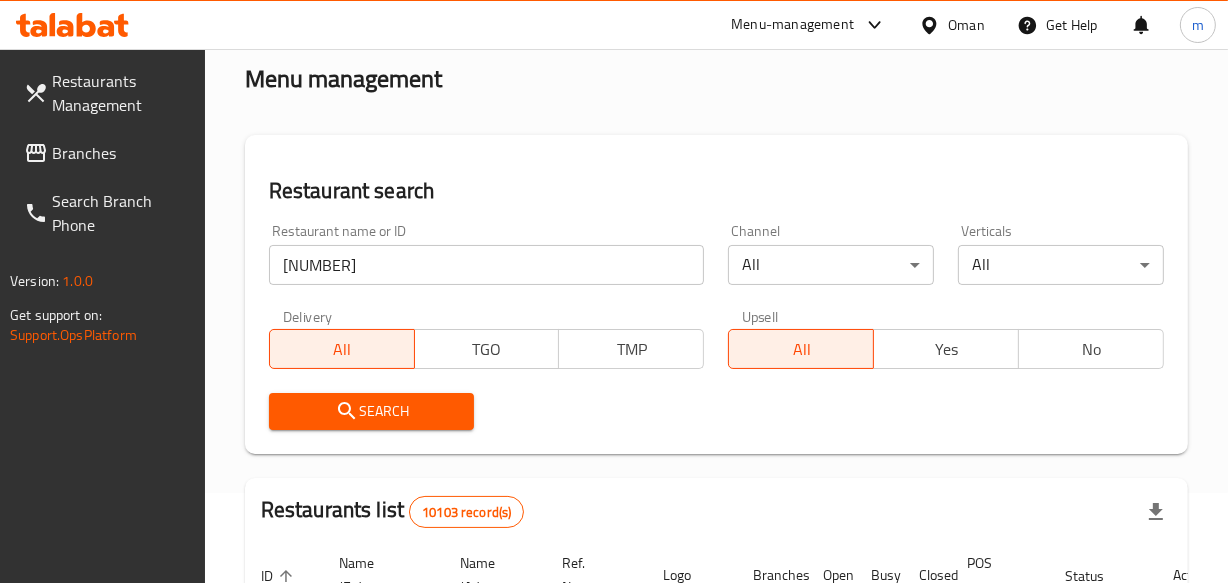 click on "Search" at bounding box center [372, 411] 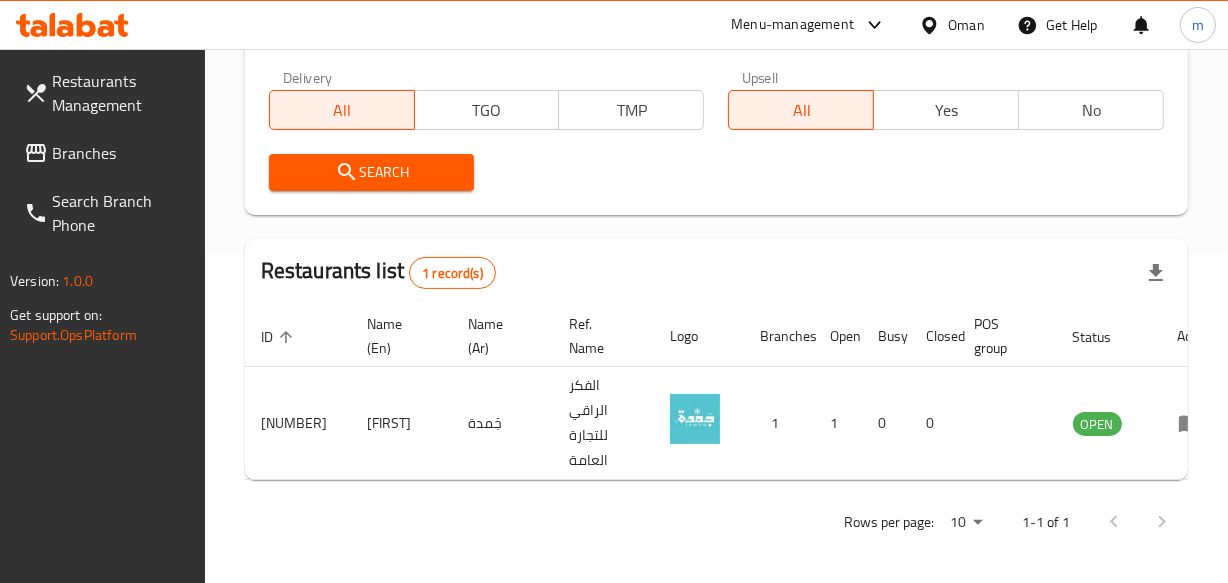 scroll, scrollTop: 349, scrollLeft: 0, axis: vertical 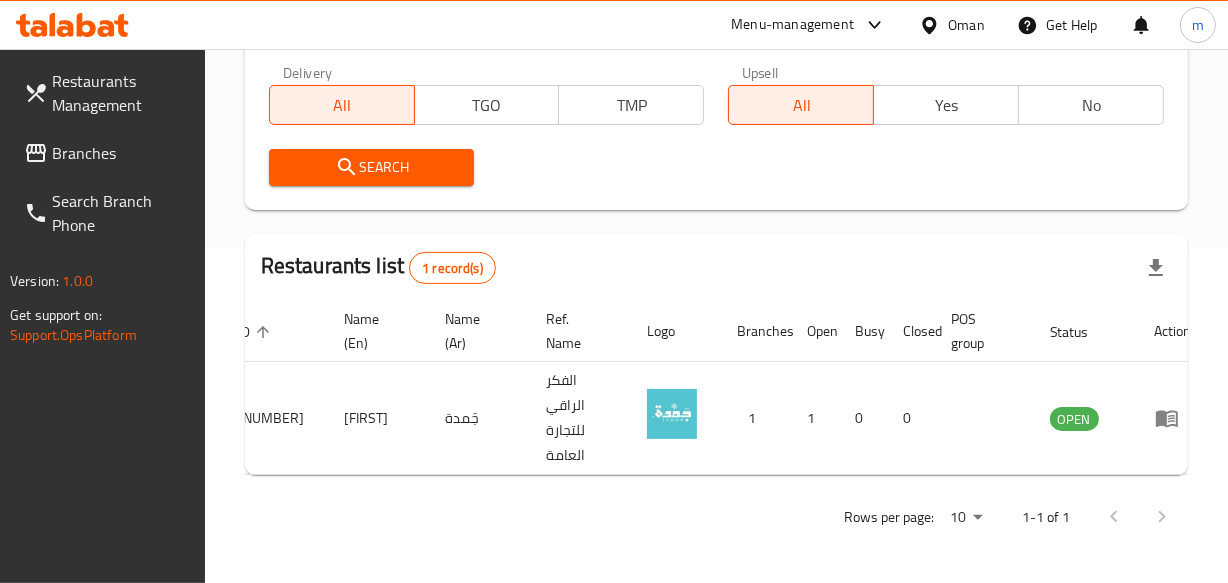 click on "Oman" at bounding box center [966, 25] 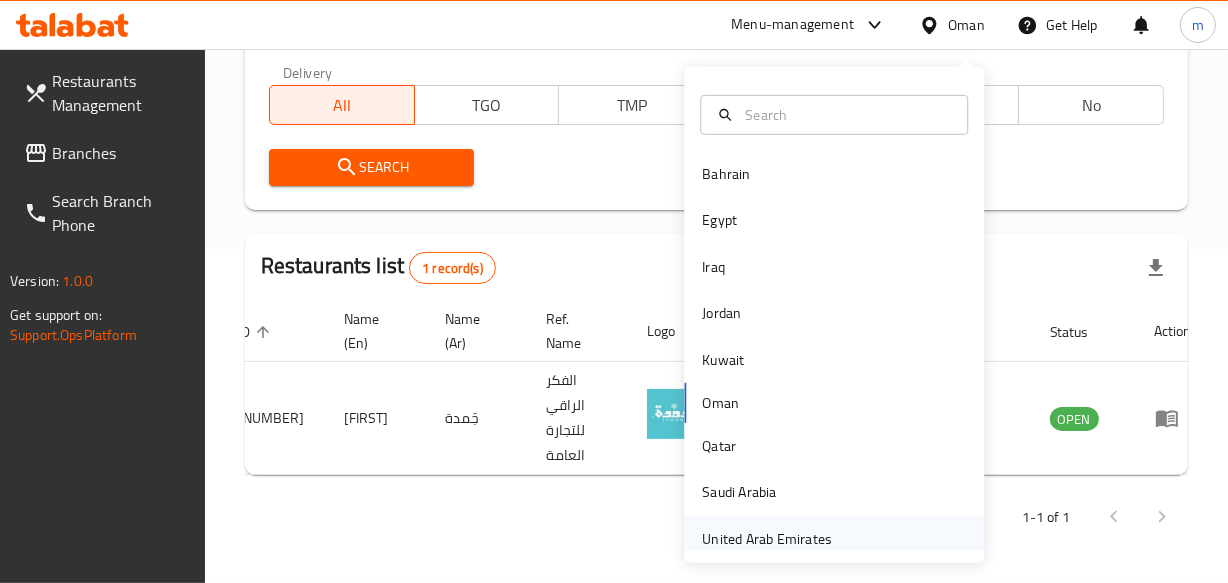 click on "United Arab Emirates" at bounding box center (767, 539) 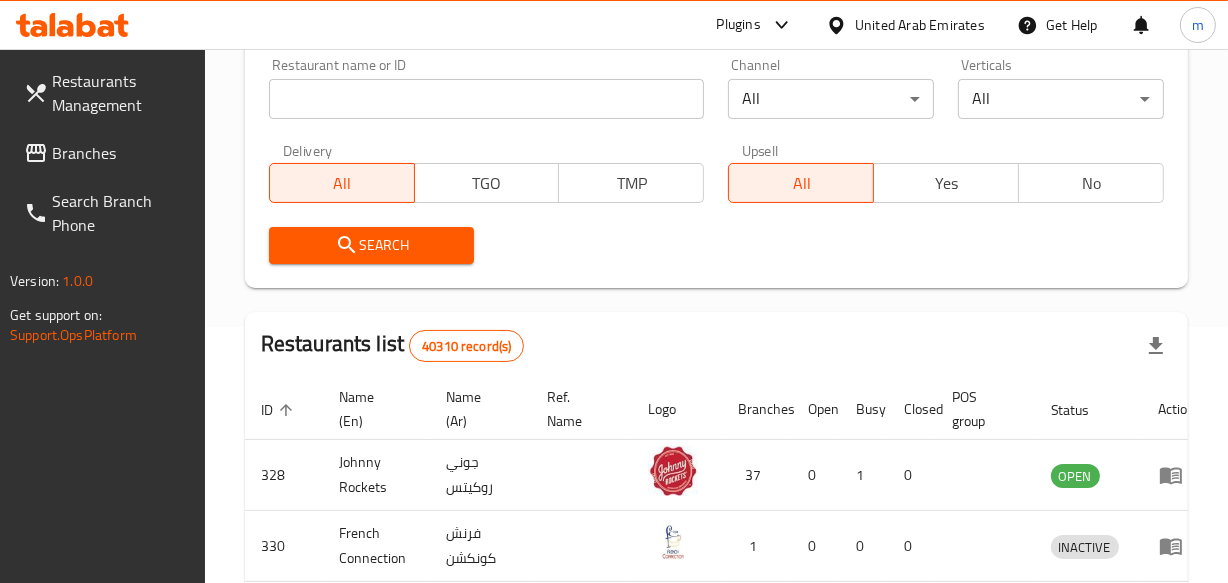 scroll, scrollTop: 349, scrollLeft: 0, axis: vertical 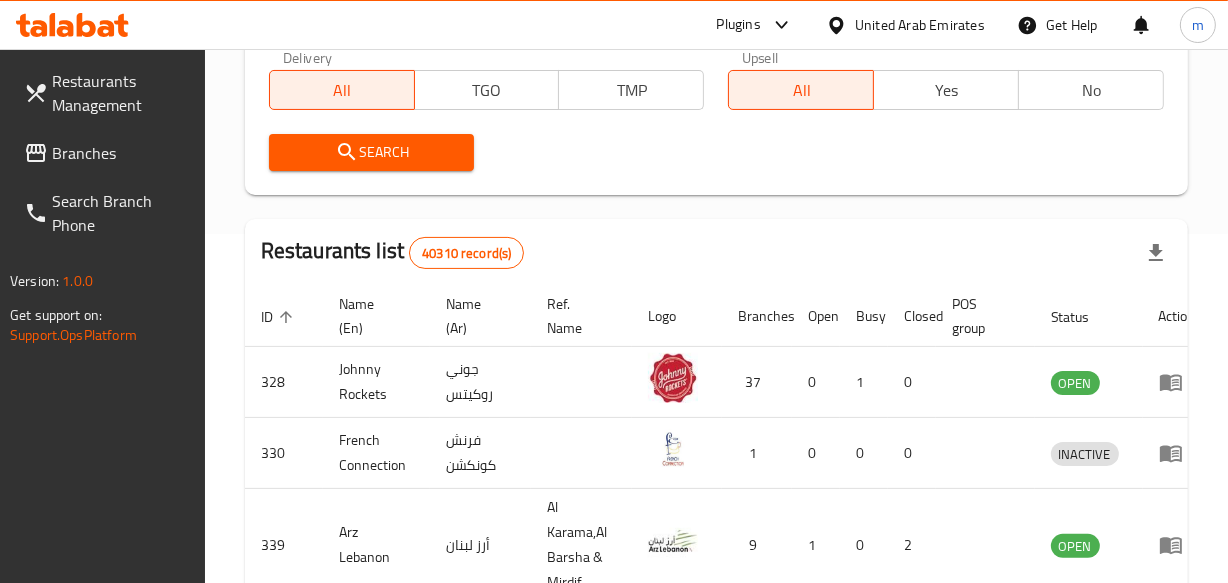 click on "Branches" at bounding box center [120, 153] 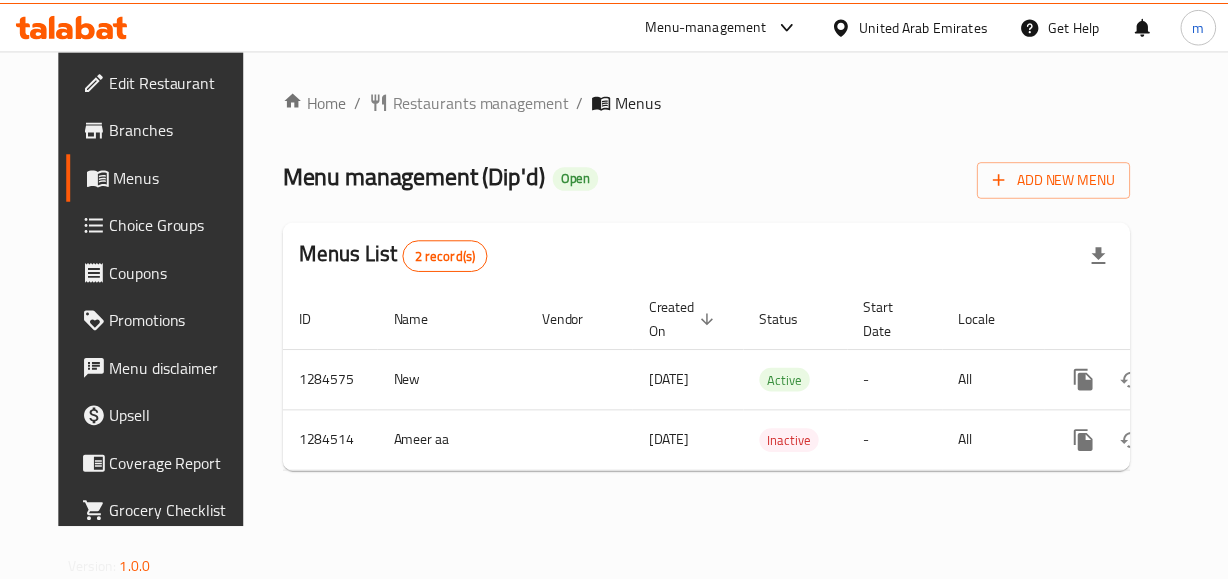 scroll, scrollTop: 0, scrollLeft: 0, axis: both 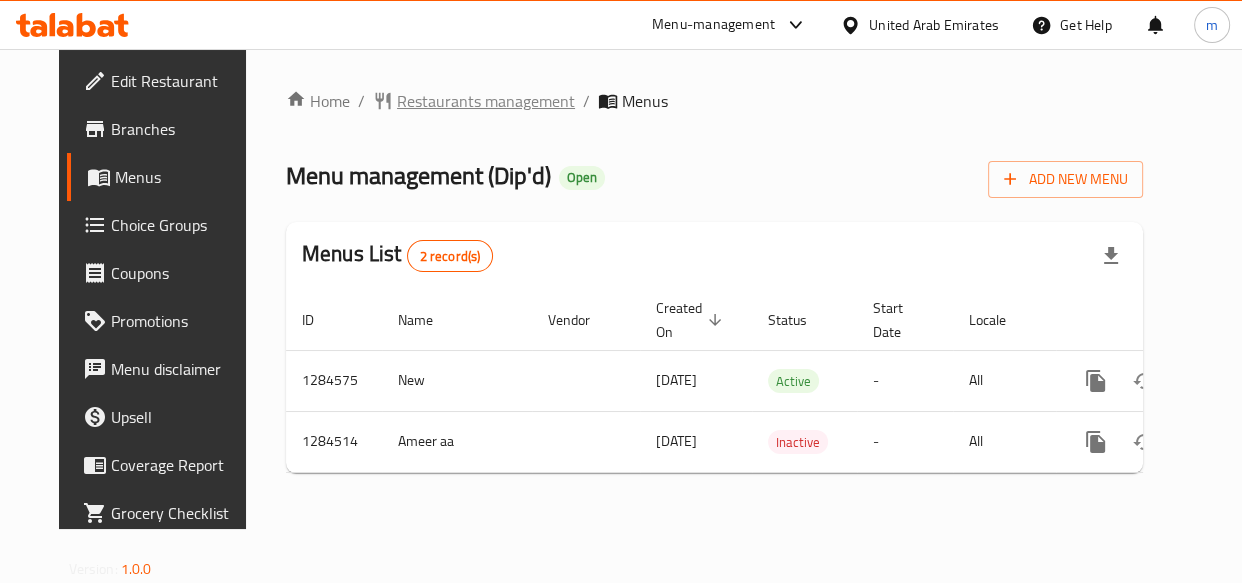 click on "Restaurants management" at bounding box center [486, 101] 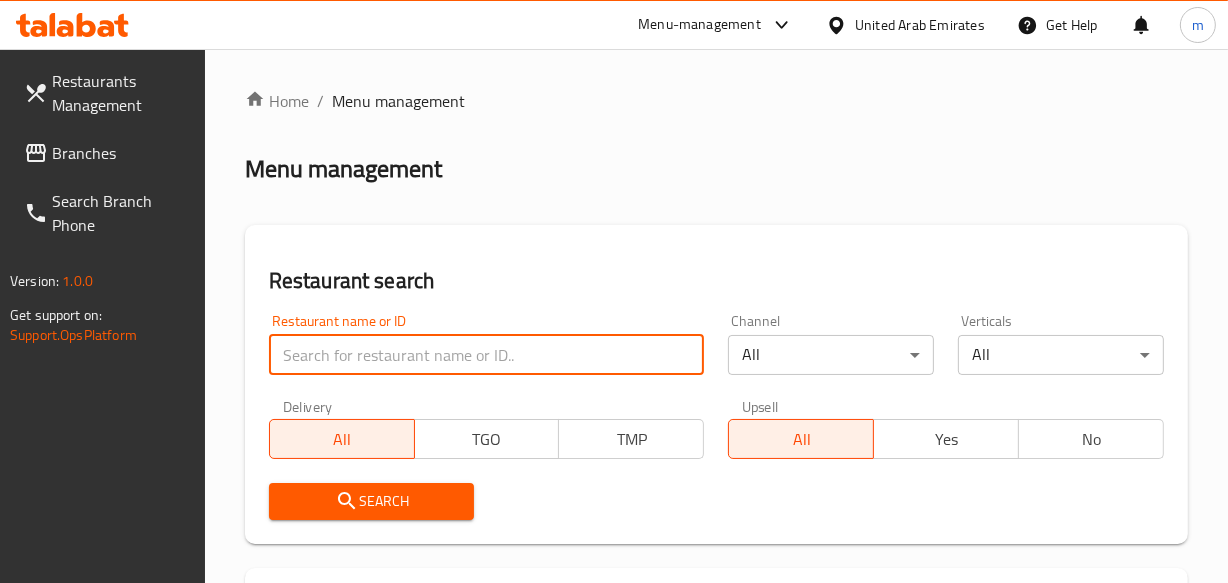 click at bounding box center (487, 355) 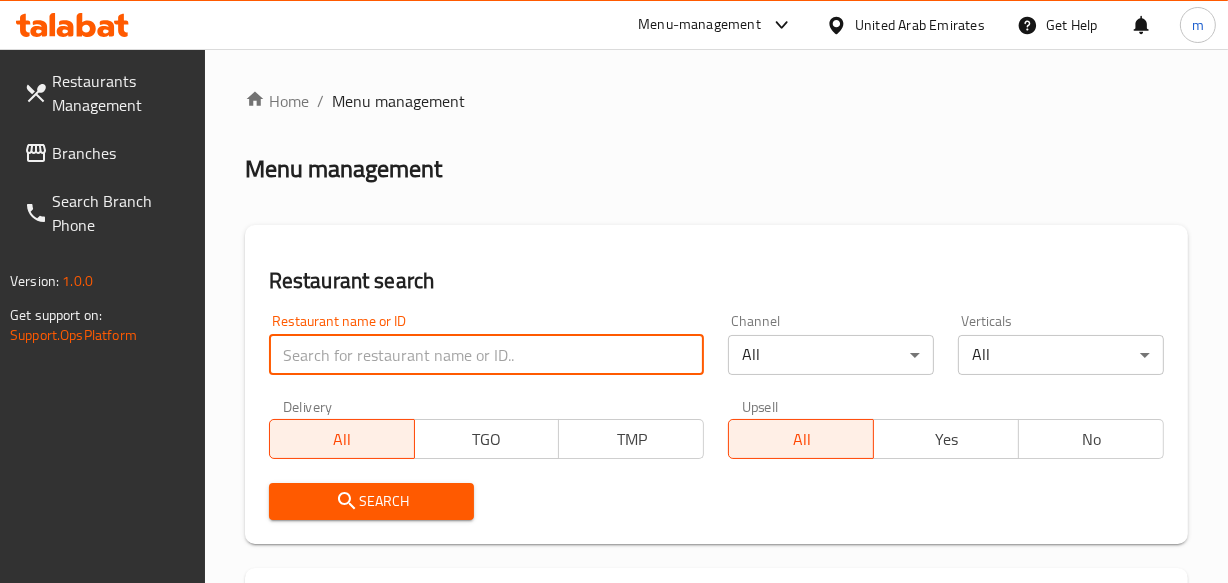 paste on "695690" 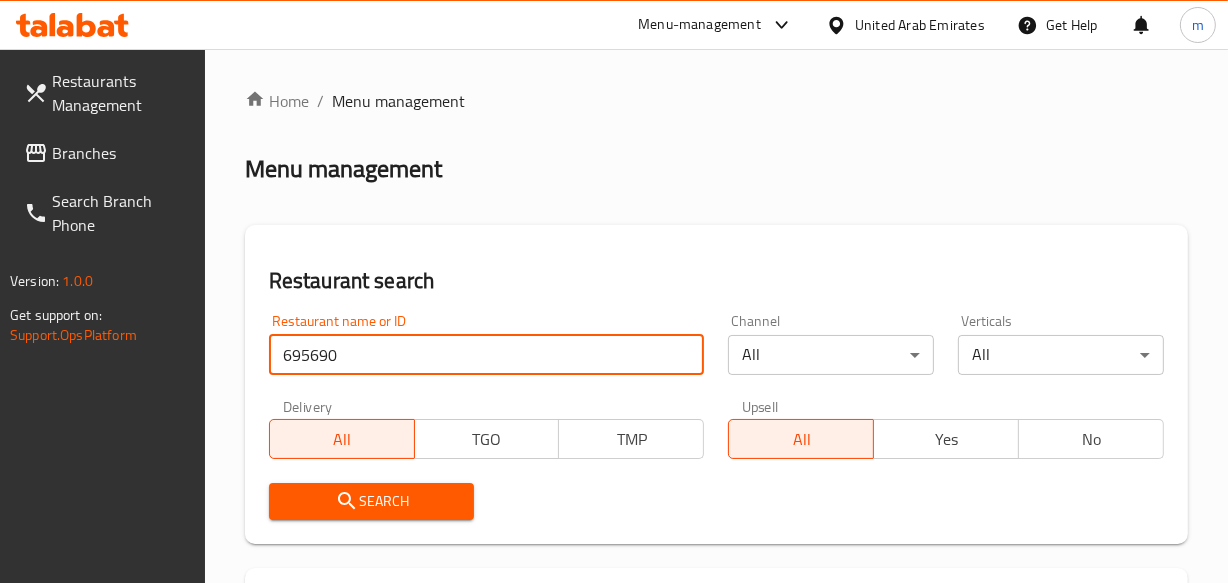 type on "695690" 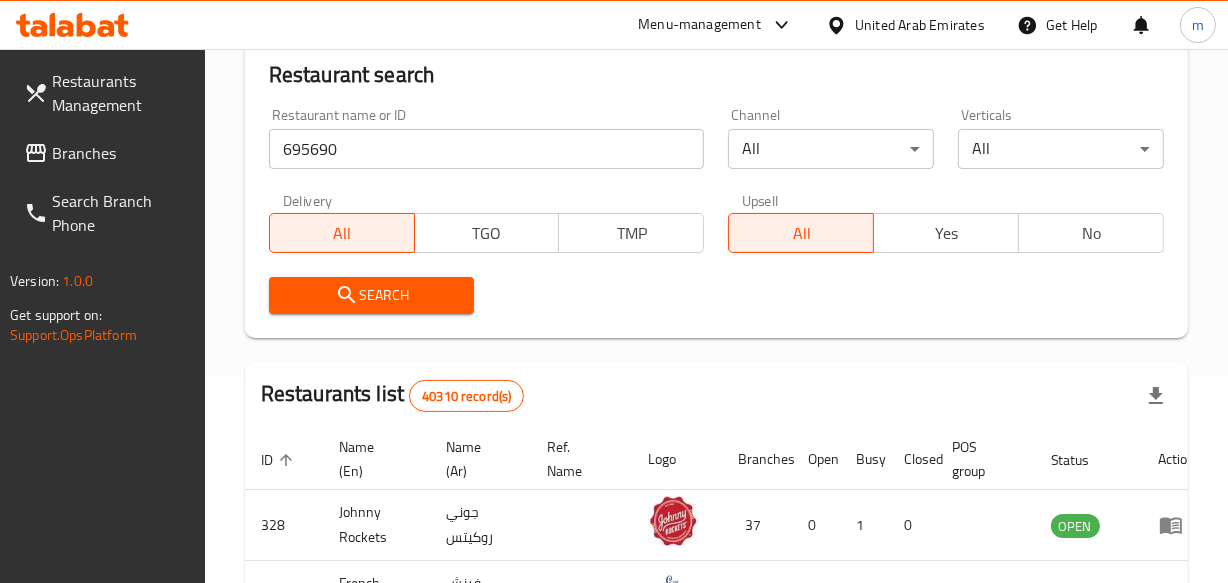 scroll, scrollTop: 272, scrollLeft: 0, axis: vertical 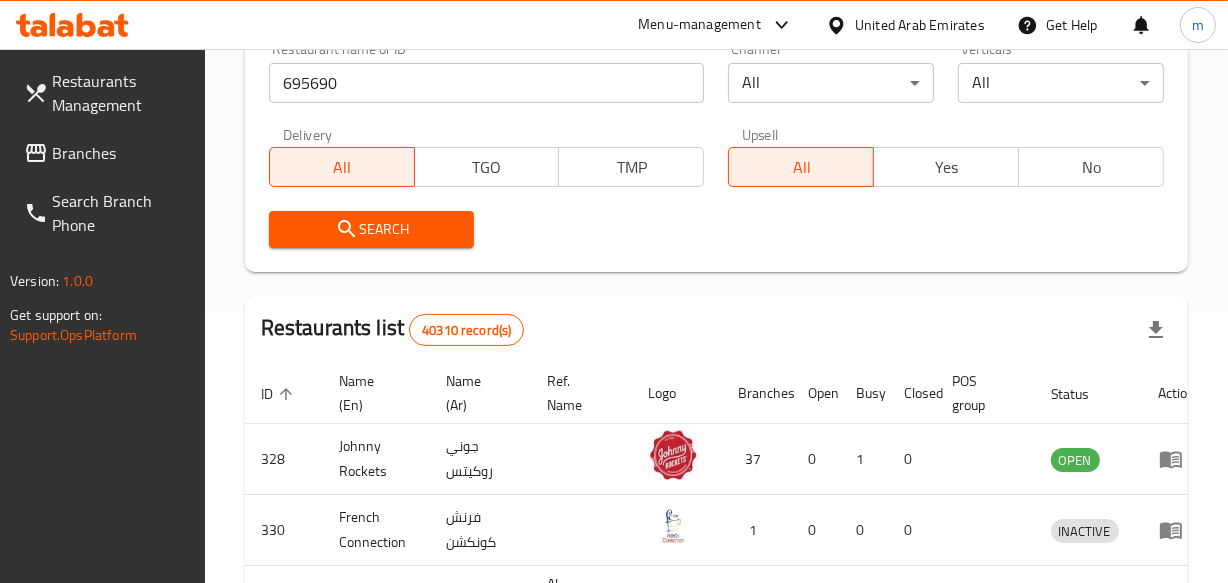 click on "Search" at bounding box center (372, 229) 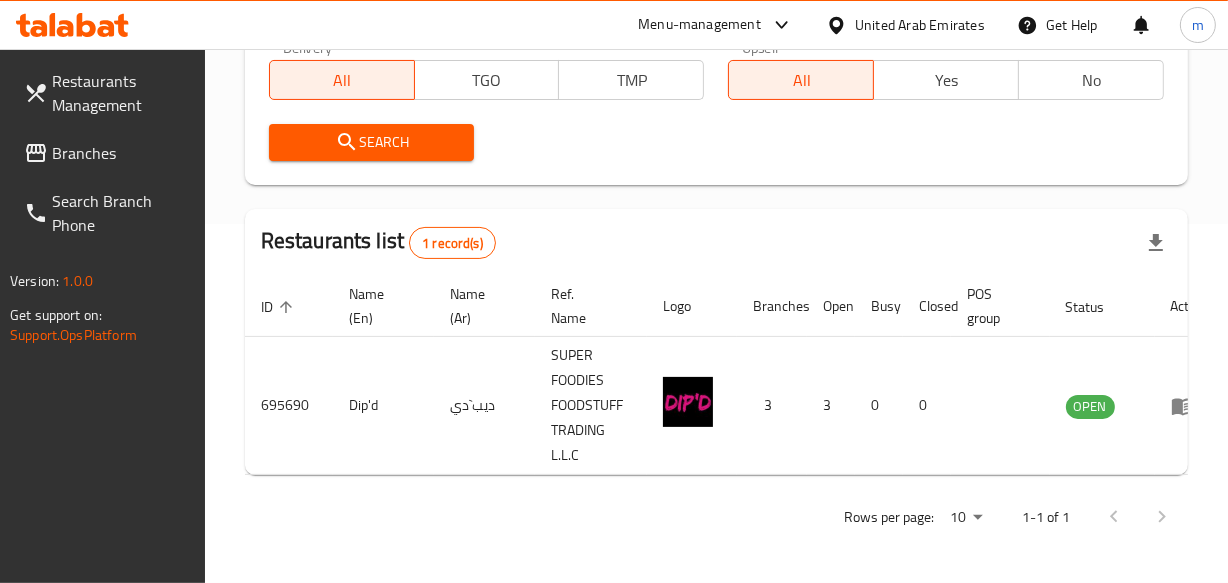 scroll, scrollTop: 373, scrollLeft: 0, axis: vertical 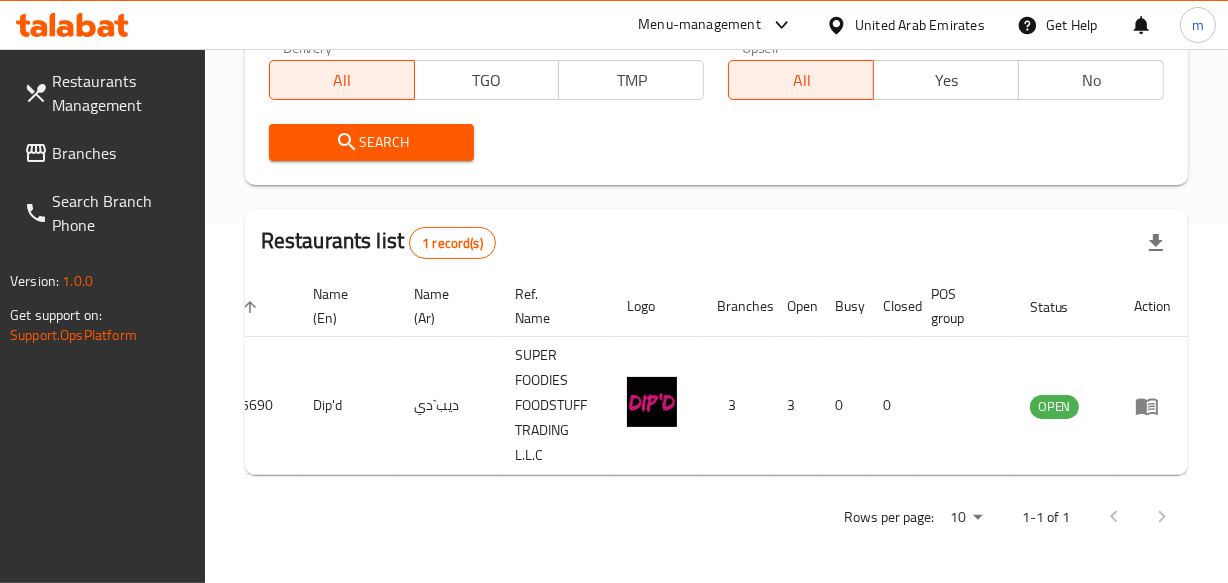 click on "United Arab Emirates" at bounding box center [920, 25] 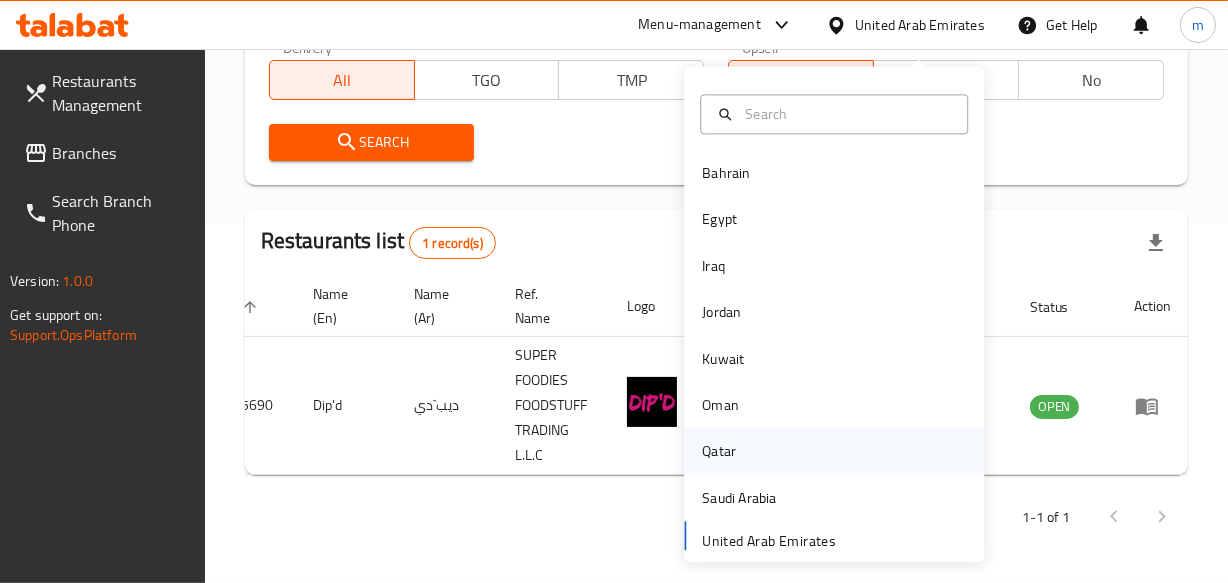 click on "Qatar" at bounding box center (719, 452) 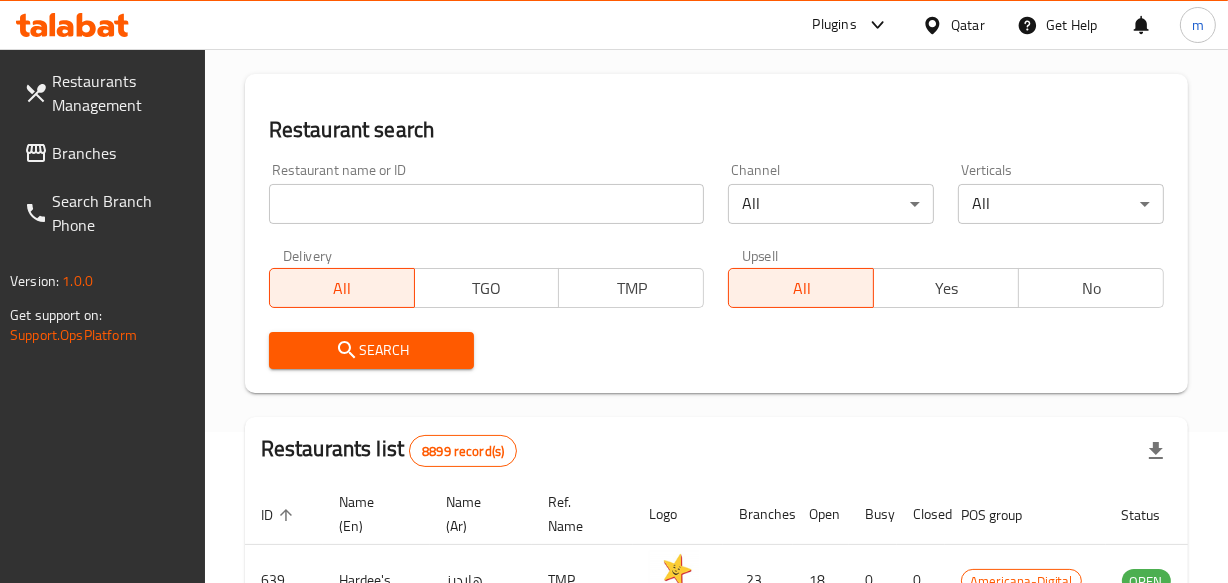 scroll, scrollTop: 100, scrollLeft: 0, axis: vertical 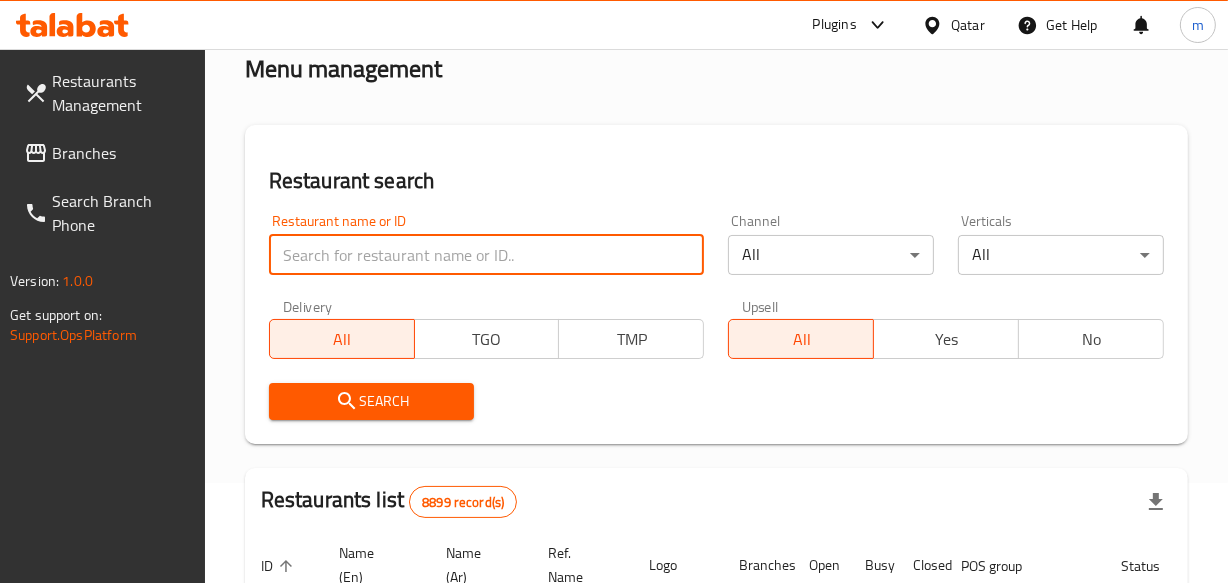 click at bounding box center (487, 255) 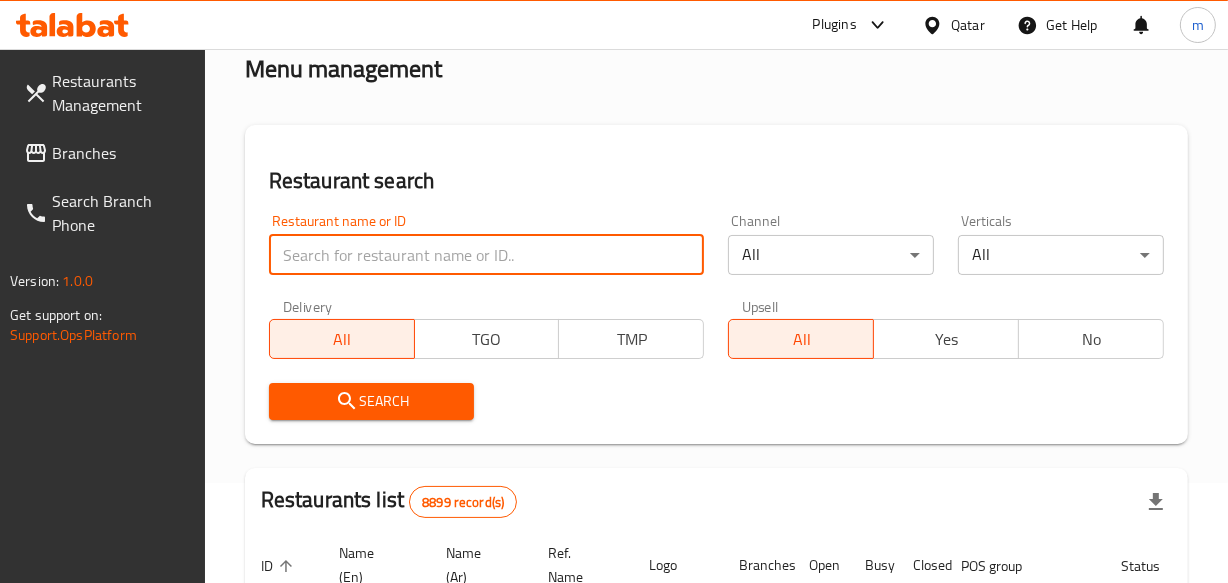 drag, startPoint x: 66, startPoint y: 146, endPoint x: 163, endPoint y: 178, distance: 102.14206 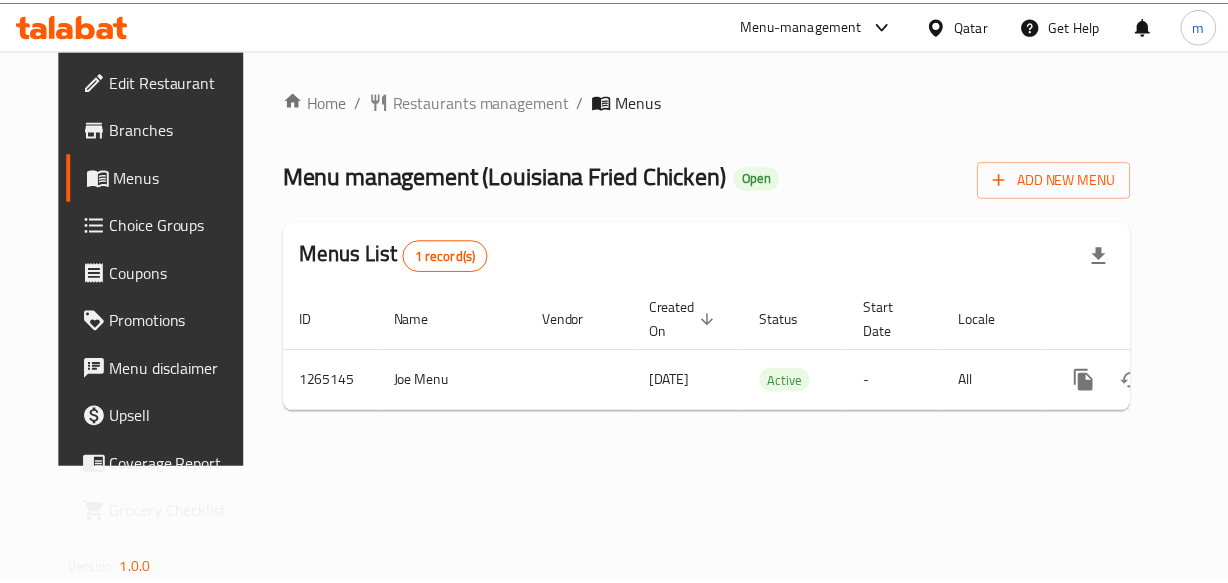 scroll, scrollTop: 0, scrollLeft: 0, axis: both 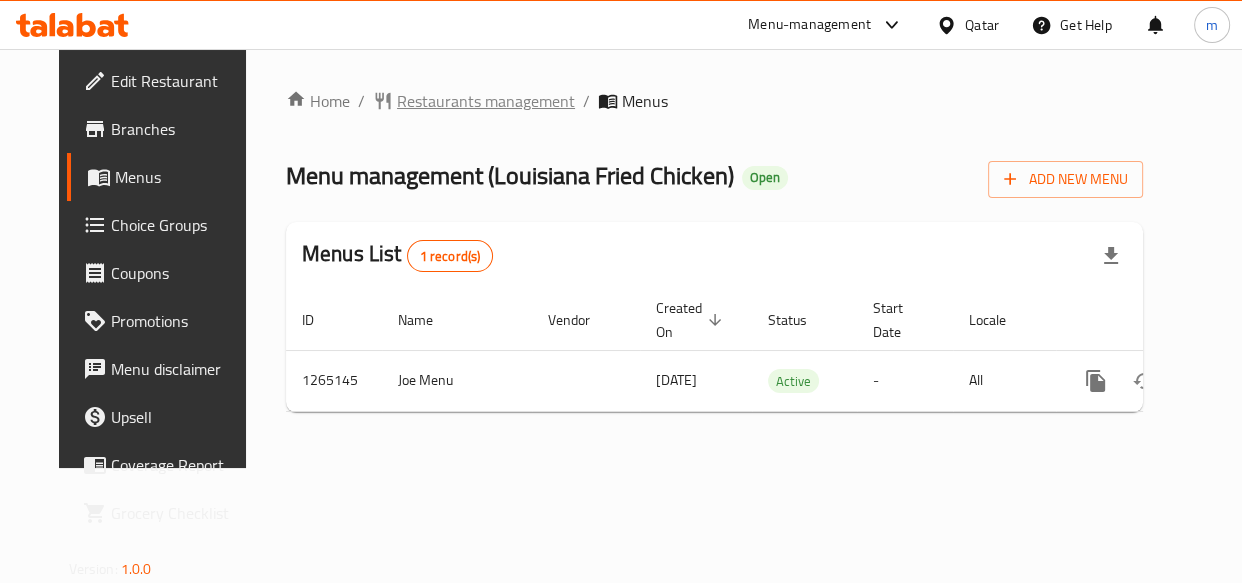 click on "Restaurants management" at bounding box center [486, 101] 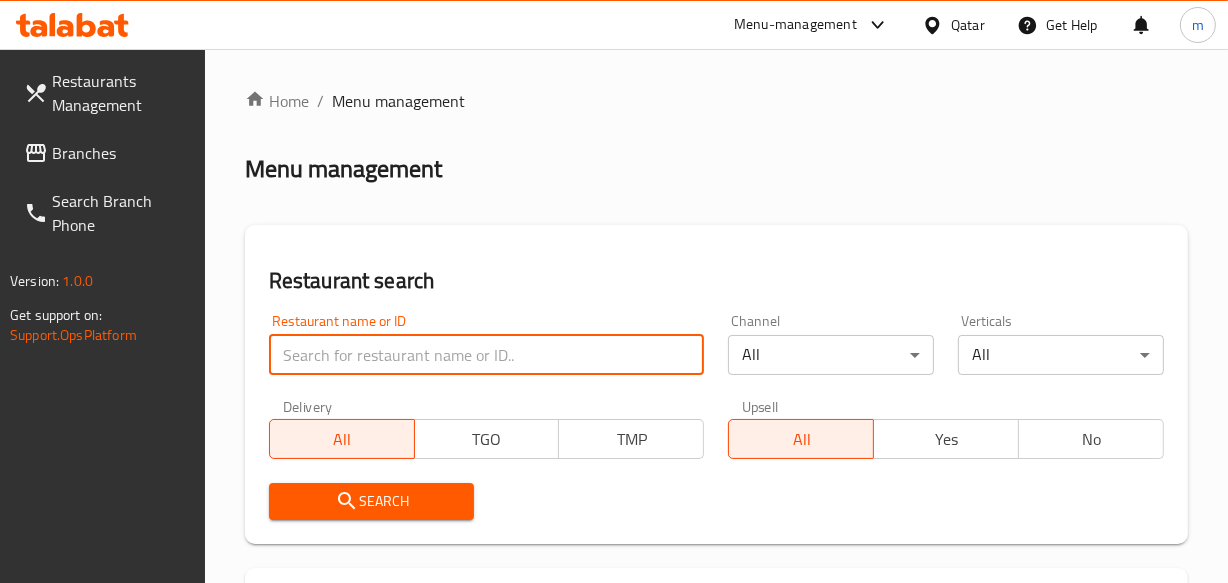 click at bounding box center [487, 355] 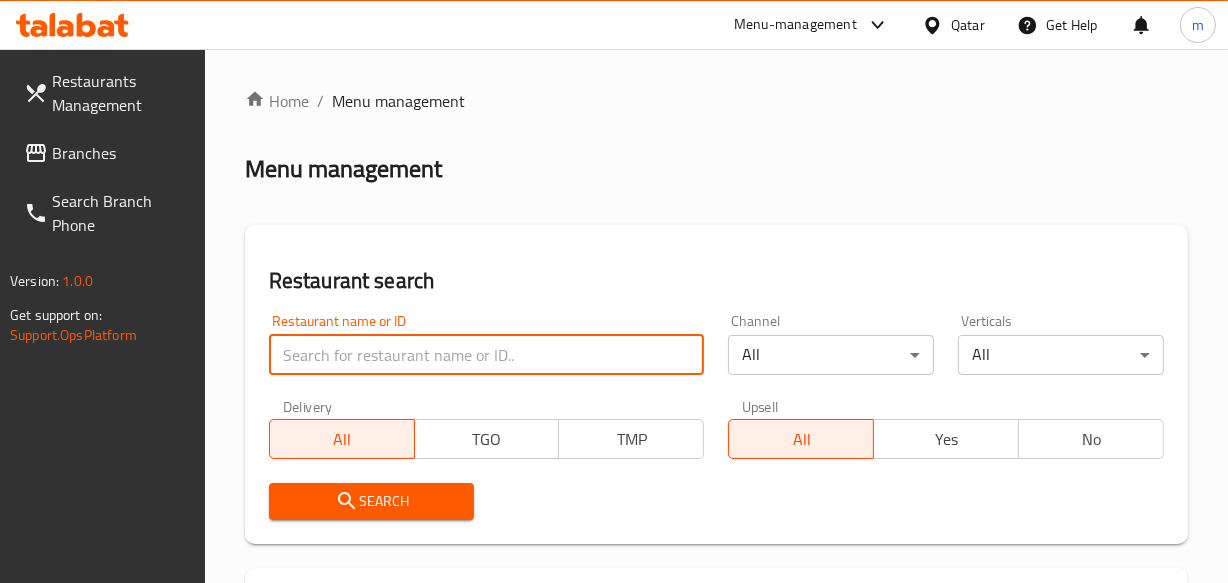 paste on "686669" 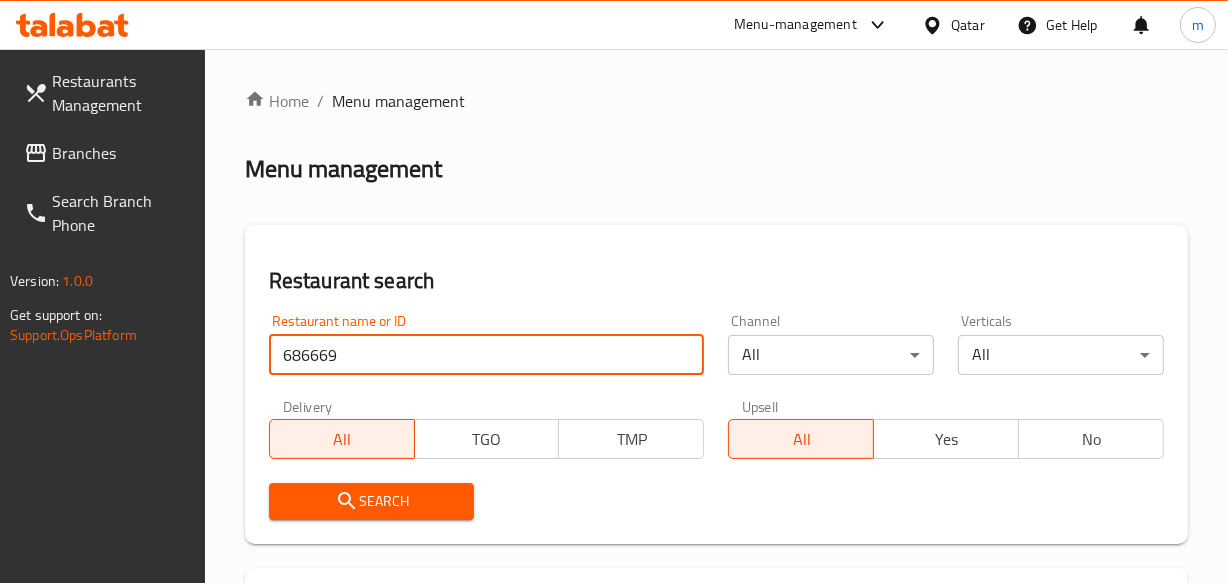 type on "686669" 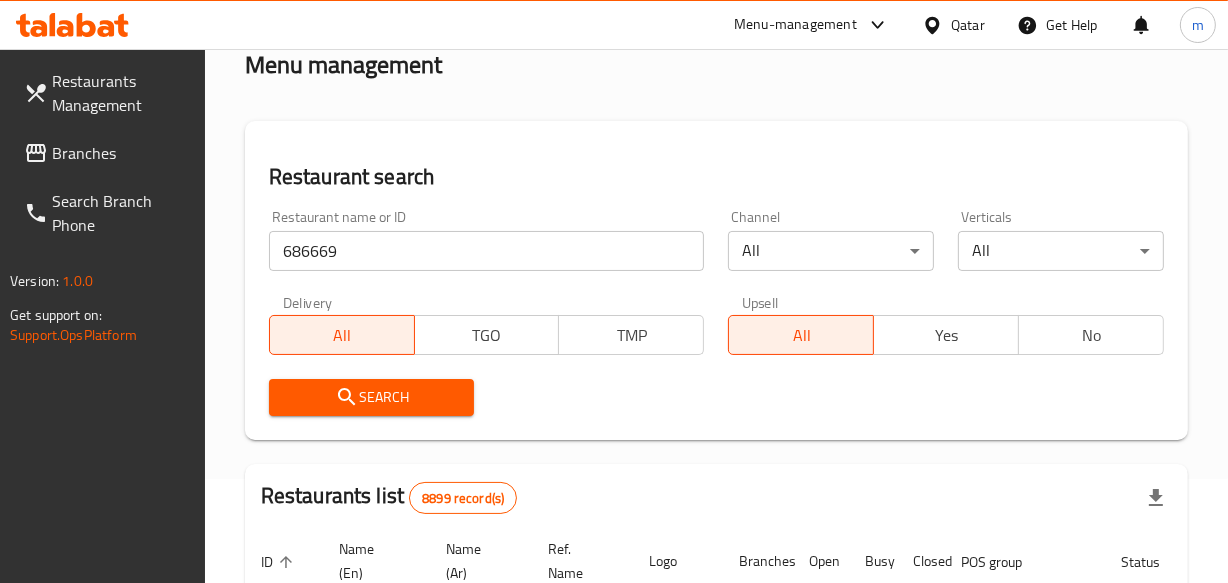 scroll, scrollTop: 272, scrollLeft: 0, axis: vertical 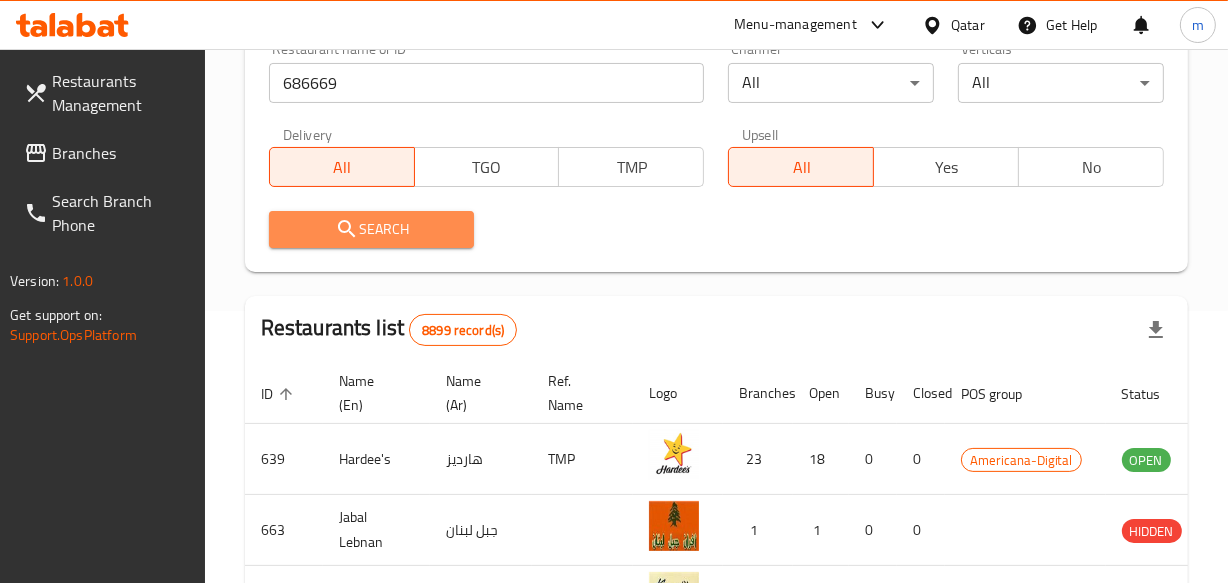 click on "Search" at bounding box center (372, 229) 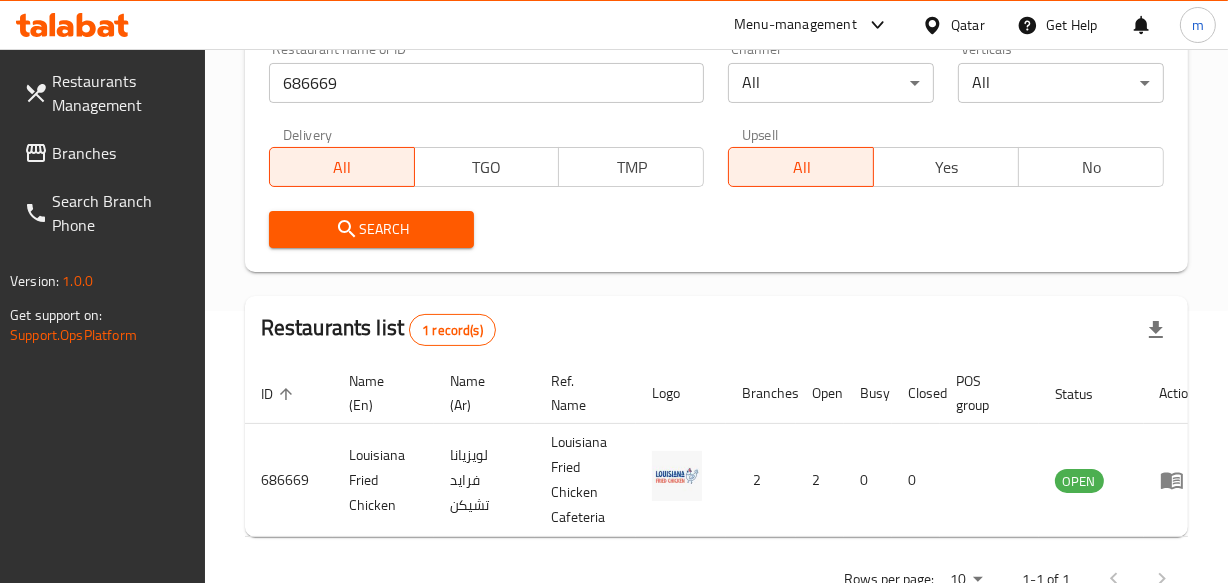 scroll, scrollTop: 349, scrollLeft: 0, axis: vertical 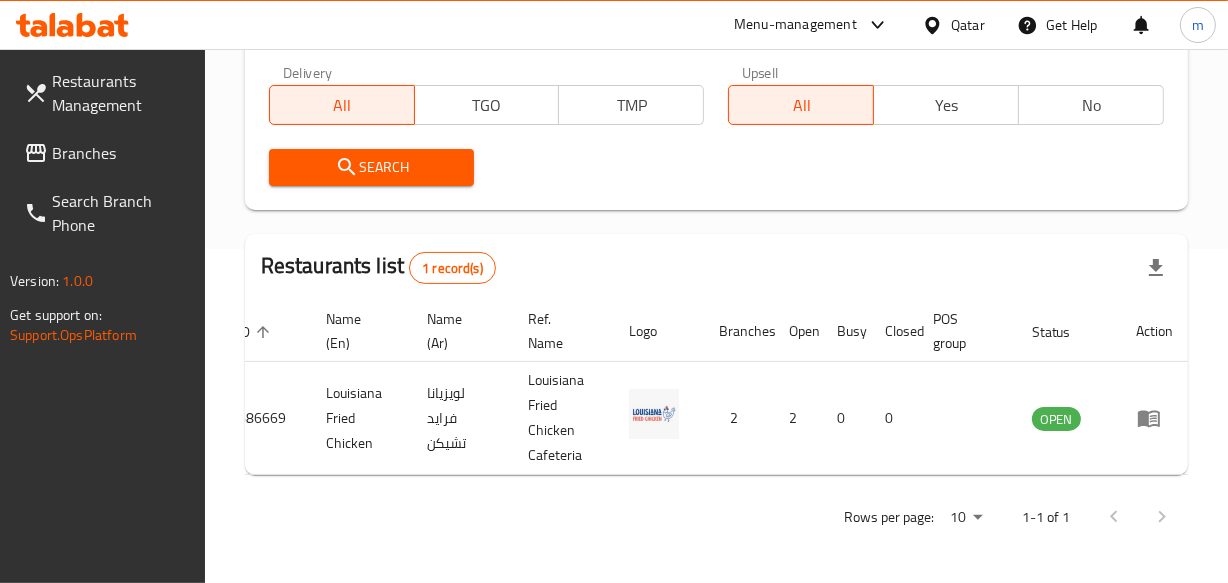click on "Qatar" at bounding box center [968, 25] 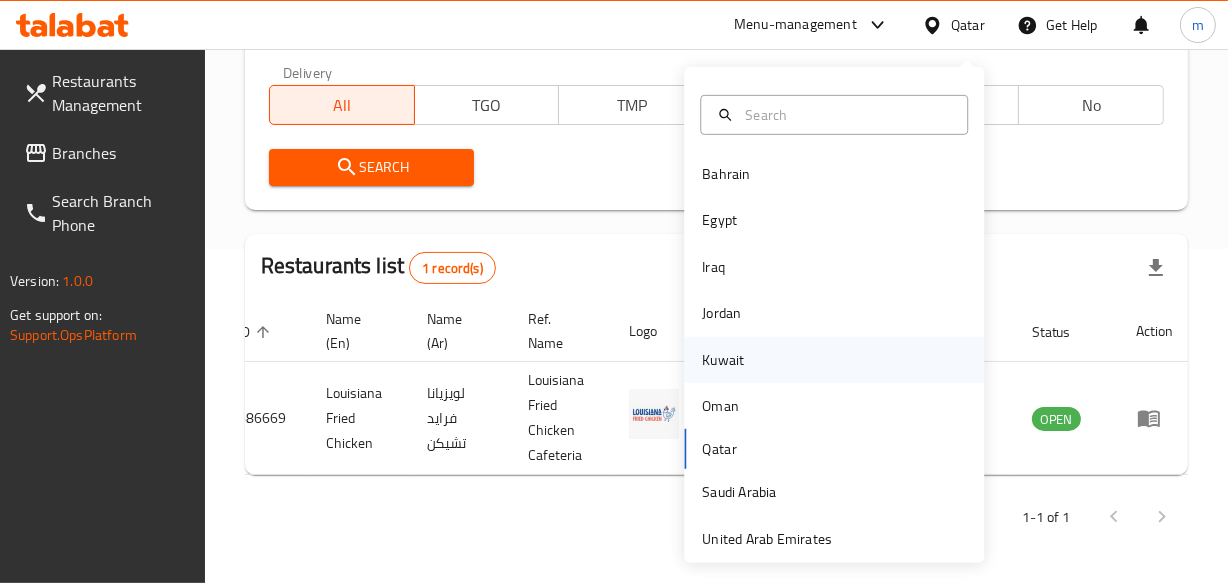 click on "Kuwait" at bounding box center [723, 360] 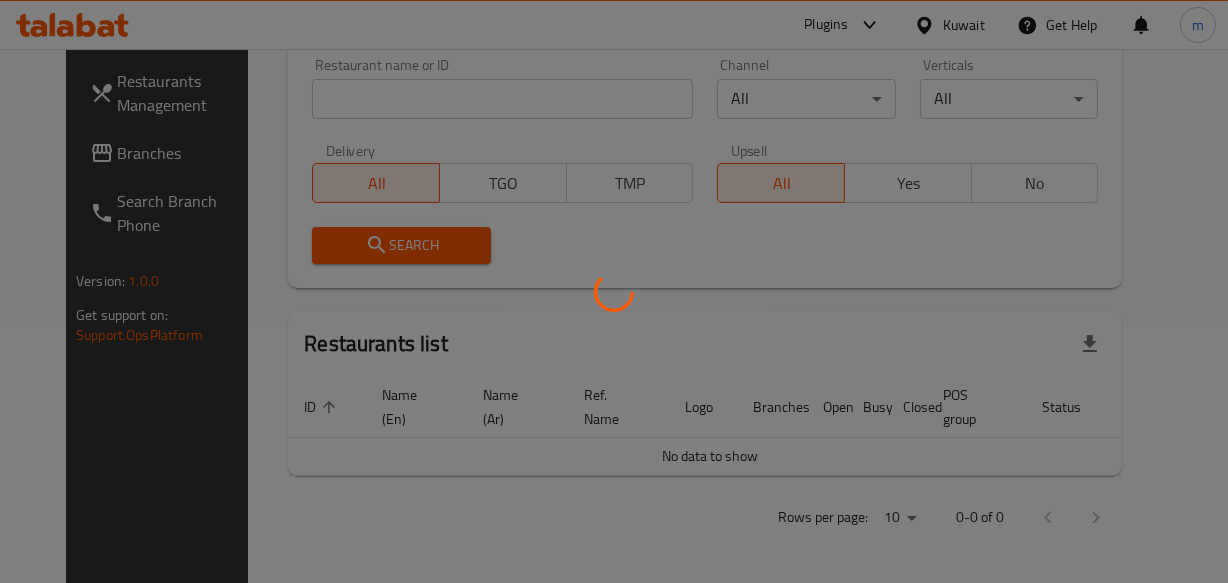 scroll, scrollTop: 349, scrollLeft: 0, axis: vertical 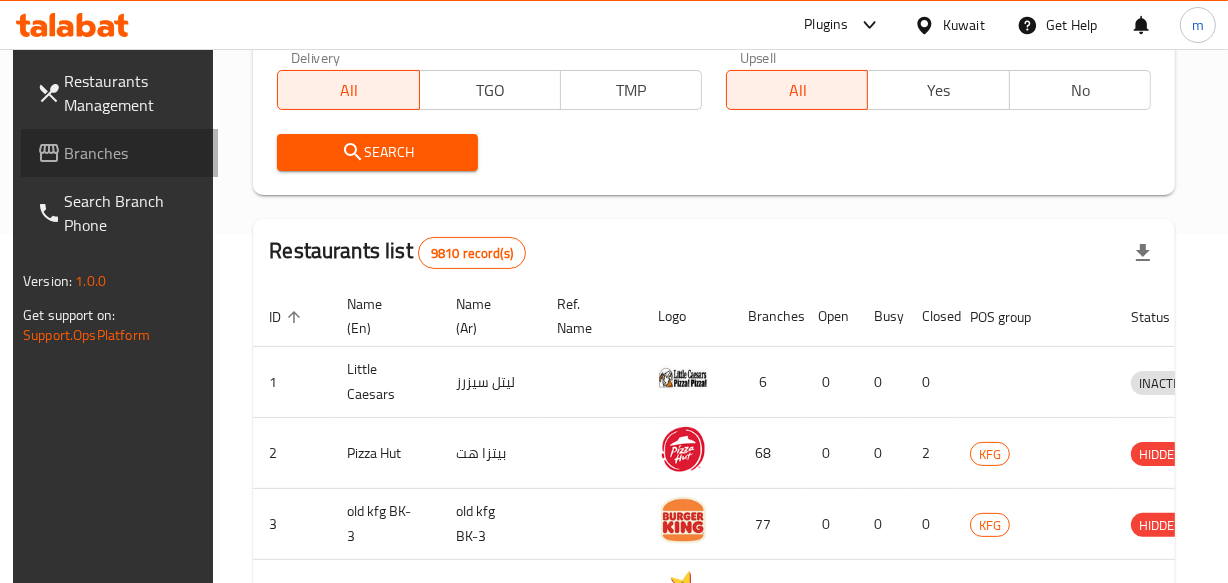 click on "Branches" at bounding box center (133, 153) 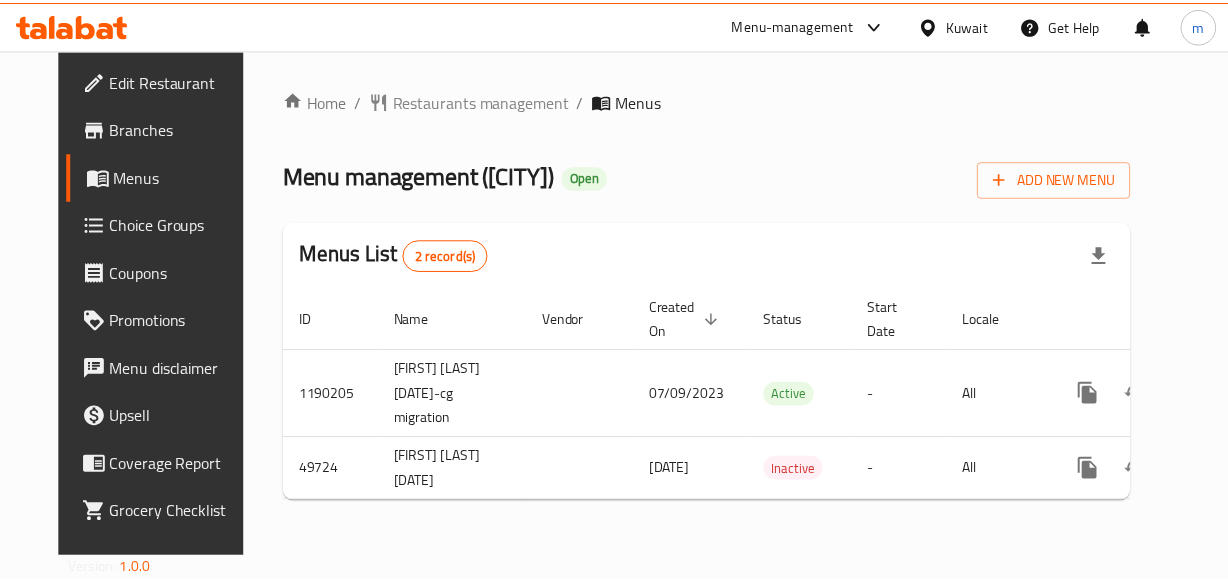 scroll, scrollTop: 0, scrollLeft: 0, axis: both 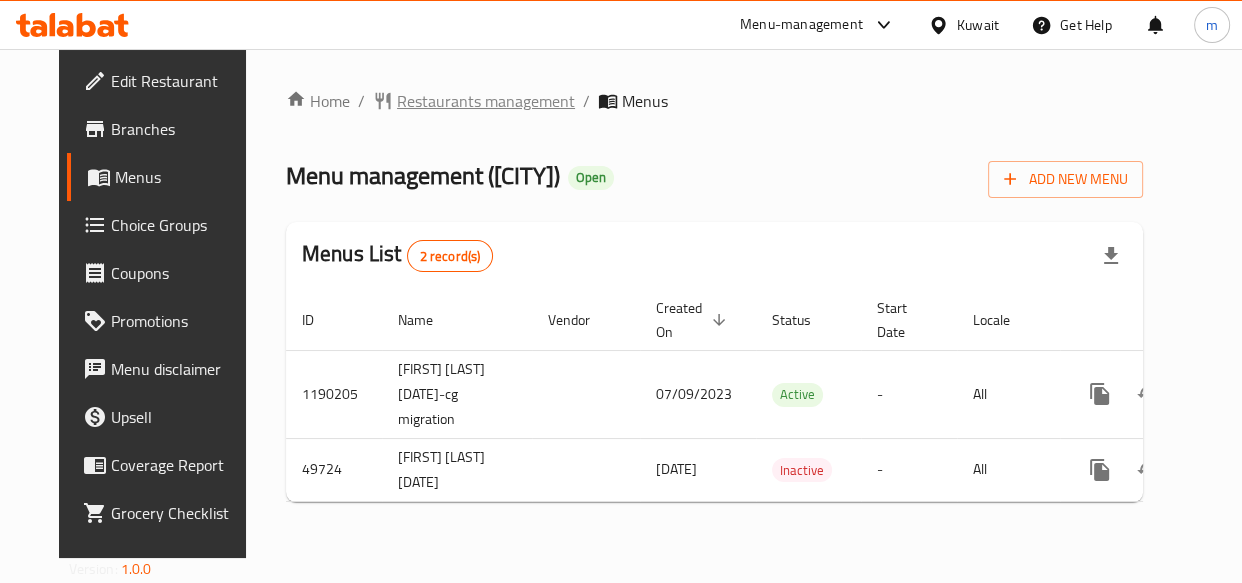click on "Restaurants management" at bounding box center (486, 101) 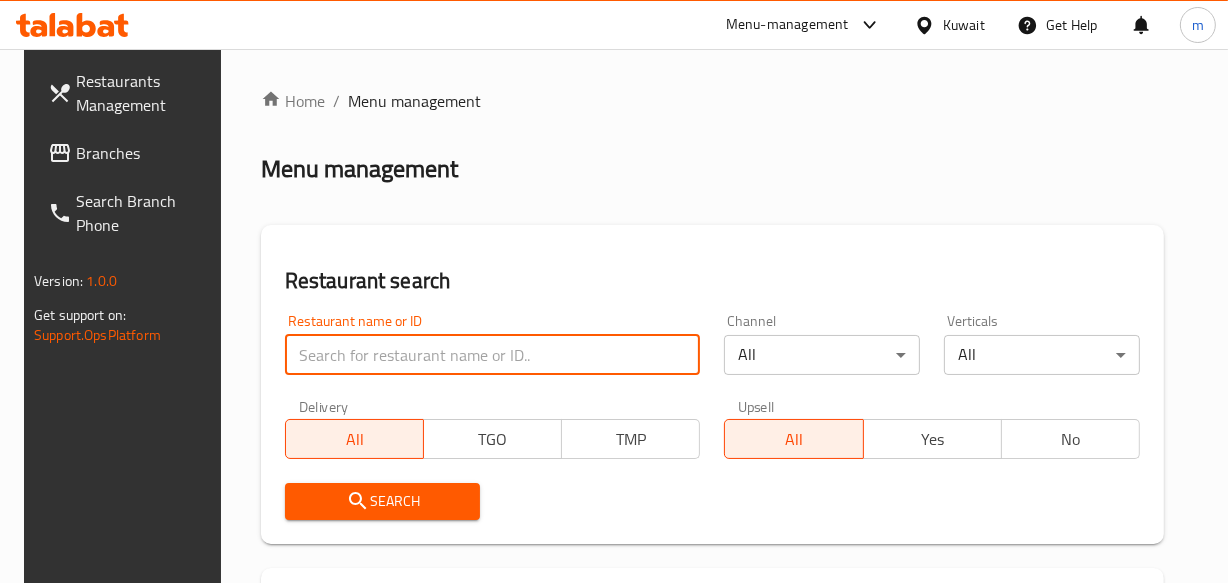 click at bounding box center [493, 355] 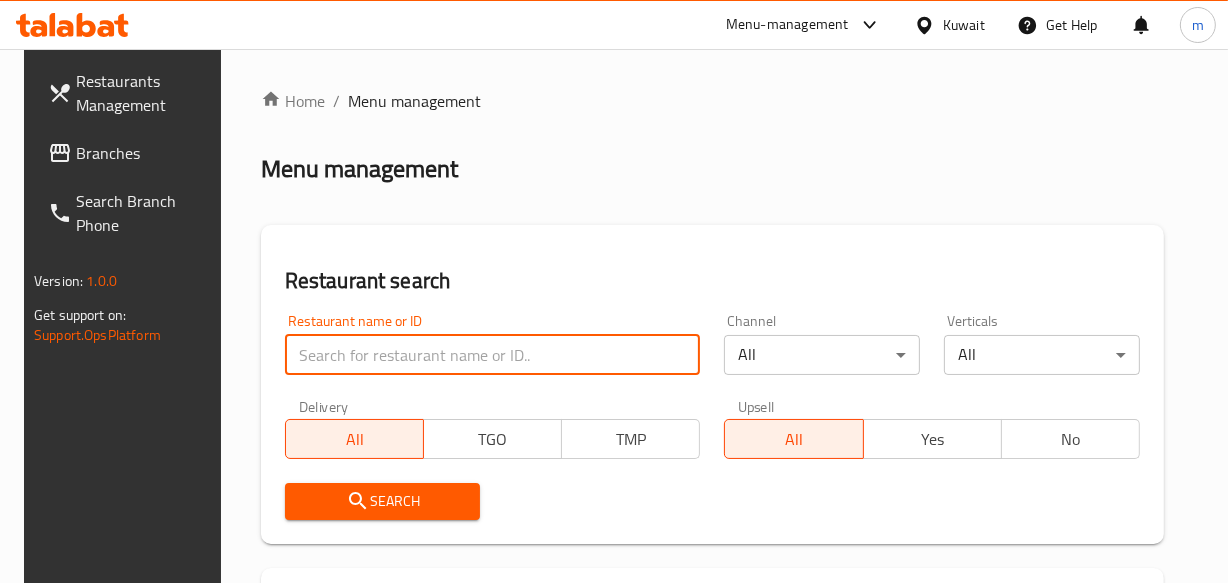 paste on "24937" 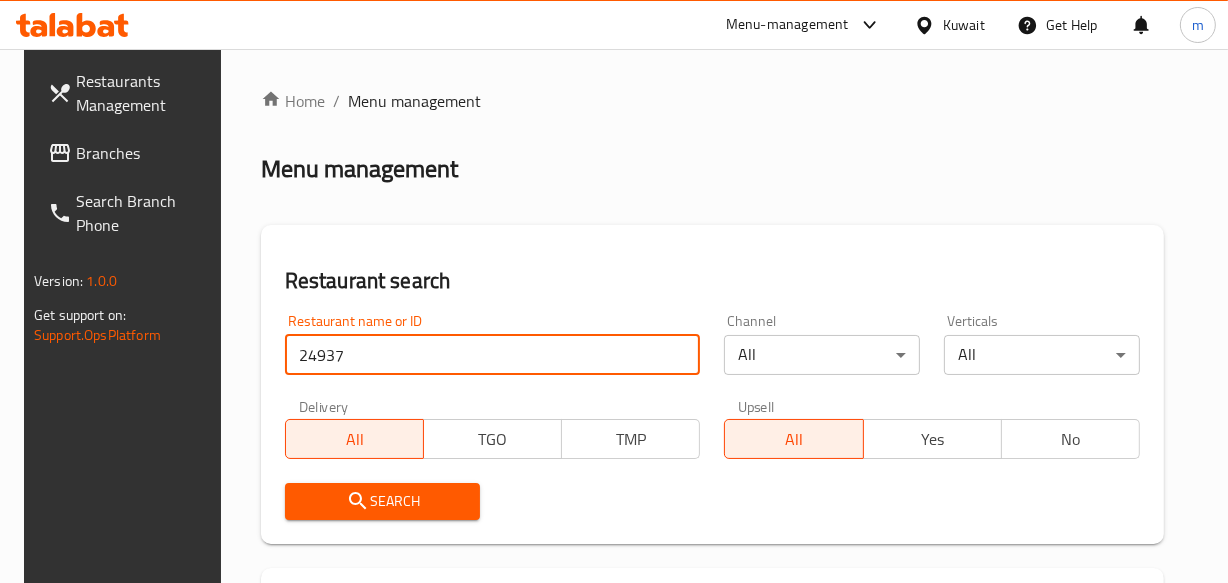 type on "24937" 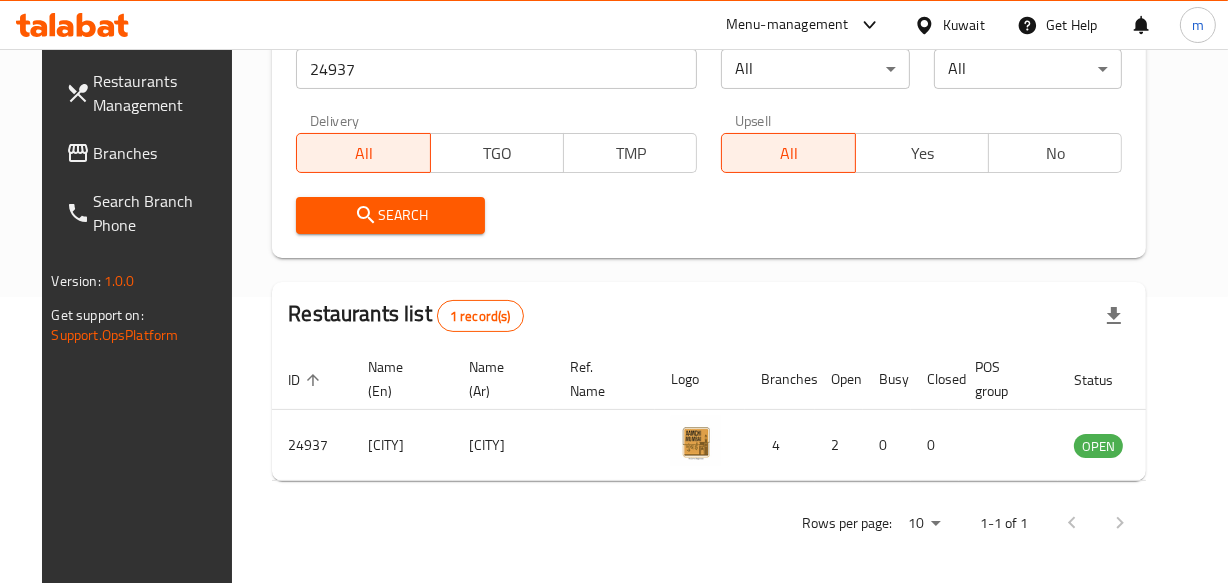 scroll, scrollTop: 306, scrollLeft: 0, axis: vertical 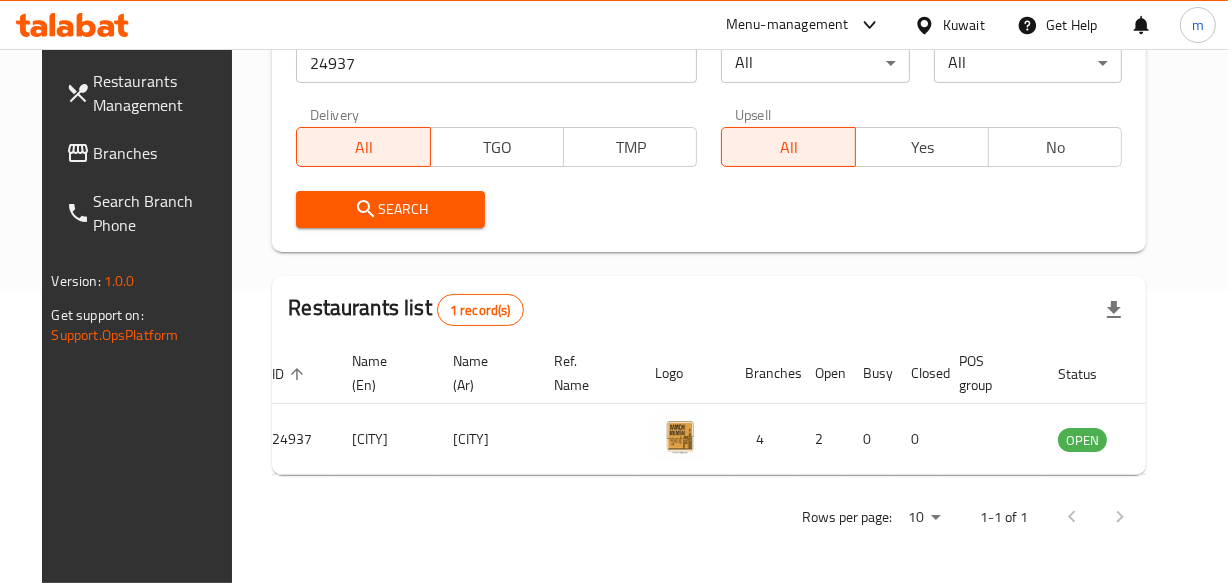 click 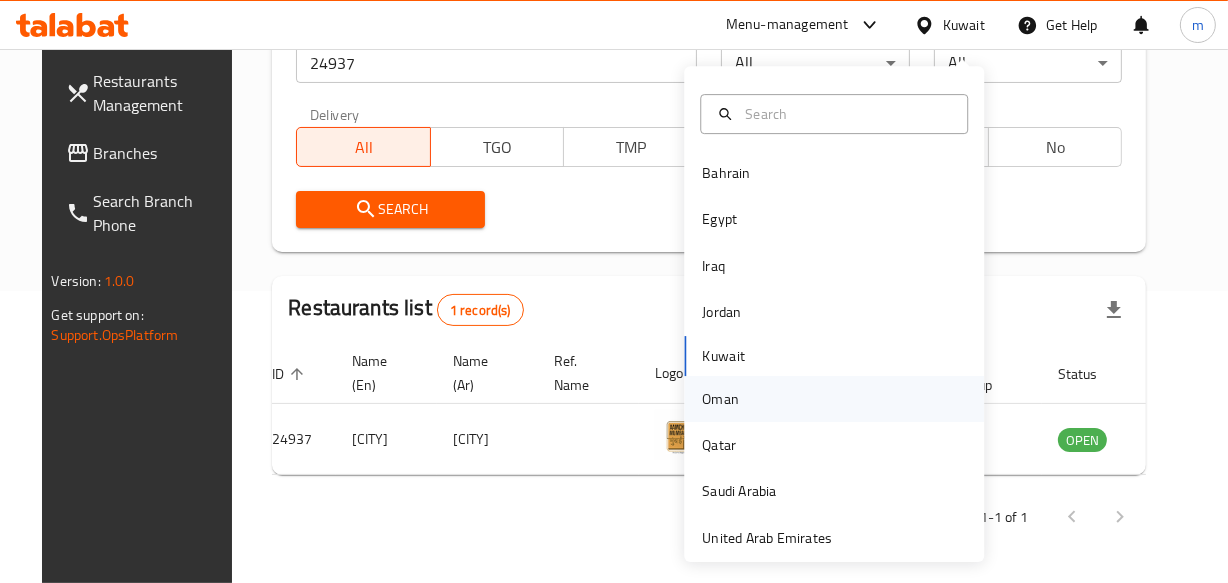 click on "Oman" at bounding box center [720, 399] 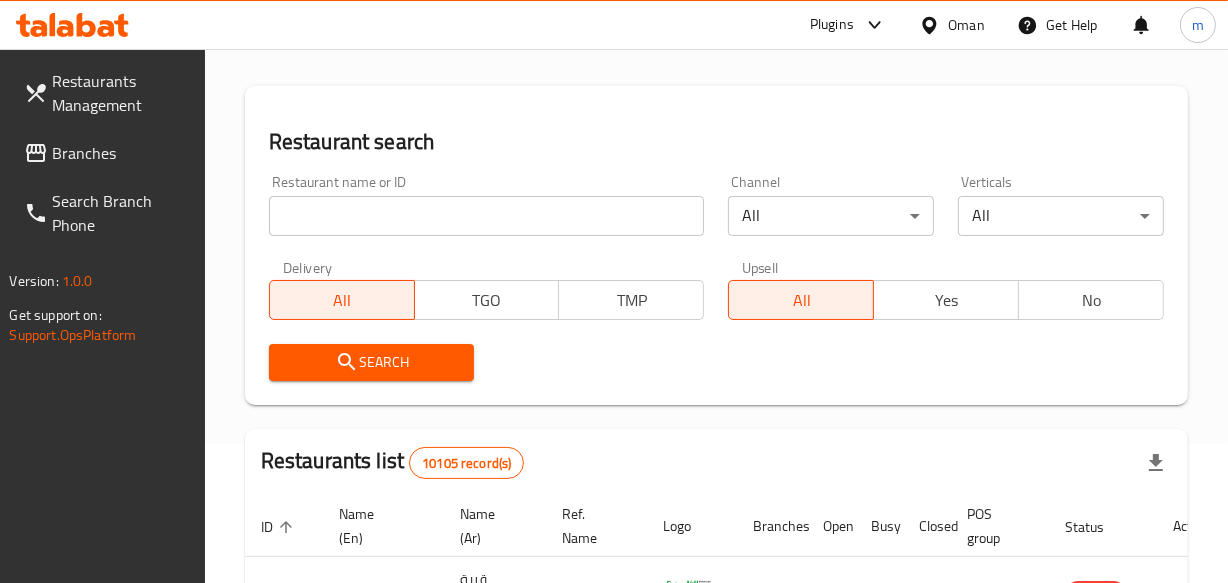 scroll, scrollTop: 0, scrollLeft: 0, axis: both 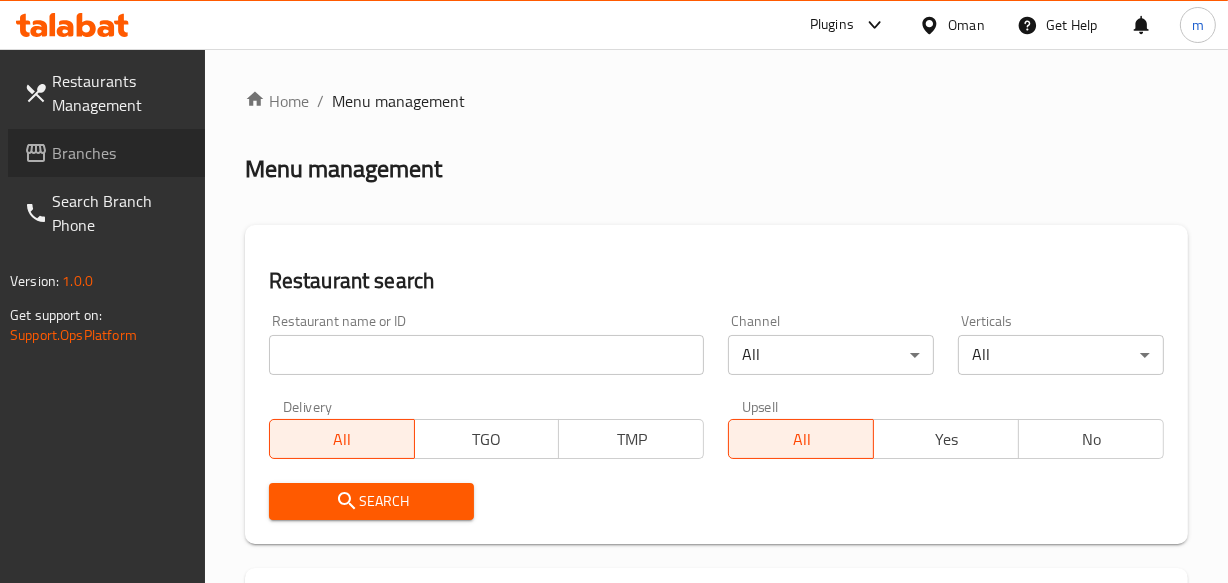 click on "Branches" at bounding box center (120, 153) 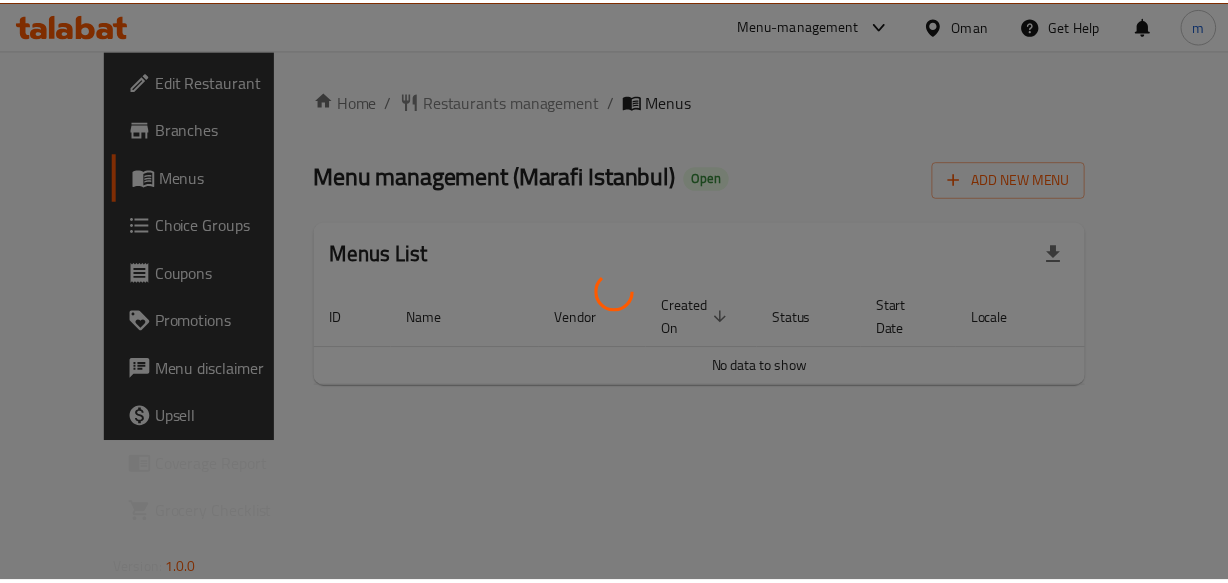 scroll, scrollTop: 0, scrollLeft: 0, axis: both 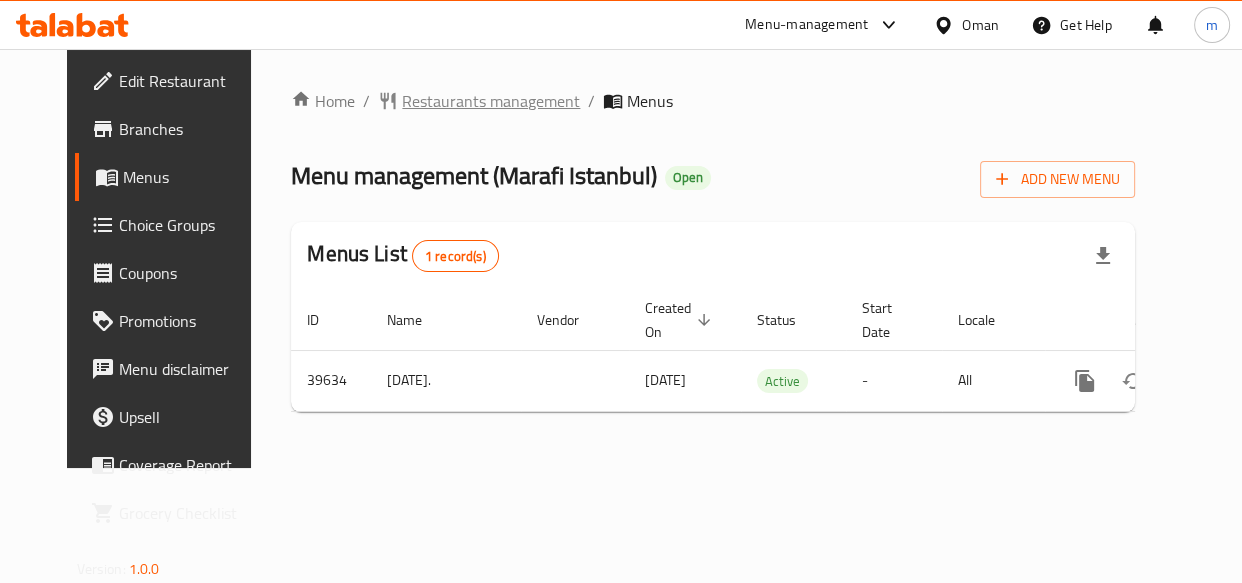 click on "Restaurants management" at bounding box center (491, 101) 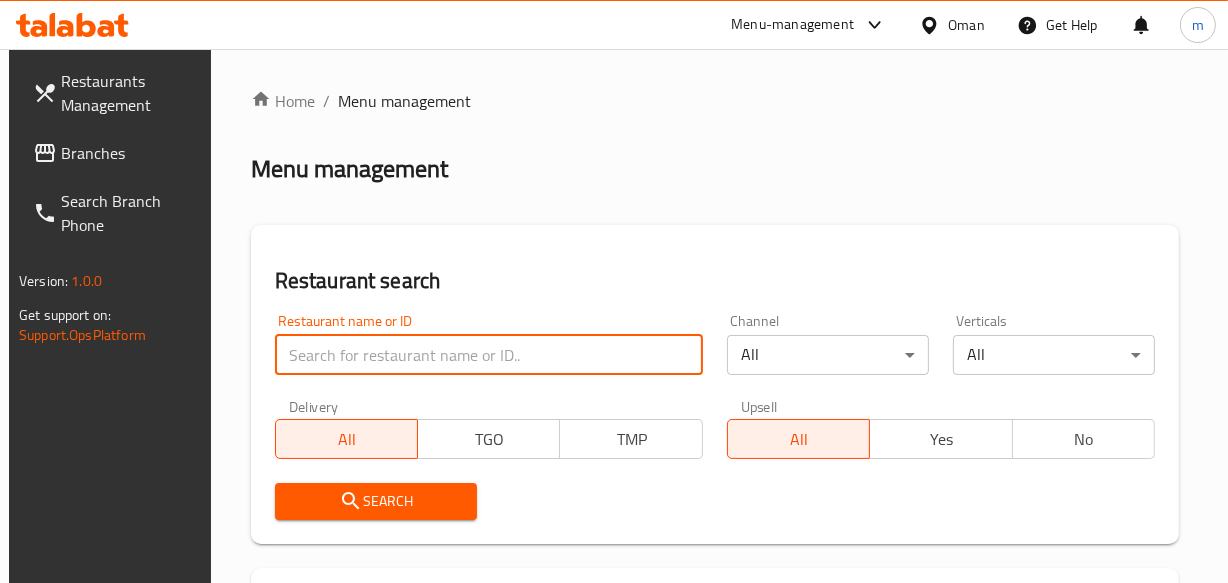 click at bounding box center (489, 355) 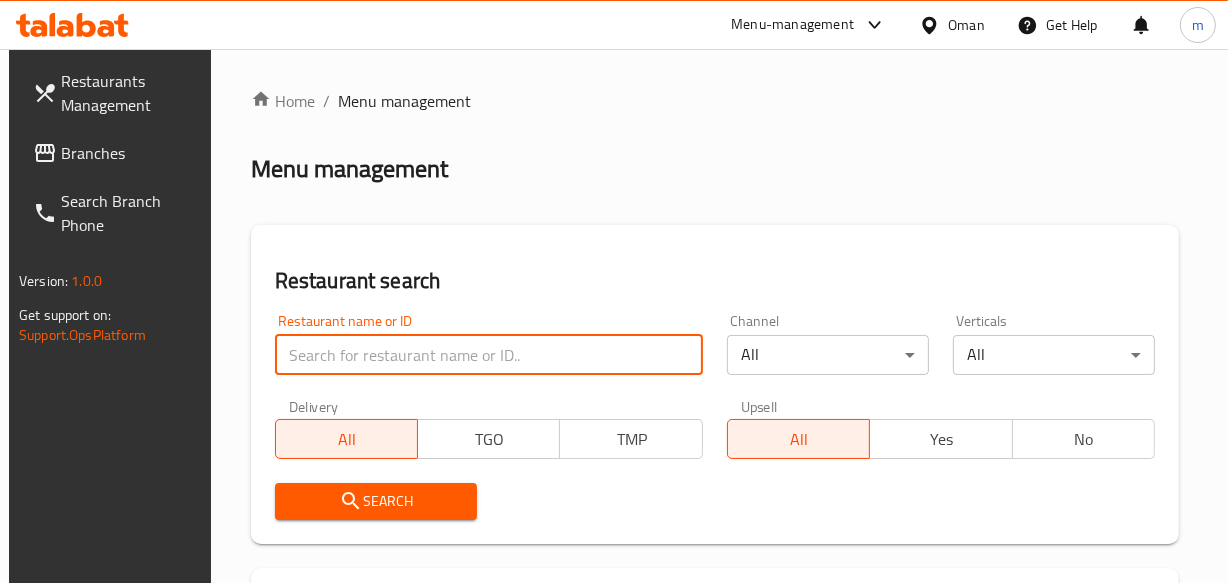 paste on "20658" 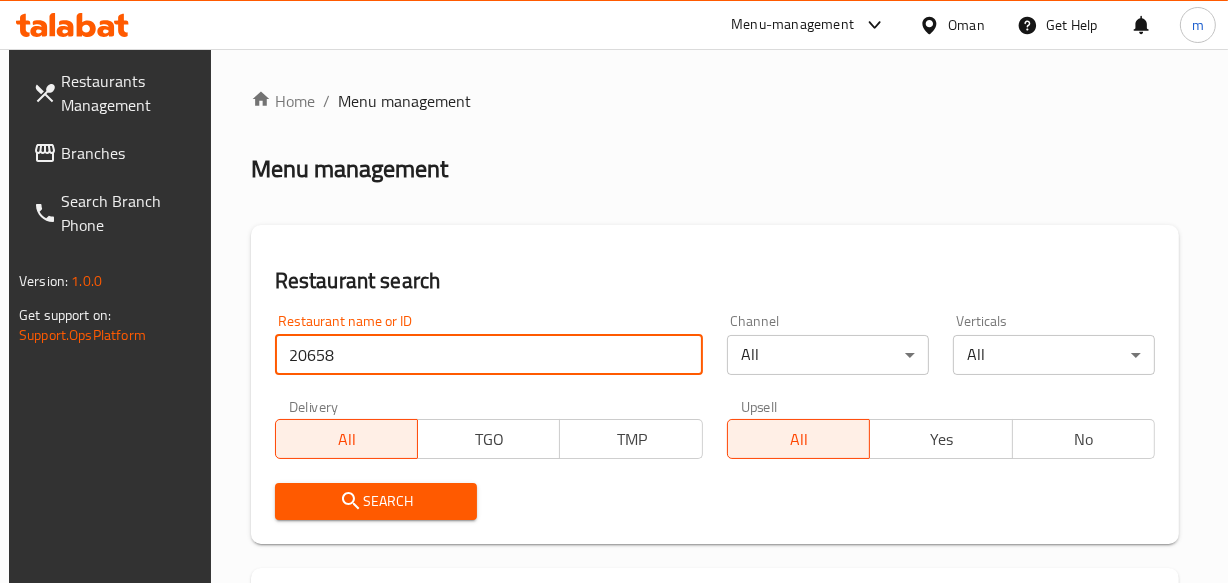 type on "20658" 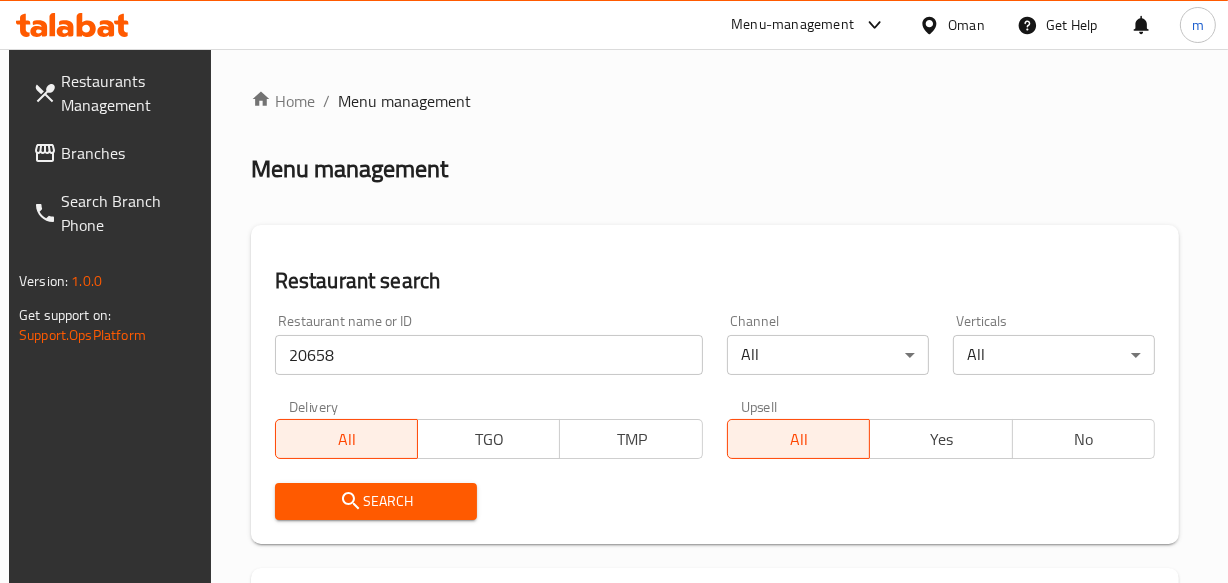 click on "Search" at bounding box center (376, 501) 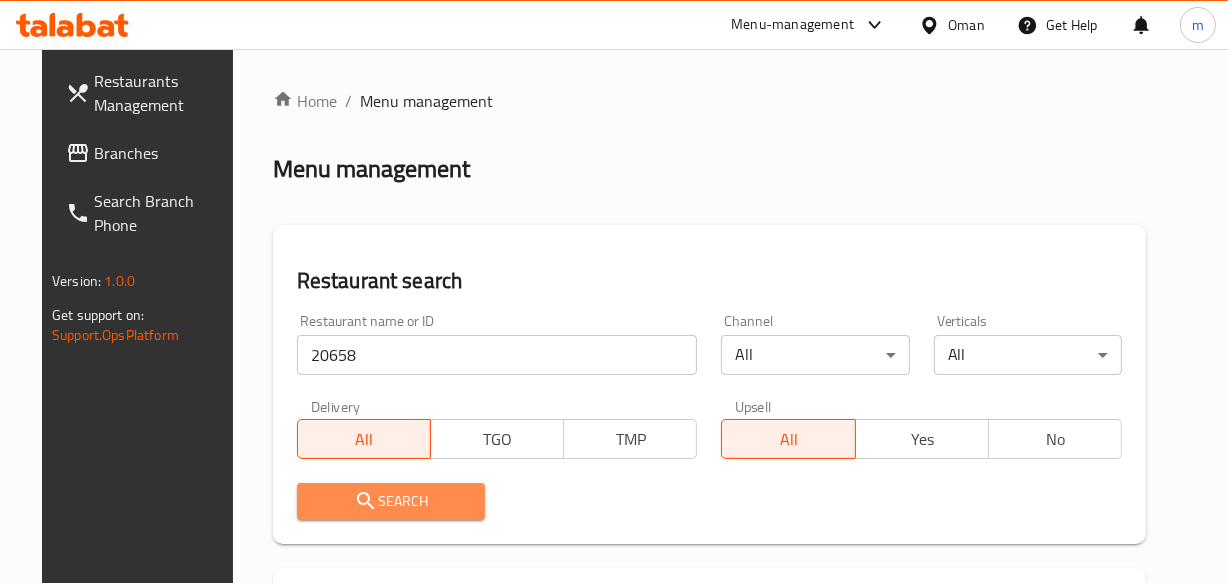 click on "Search" at bounding box center [391, 501] 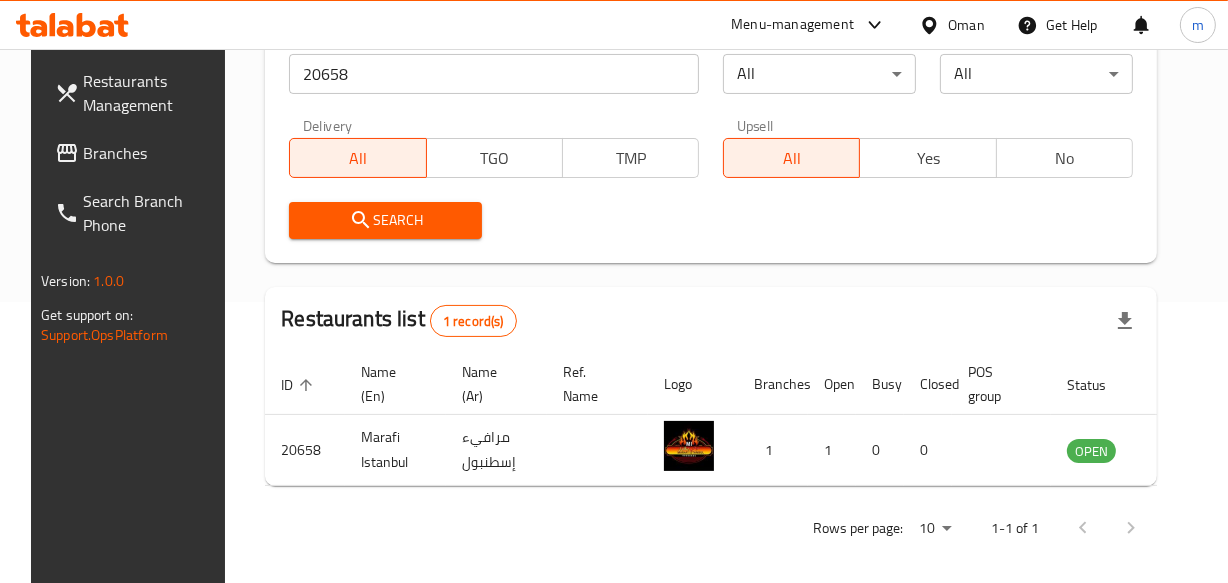 scroll, scrollTop: 306, scrollLeft: 0, axis: vertical 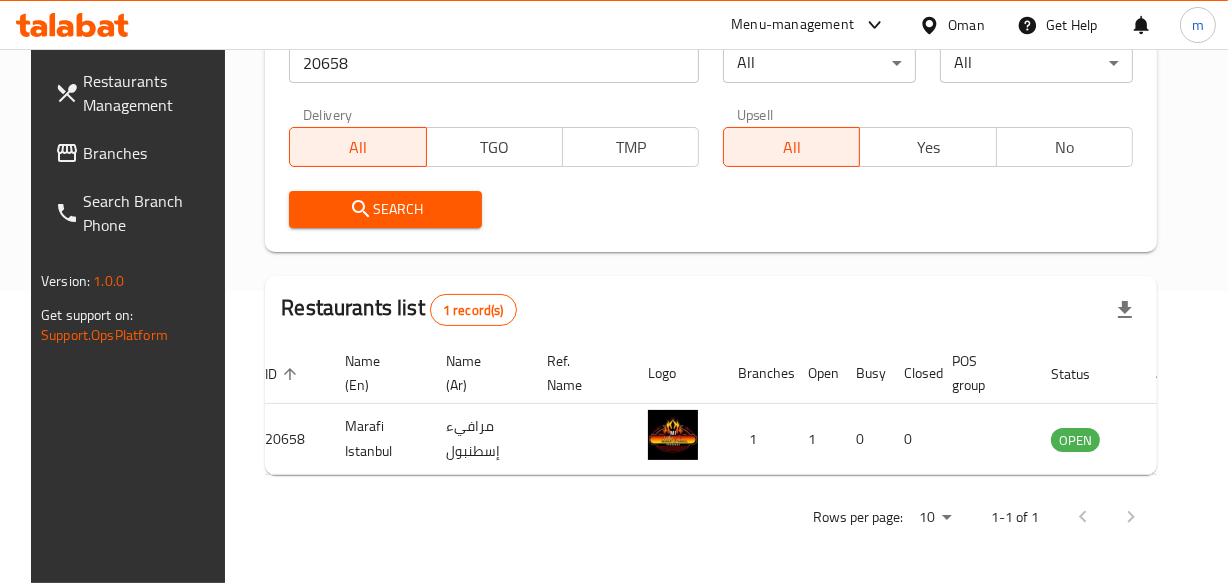 click 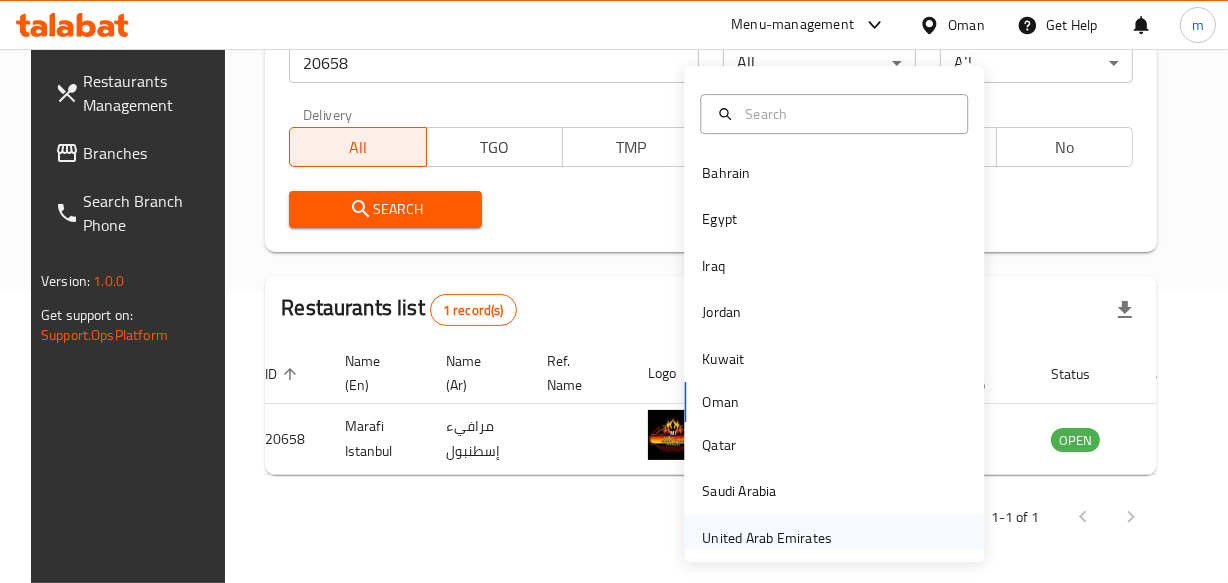 click on "United Arab Emirates" at bounding box center (767, 538) 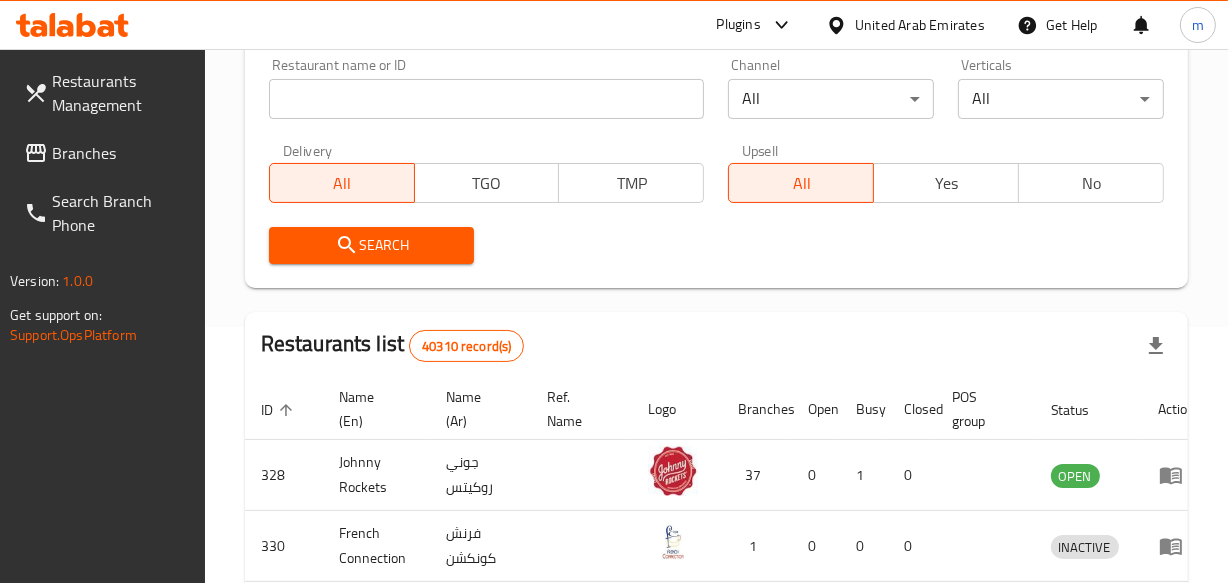 scroll, scrollTop: 306, scrollLeft: 0, axis: vertical 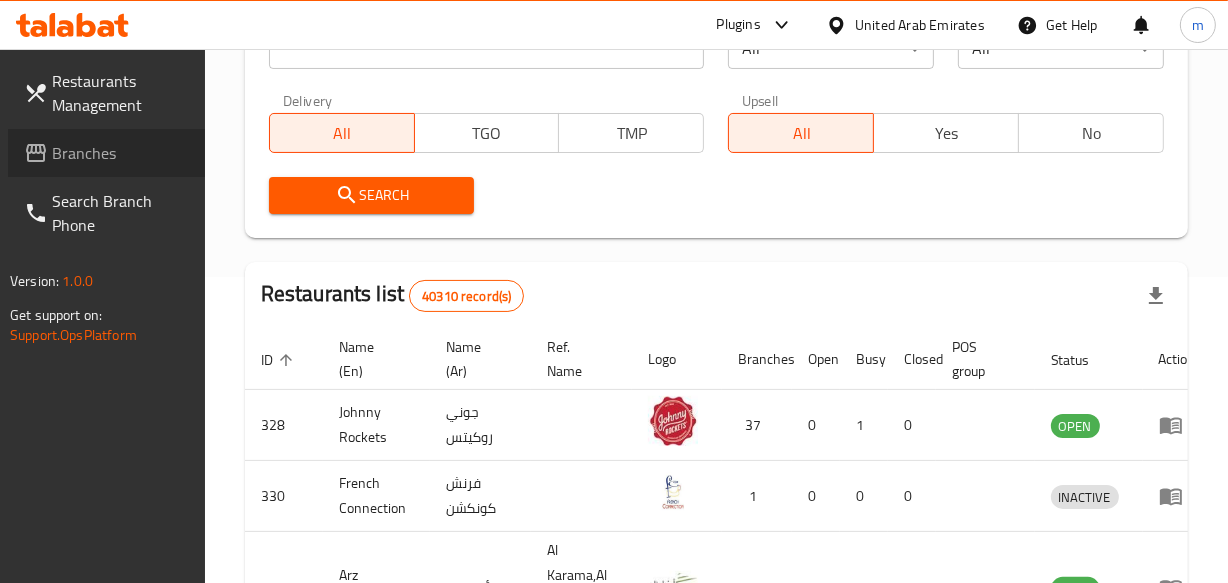 click on "Branches" at bounding box center (120, 153) 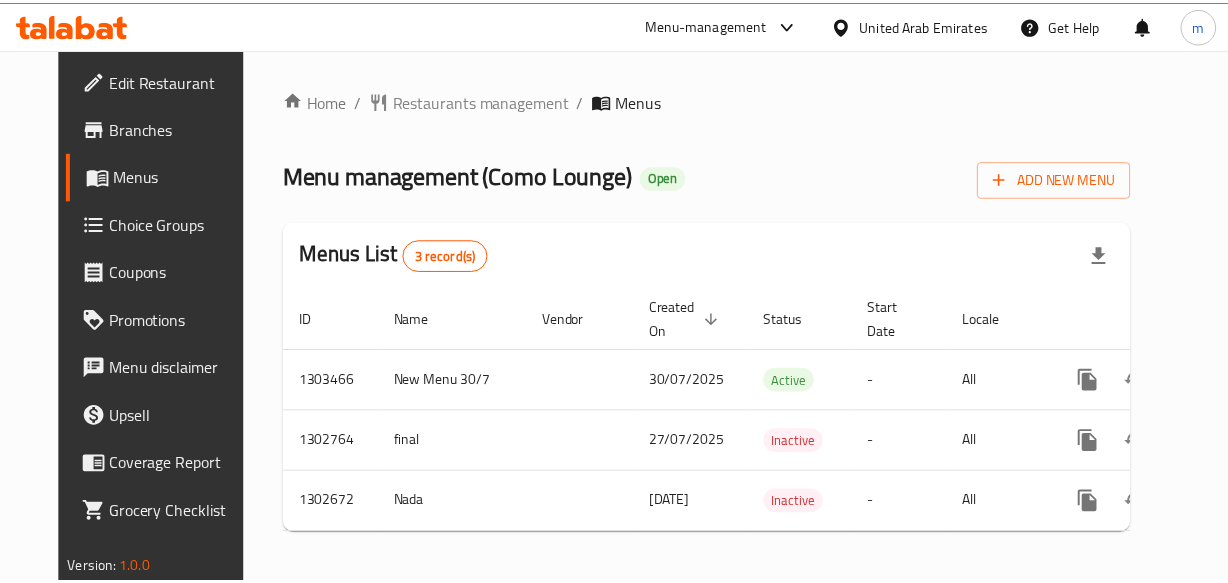 scroll, scrollTop: 0, scrollLeft: 0, axis: both 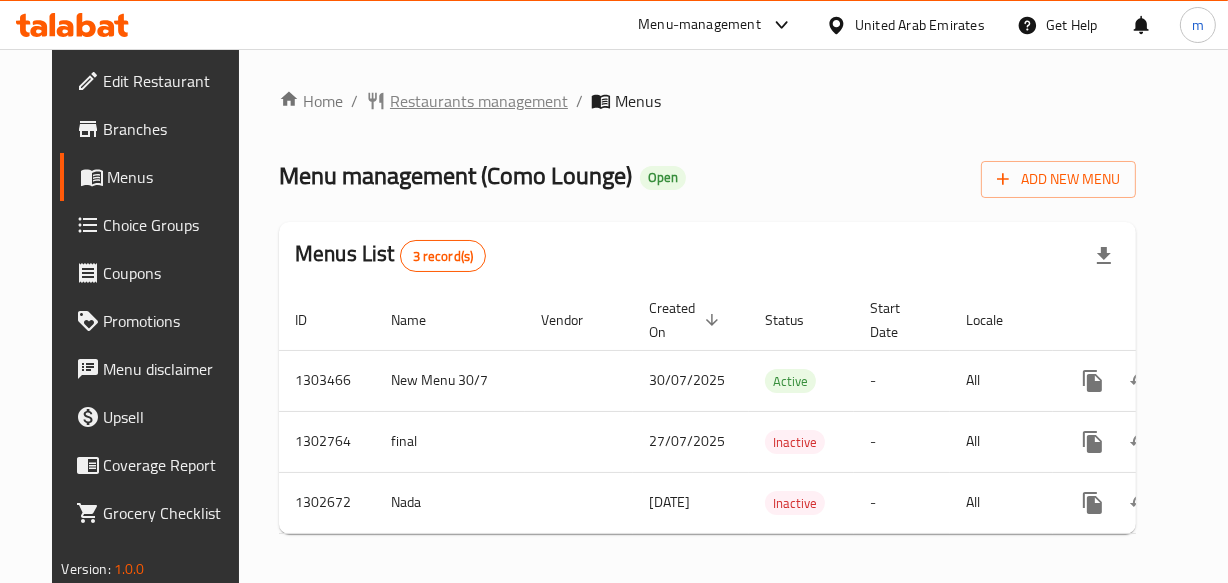 click on "Restaurants management" at bounding box center (479, 101) 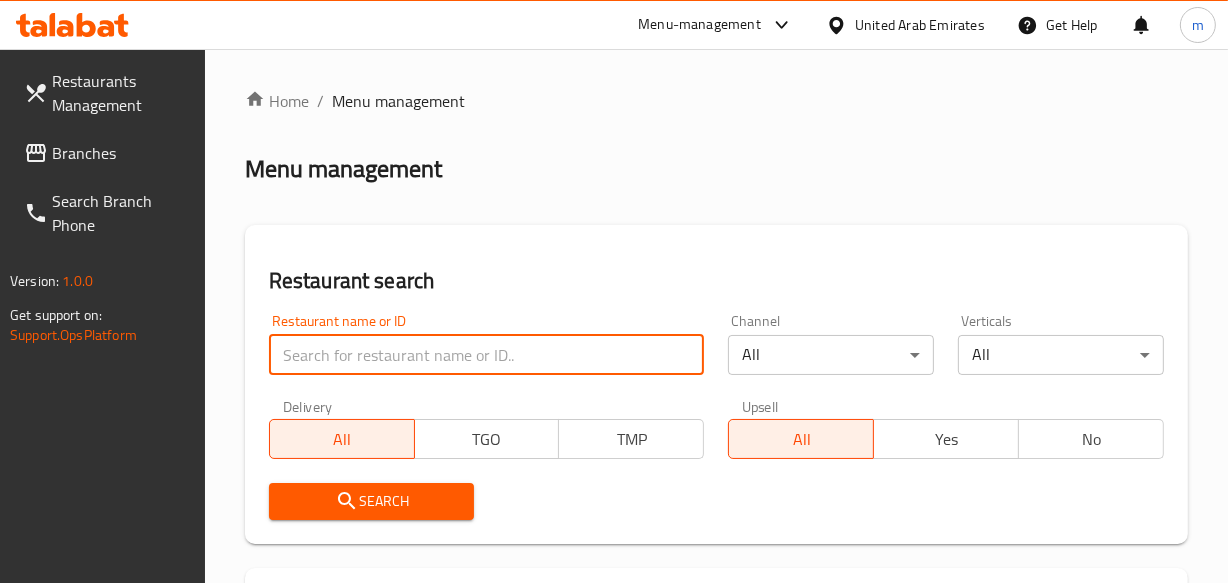 click at bounding box center [487, 355] 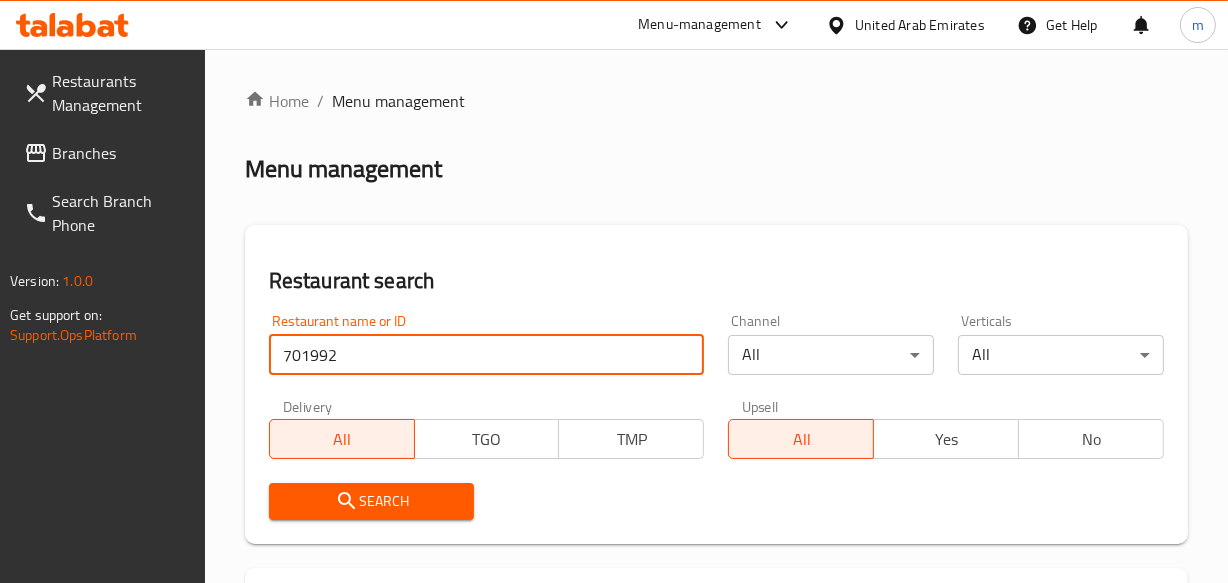 type on "701992" 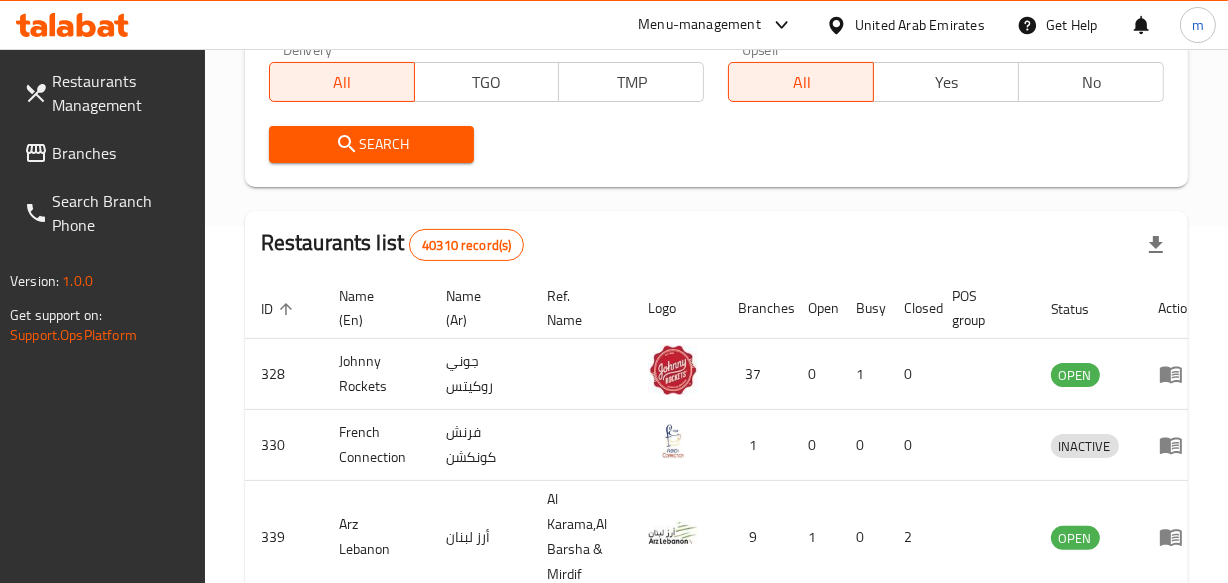 scroll, scrollTop: 363, scrollLeft: 0, axis: vertical 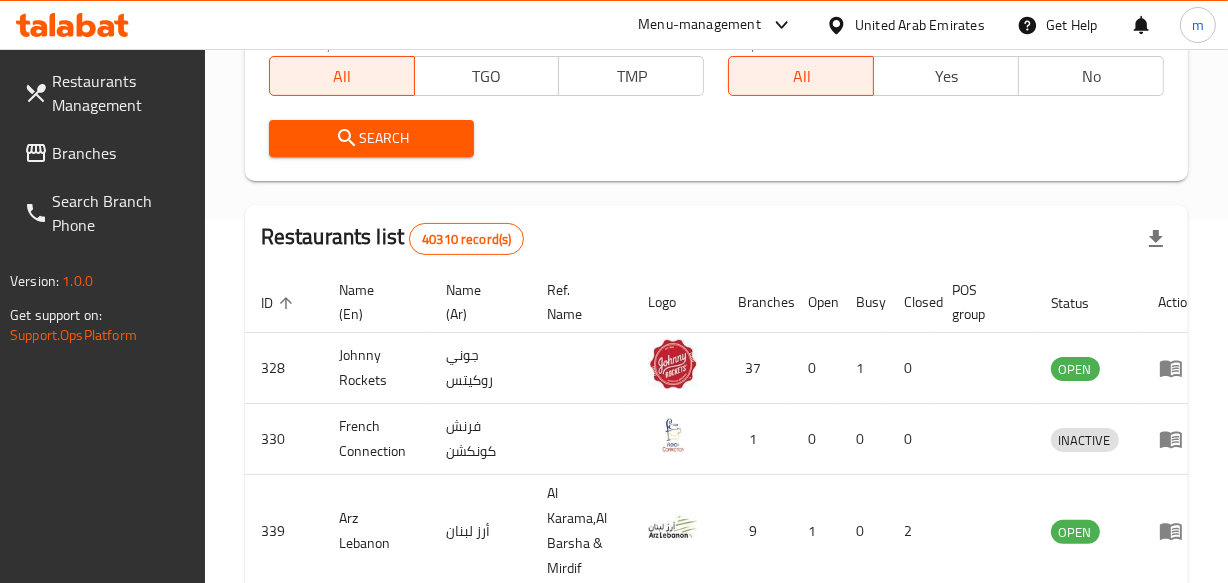 click on "Search" at bounding box center [372, 138] 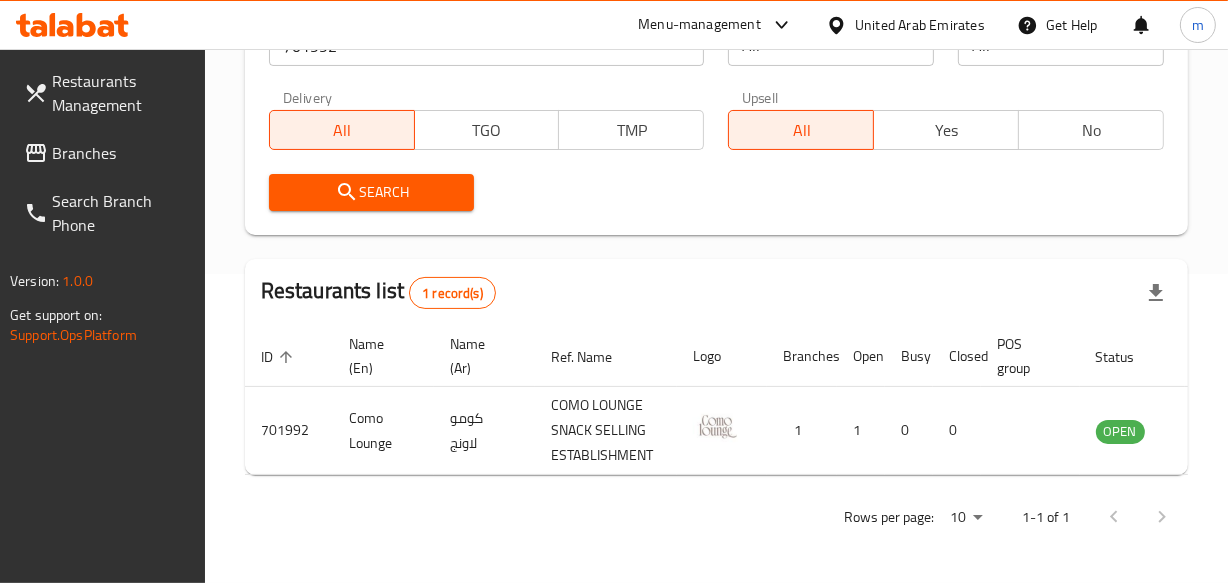 scroll, scrollTop: 323, scrollLeft: 0, axis: vertical 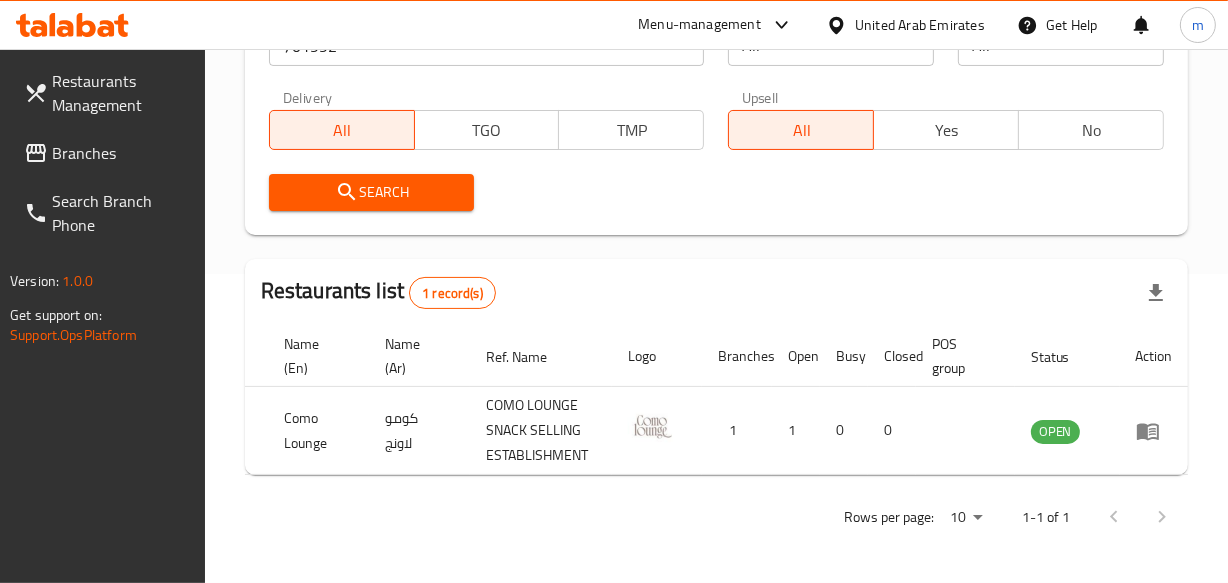 click on "United Arab Emirates" at bounding box center [920, 25] 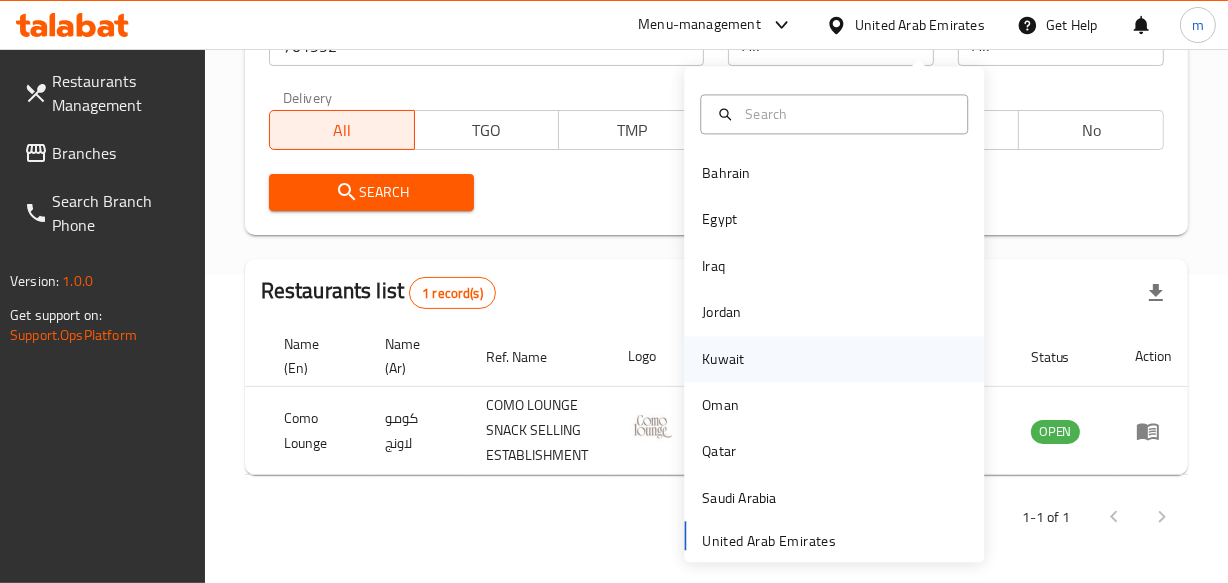 click on "Kuwait" at bounding box center [723, 359] 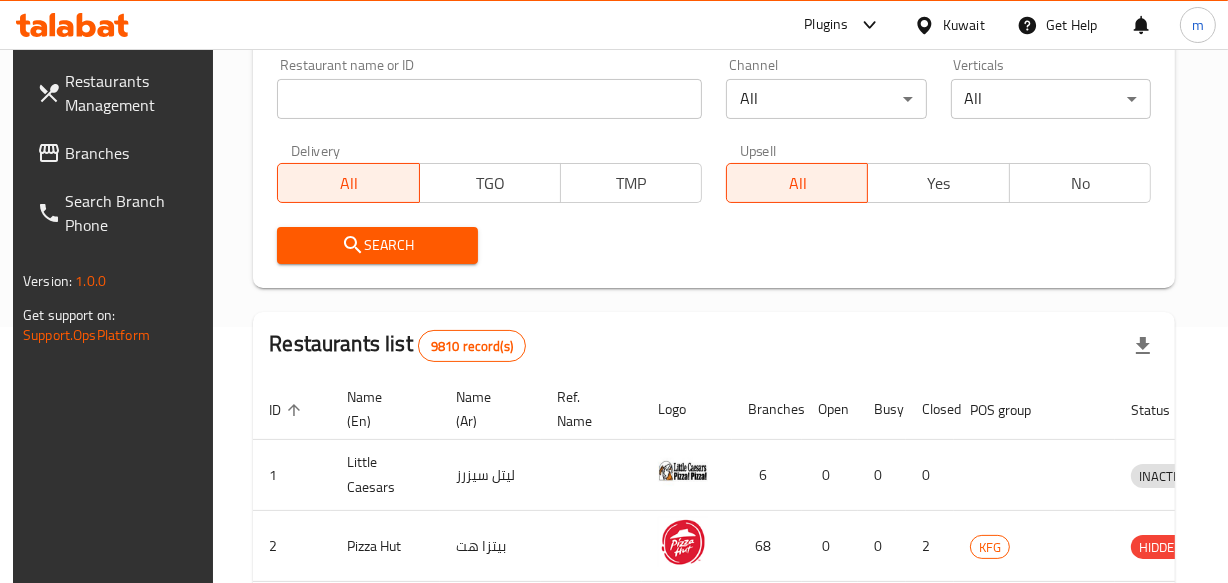 scroll, scrollTop: 323, scrollLeft: 0, axis: vertical 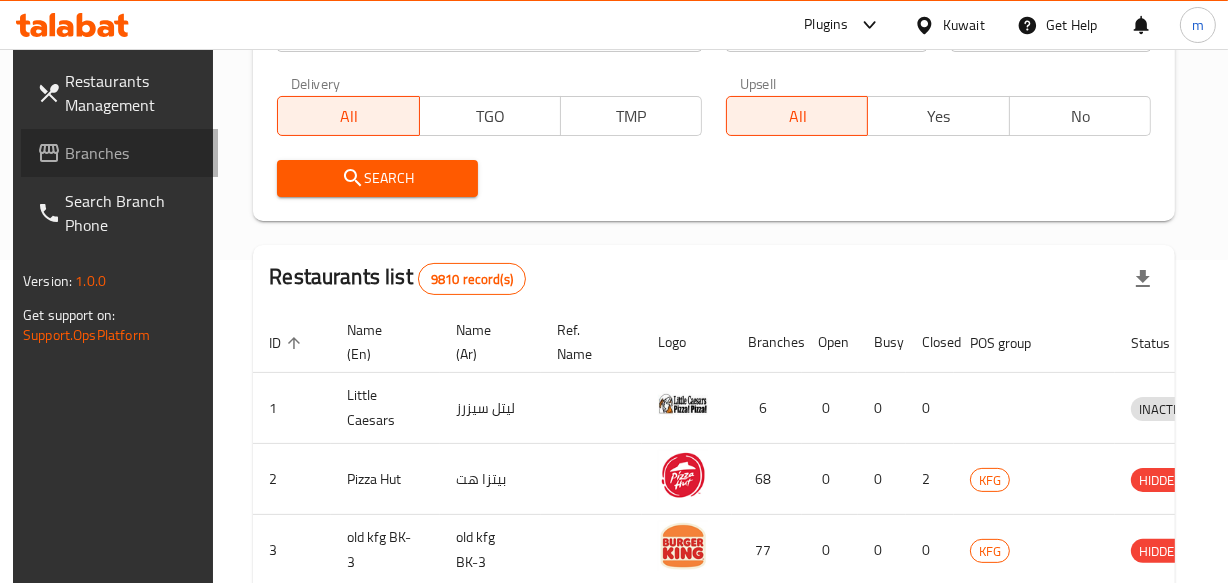 click on "Branches" at bounding box center [133, 153] 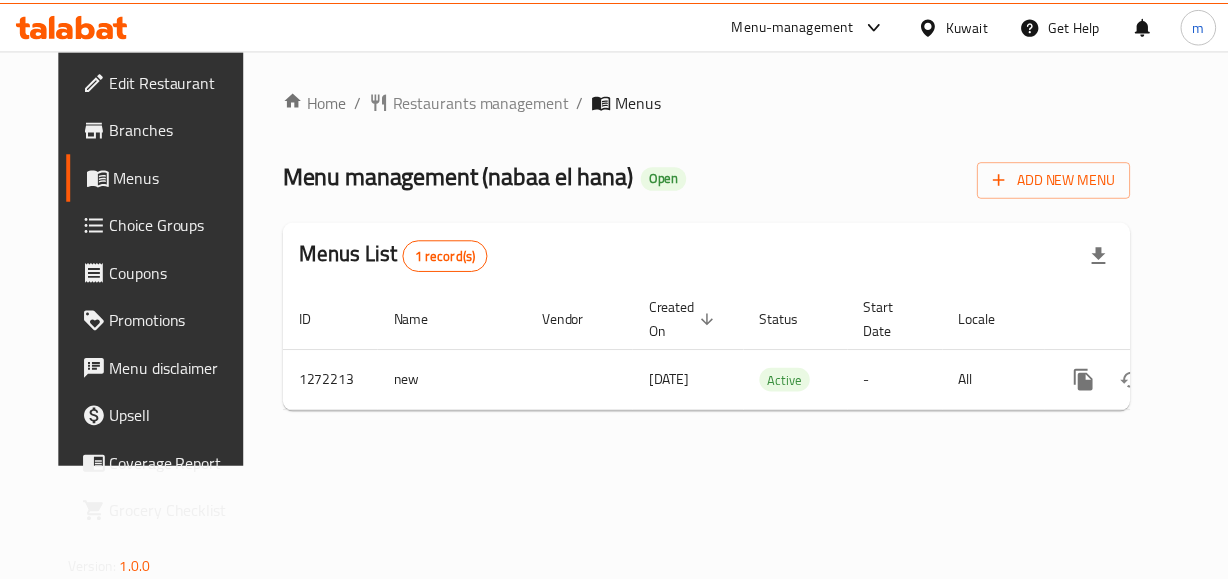 scroll, scrollTop: 0, scrollLeft: 0, axis: both 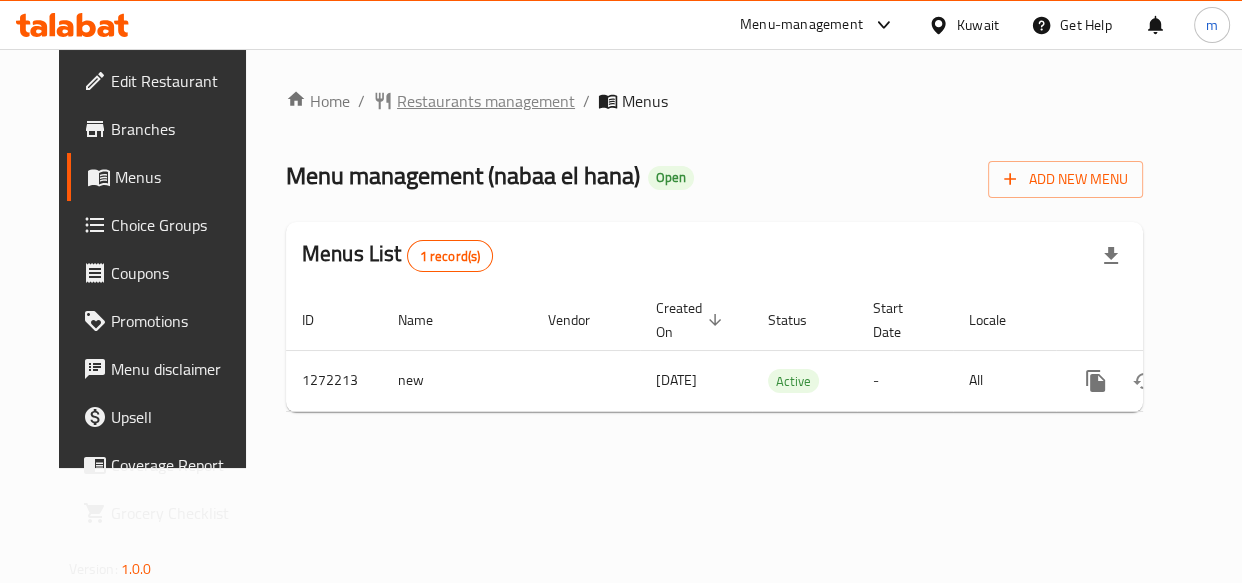click on "Restaurants management" at bounding box center (486, 101) 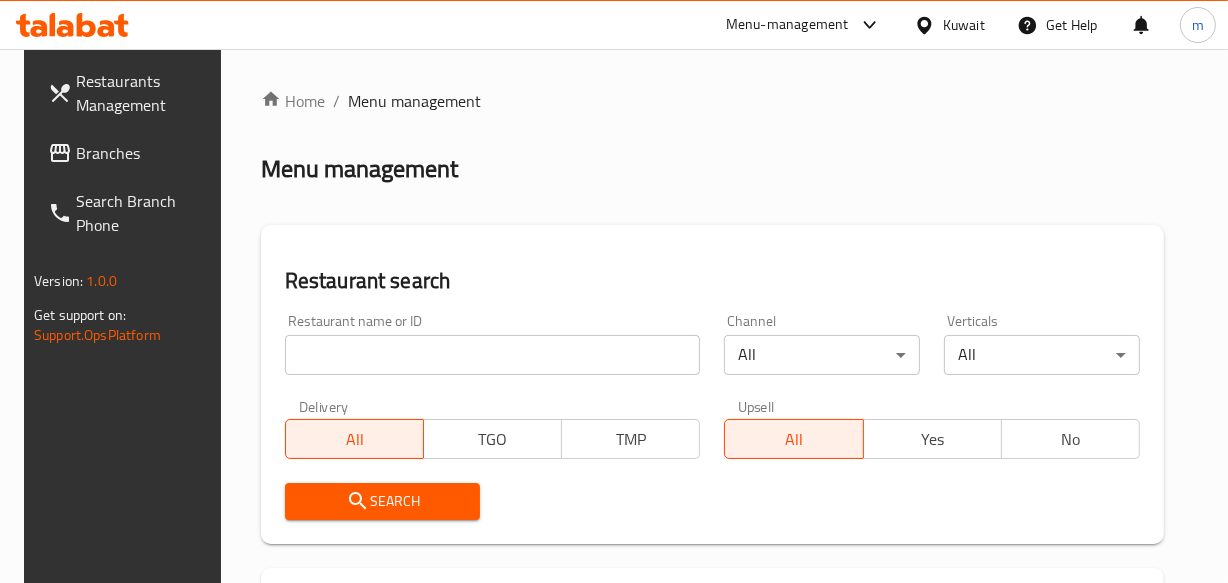 click at bounding box center [493, 355] 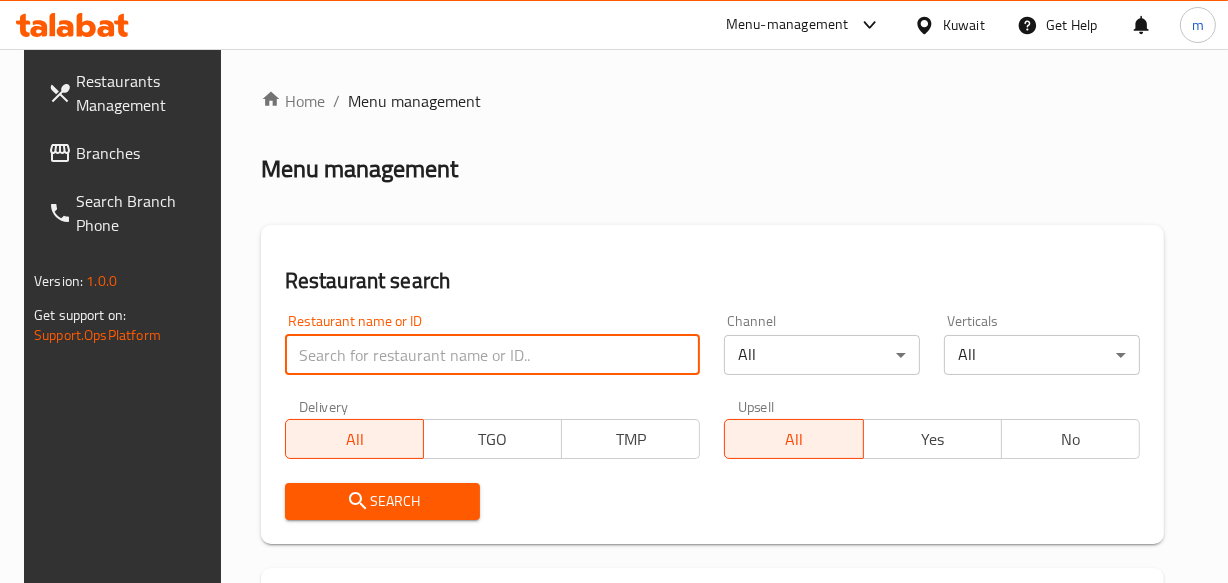 paste on "690155" 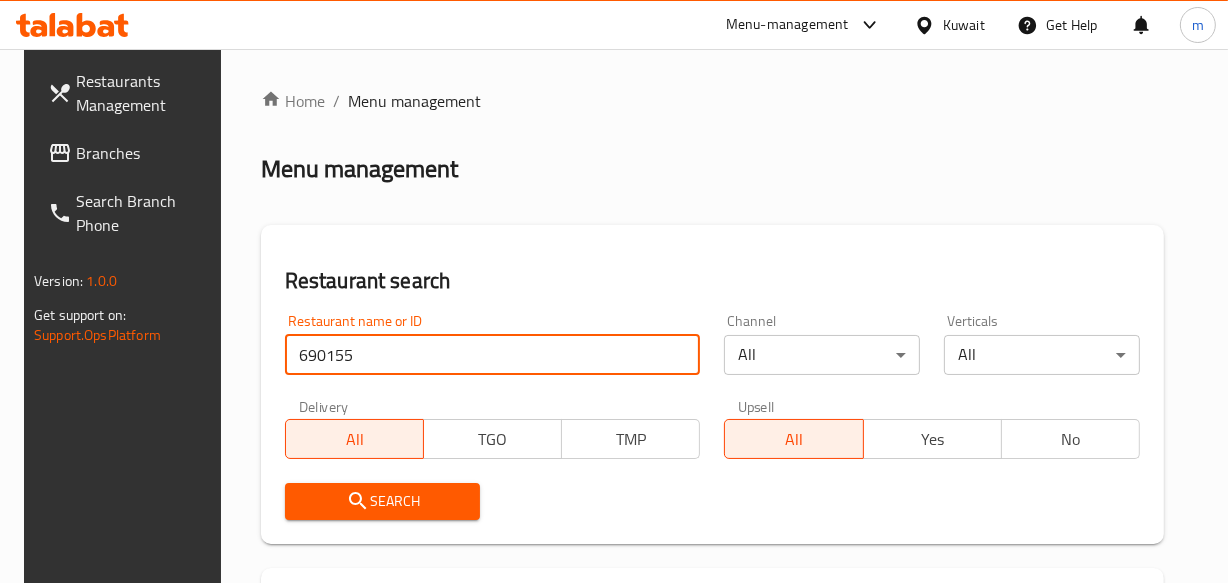 type on "690155" 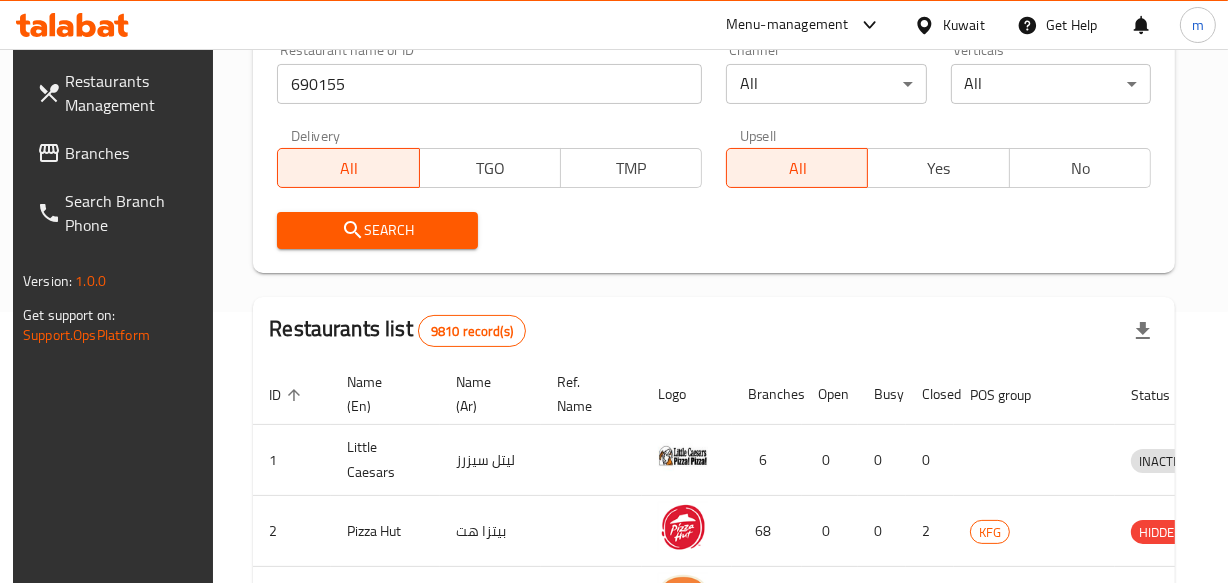 scroll, scrollTop: 272, scrollLeft: 0, axis: vertical 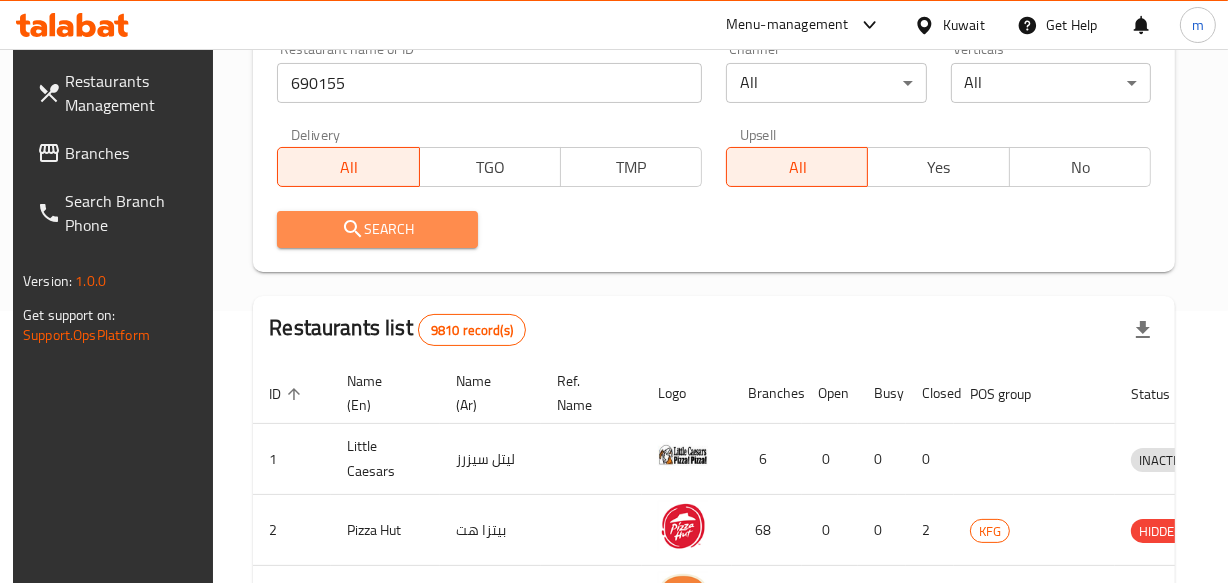 click on "Search" at bounding box center [377, 229] 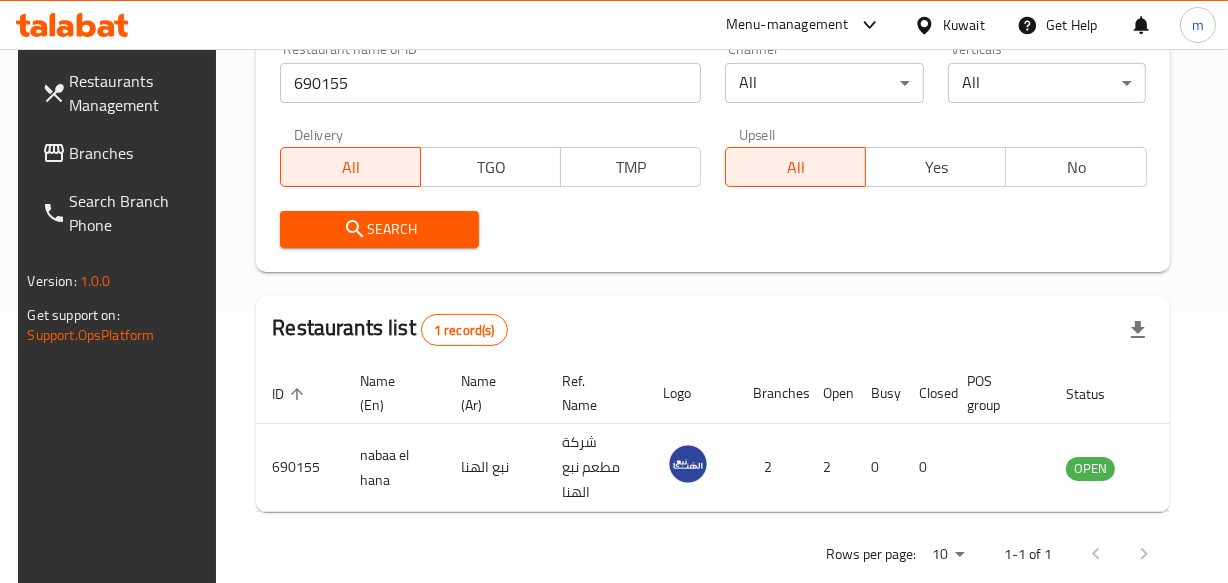 scroll, scrollTop: 323, scrollLeft: 0, axis: vertical 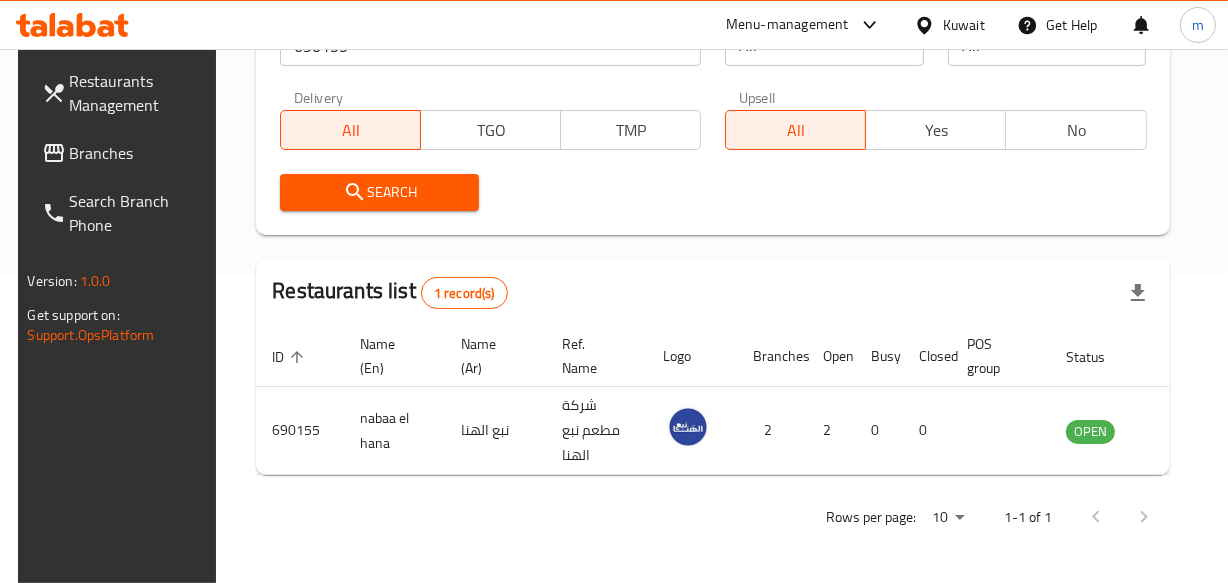click 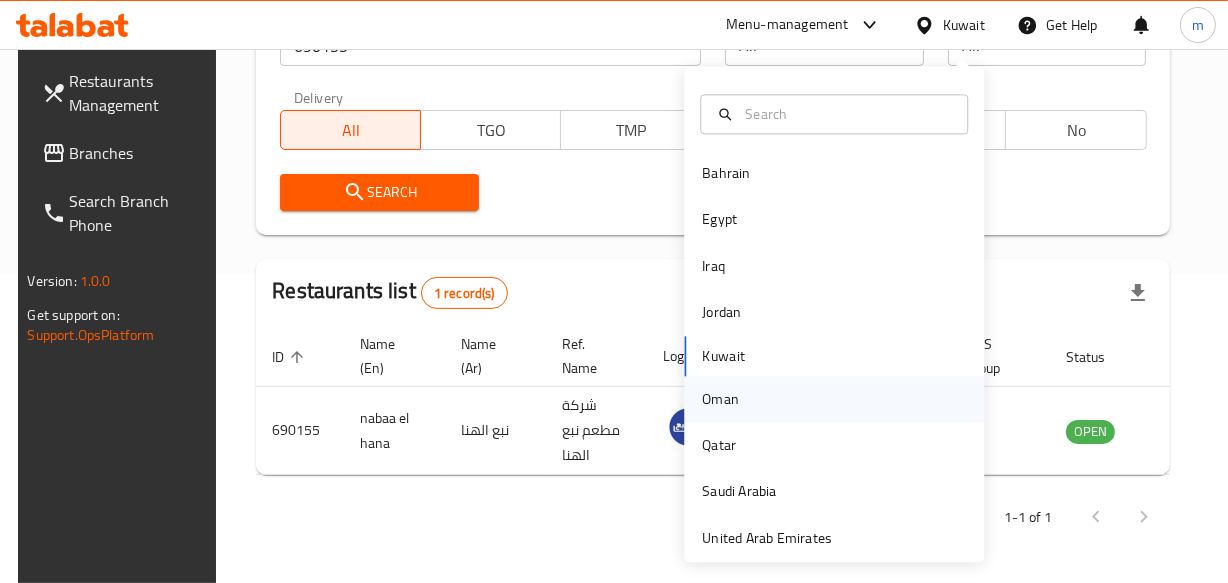 click on "Oman" at bounding box center (720, 399) 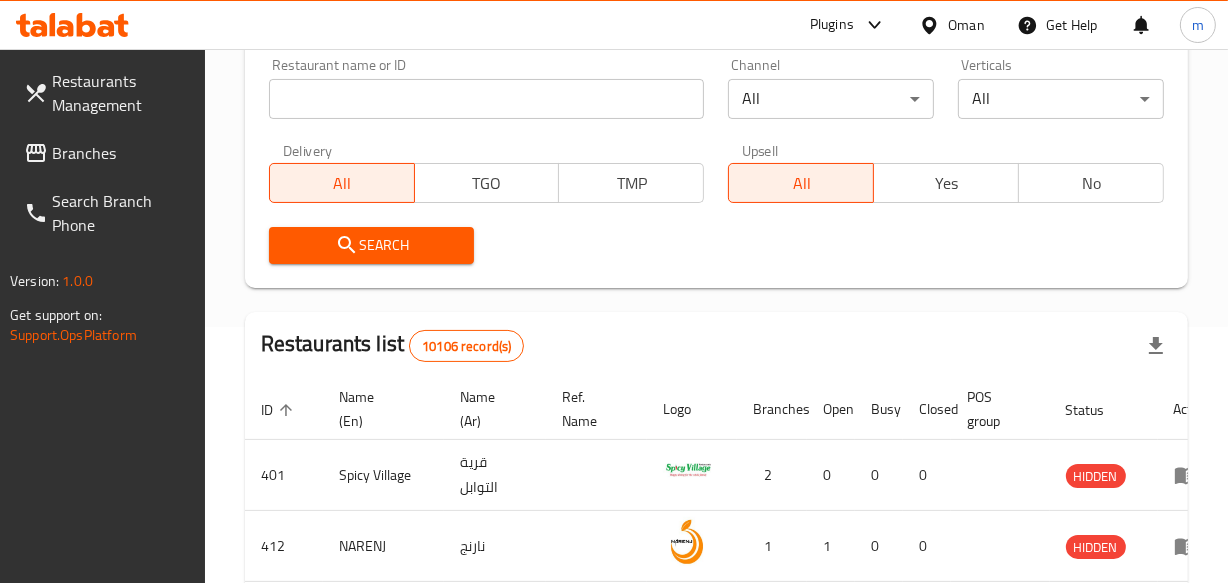 scroll, scrollTop: 323, scrollLeft: 0, axis: vertical 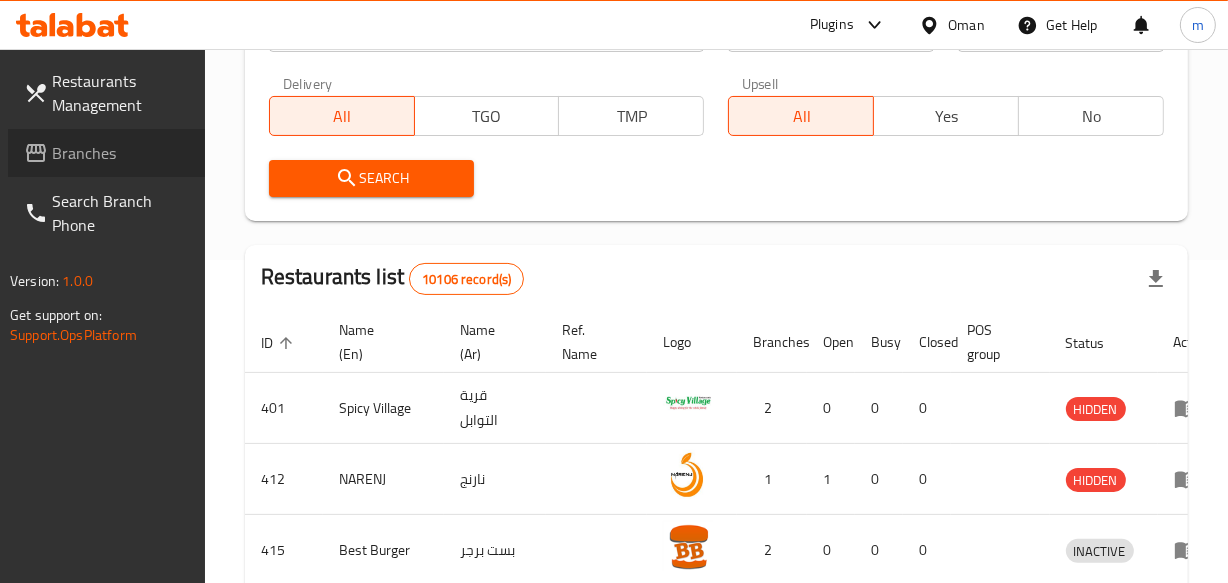 click on "Branches" at bounding box center [120, 153] 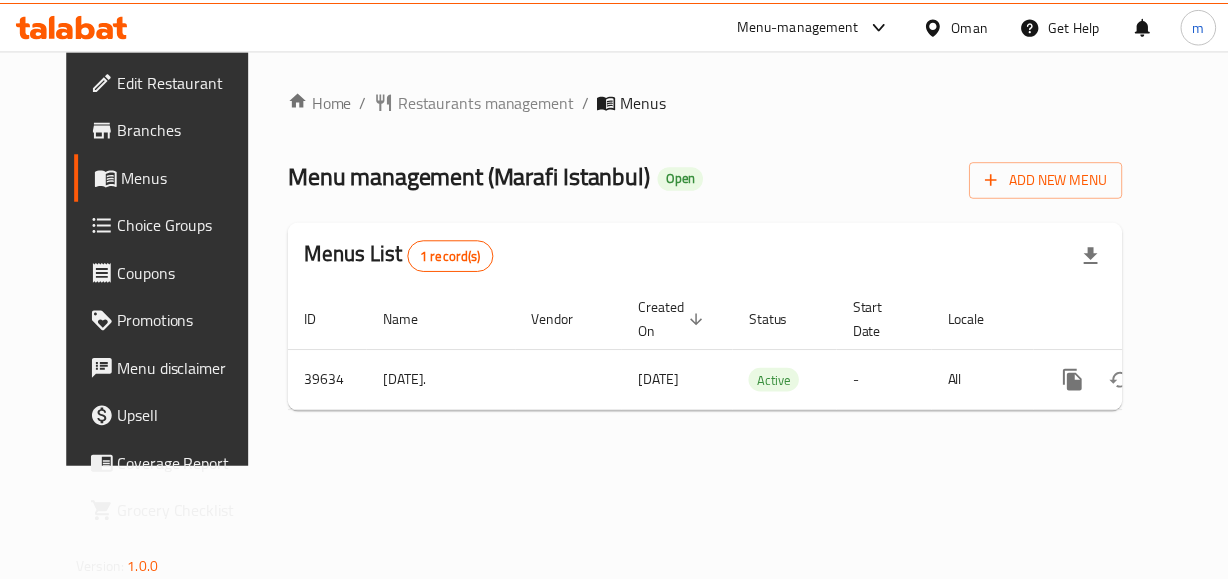 scroll, scrollTop: 0, scrollLeft: 0, axis: both 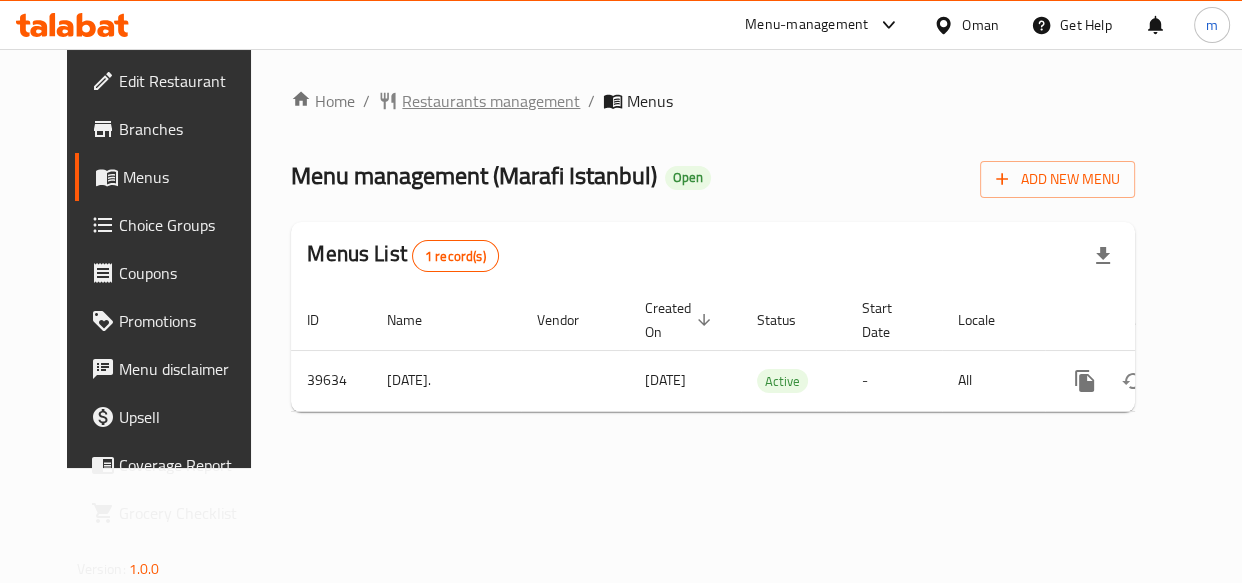 click on "Restaurants management" at bounding box center (491, 101) 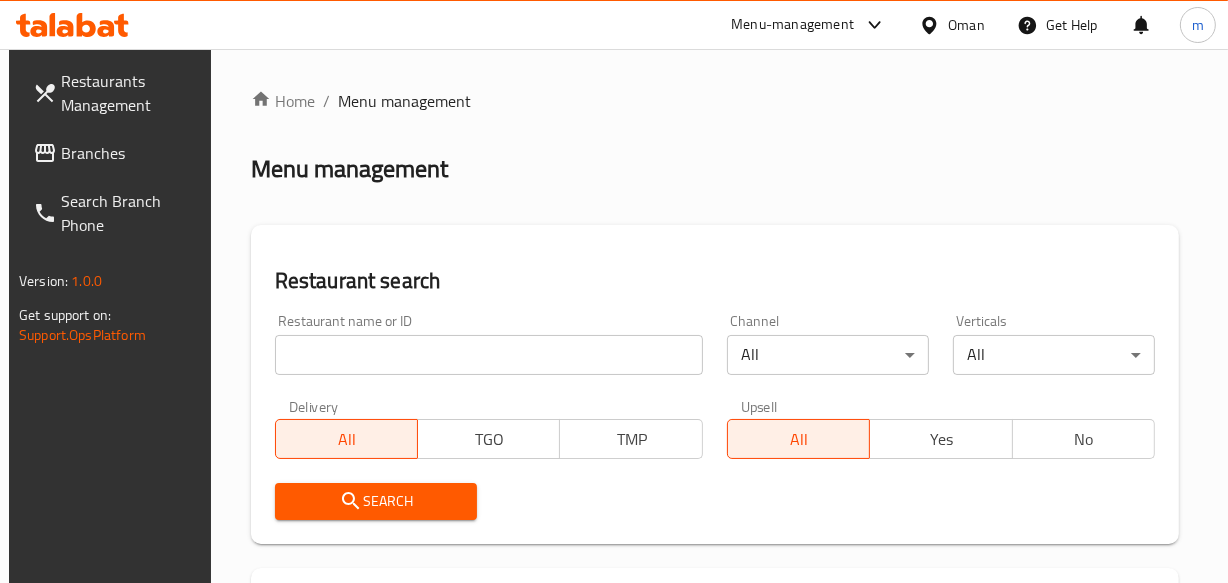 click at bounding box center (489, 355) 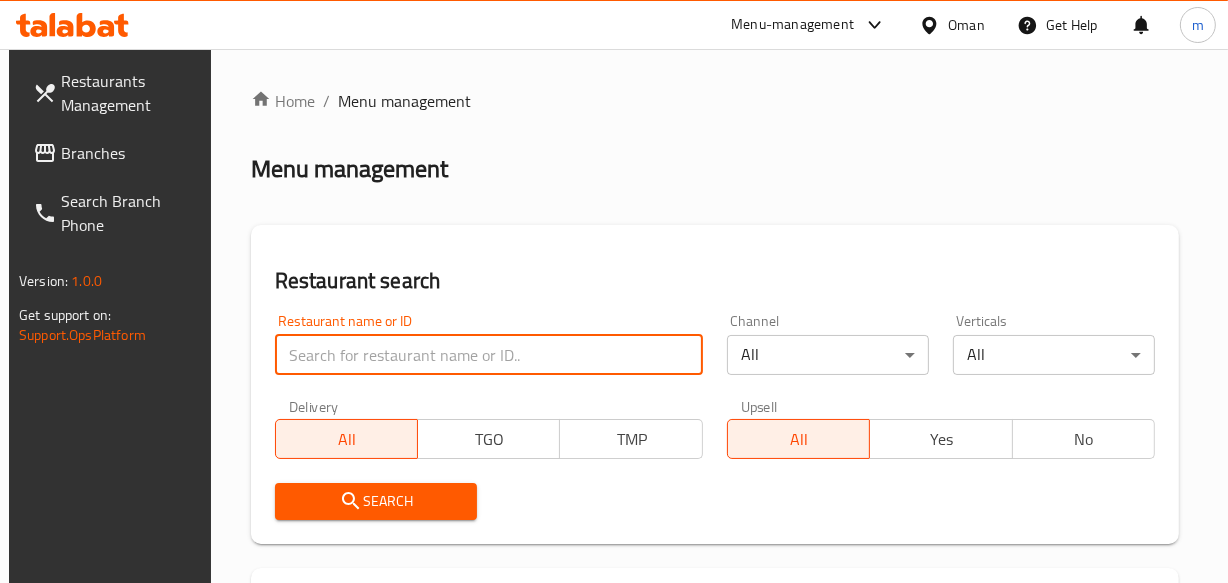 paste on "20658" 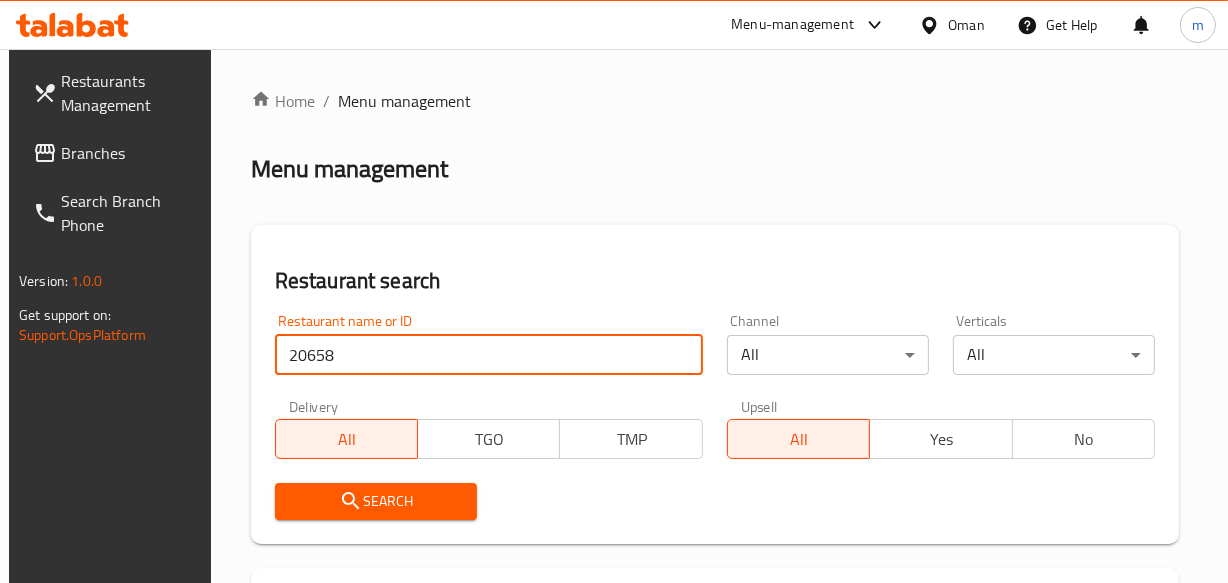 type on "20658" 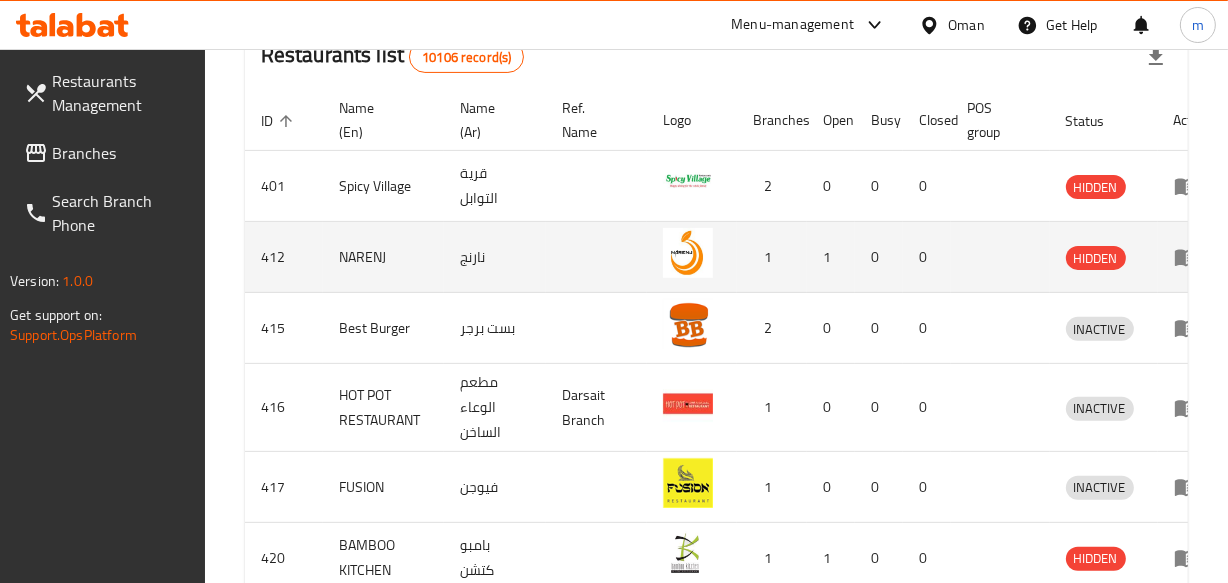 scroll, scrollTop: 272, scrollLeft: 0, axis: vertical 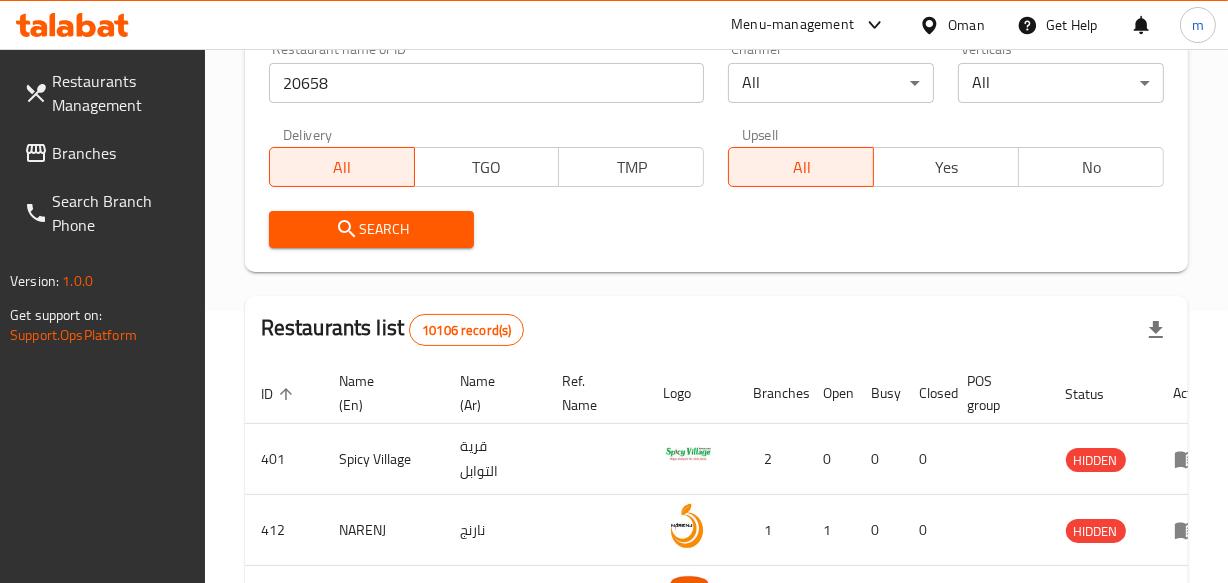 click on "Search" at bounding box center (372, 229) 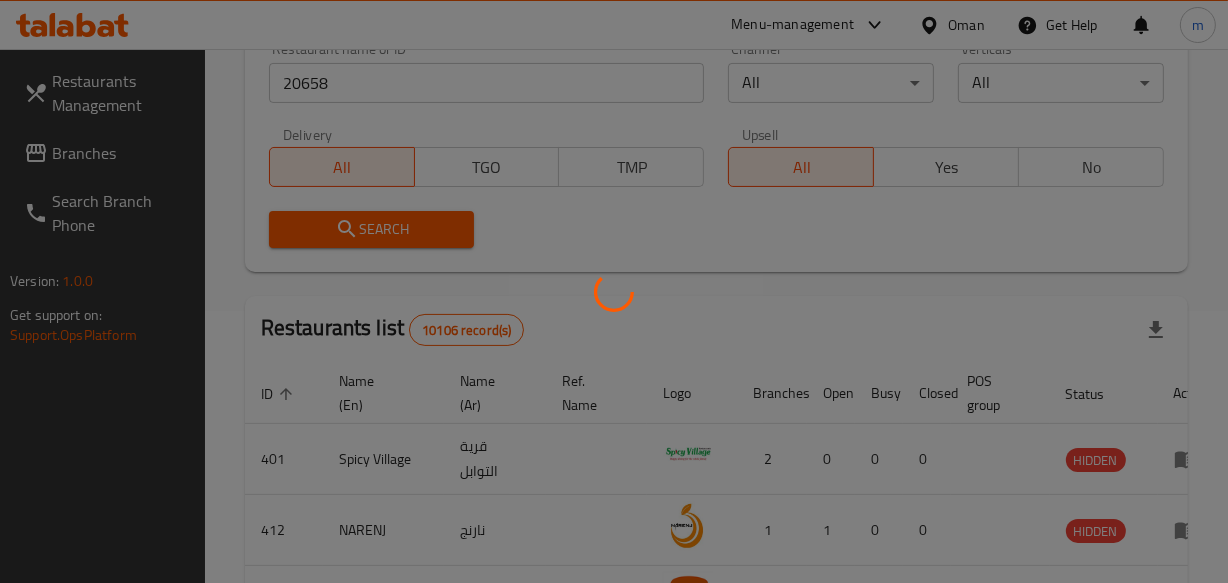 scroll, scrollTop: 306, scrollLeft: 0, axis: vertical 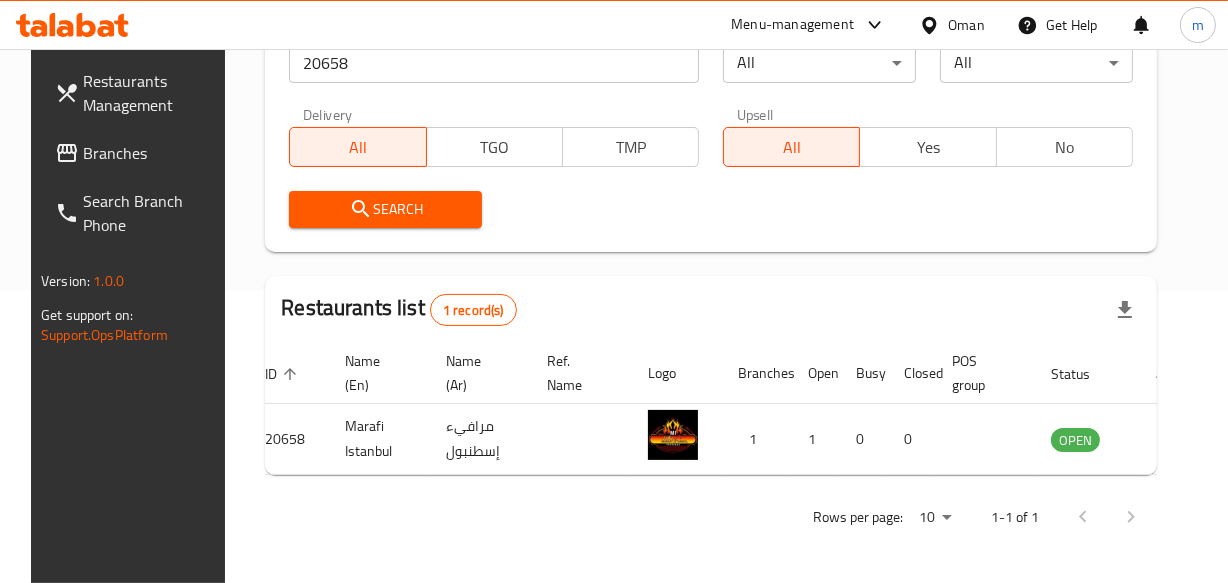 click on "Oman" at bounding box center (966, 25) 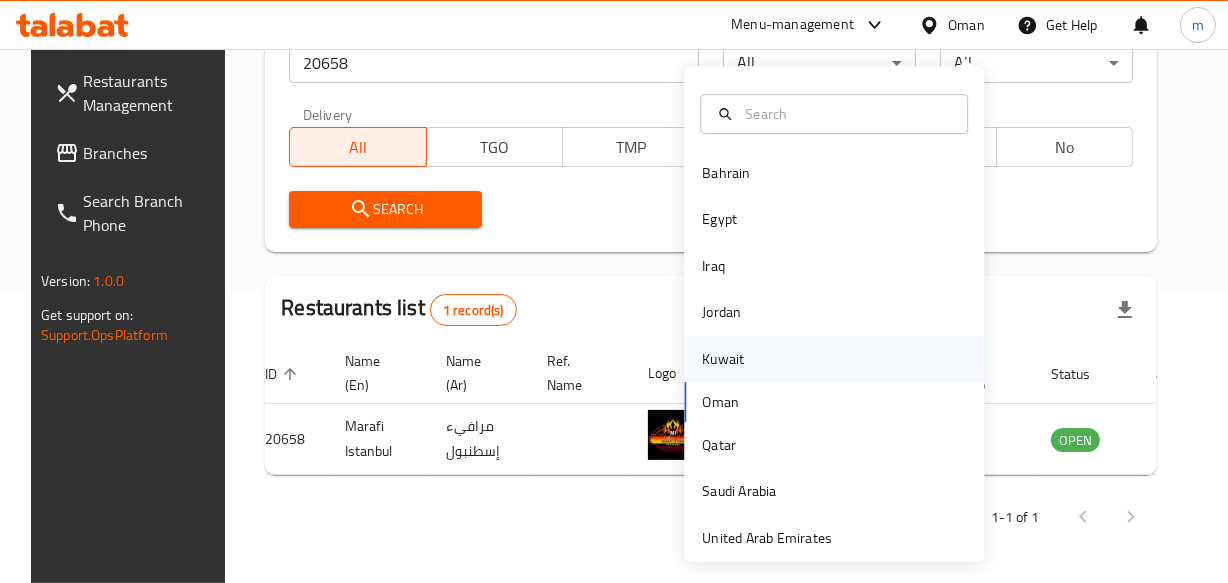 click on "Kuwait" at bounding box center (723, 359) 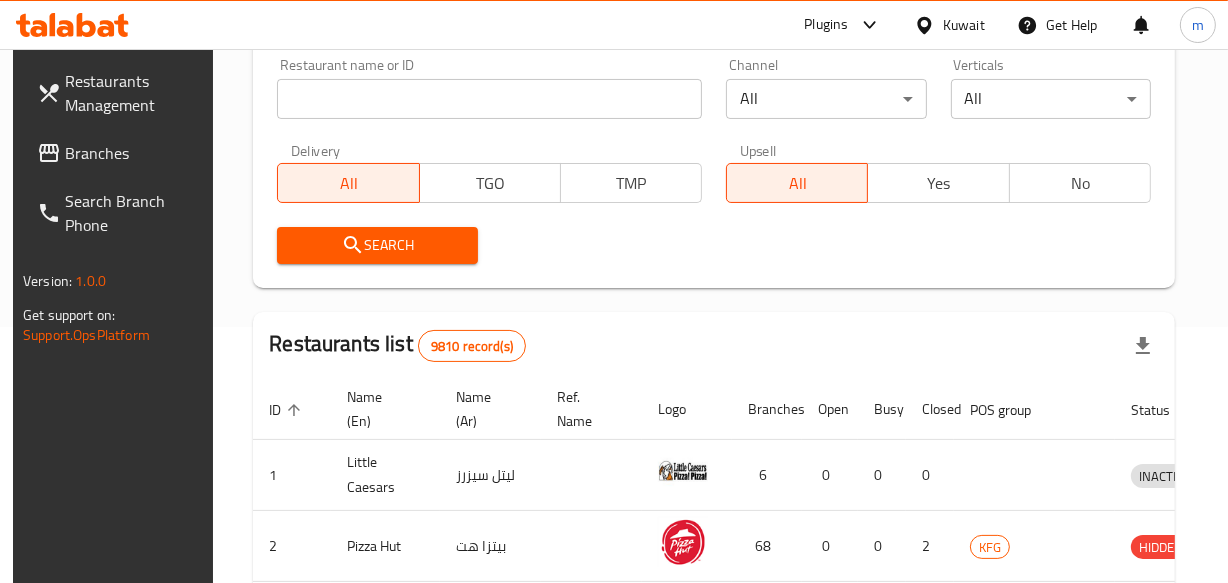 scroll, scrollTop: 306, scrollLeft: 0, axis: vertical 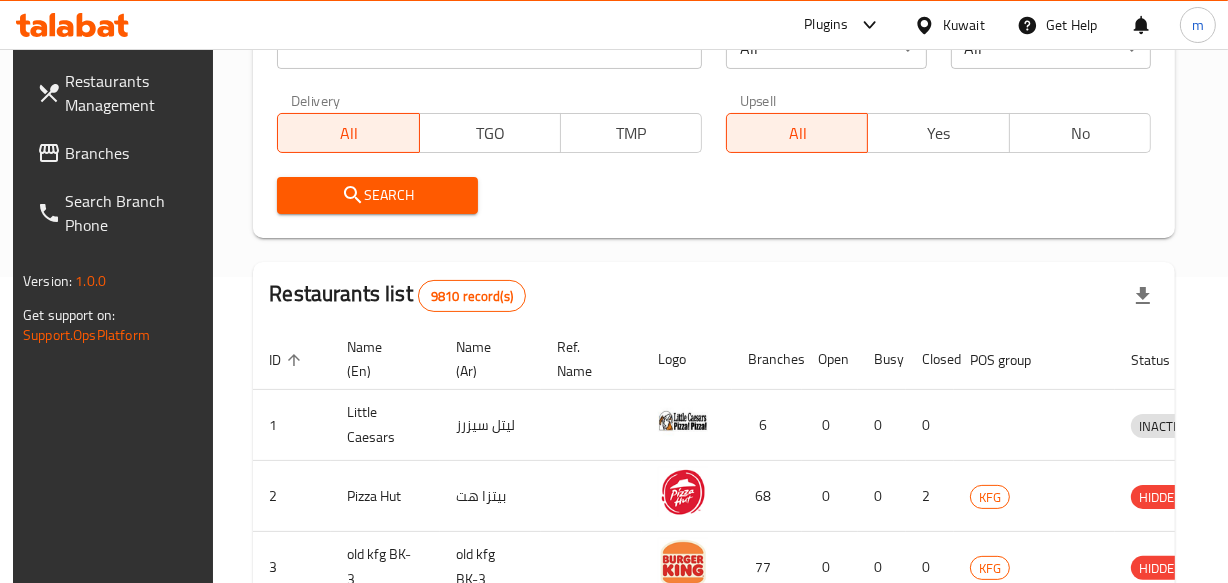 click on "Branches" at bounding box center [133, 153] 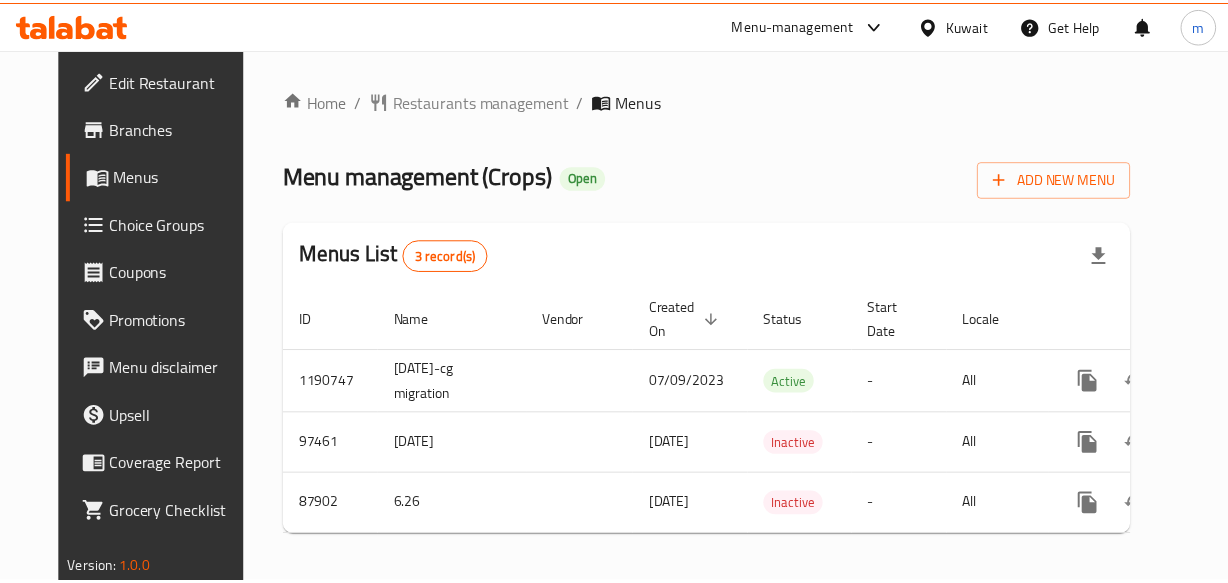 scroll, scrollTop: 0, scrollLeft: 0, axis: both 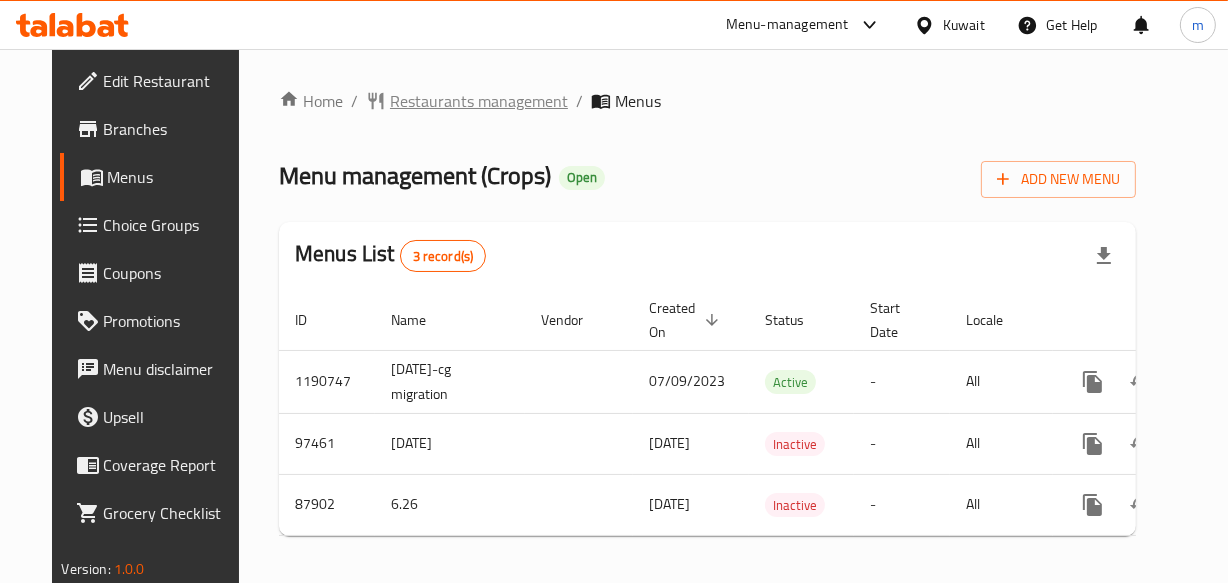 click on "Restaurants management" at bounding box center [479, 101] 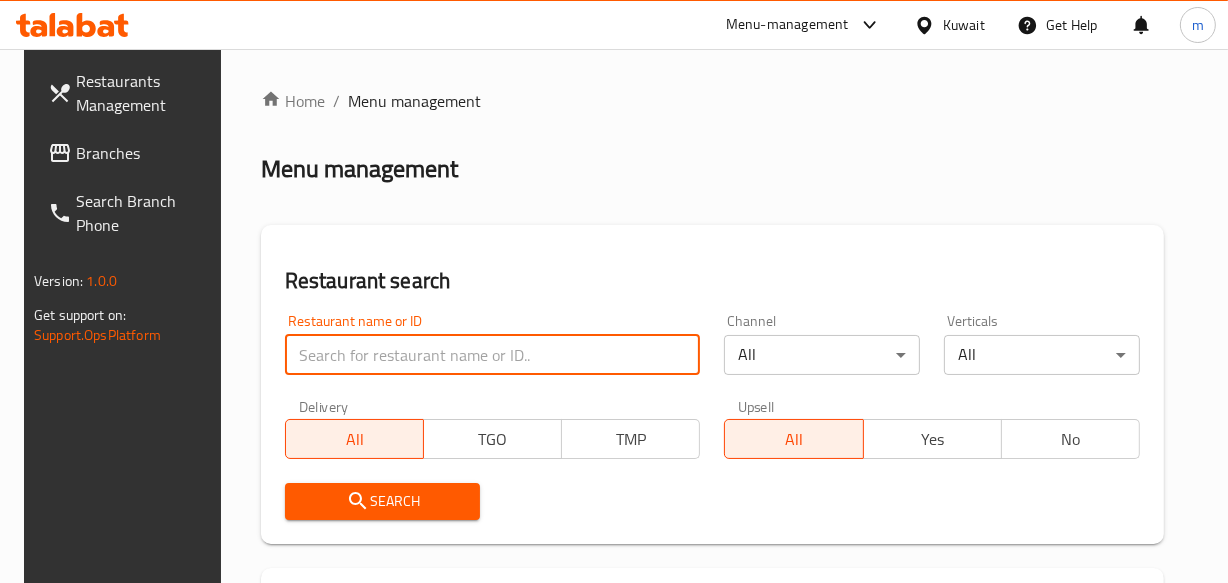 click at bounding box center (493, 355) 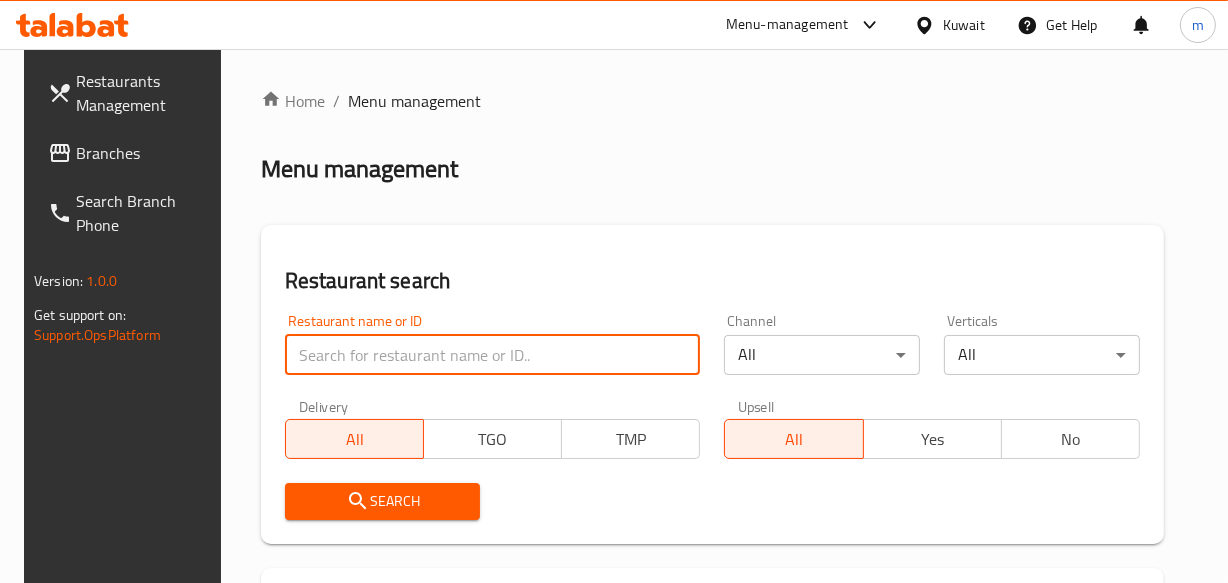 click at bounding box center (493, 355) 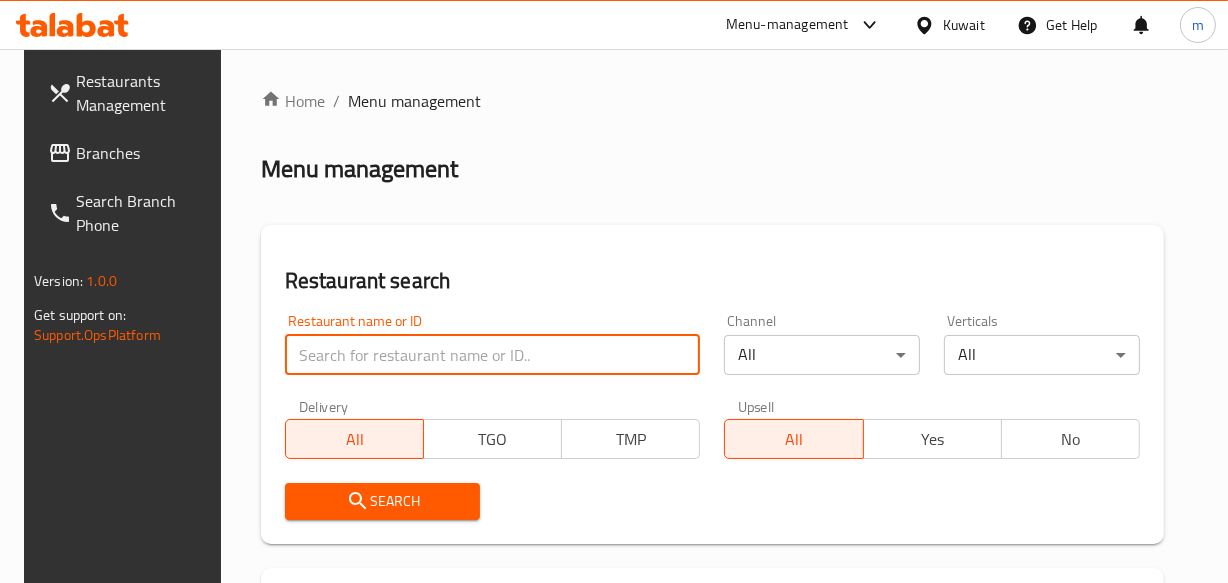 paste on "601095" 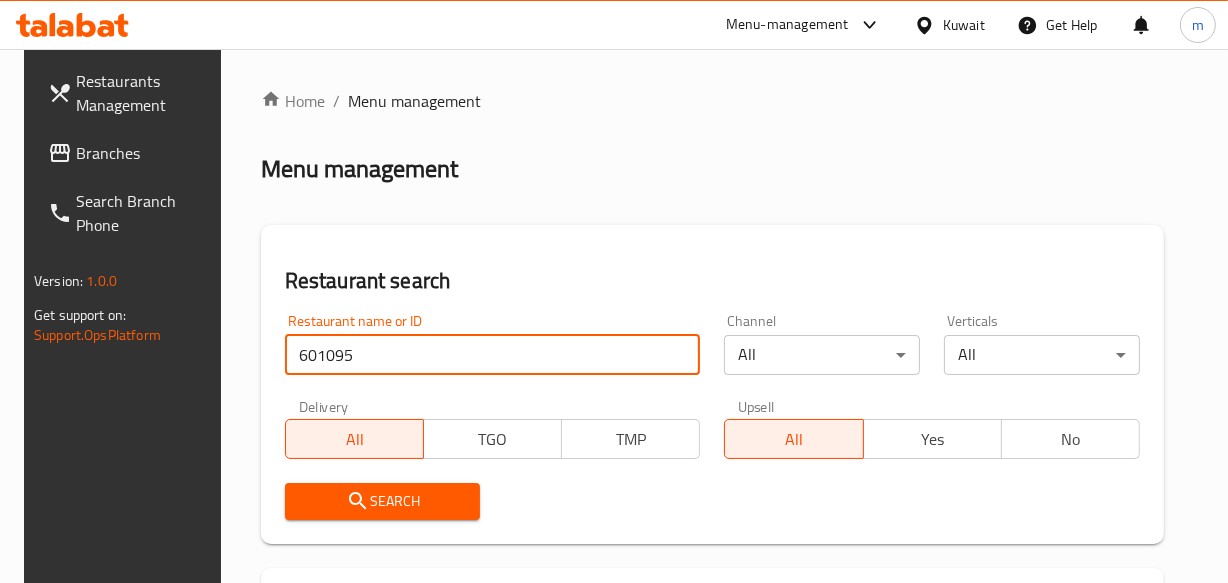 type on "601095" 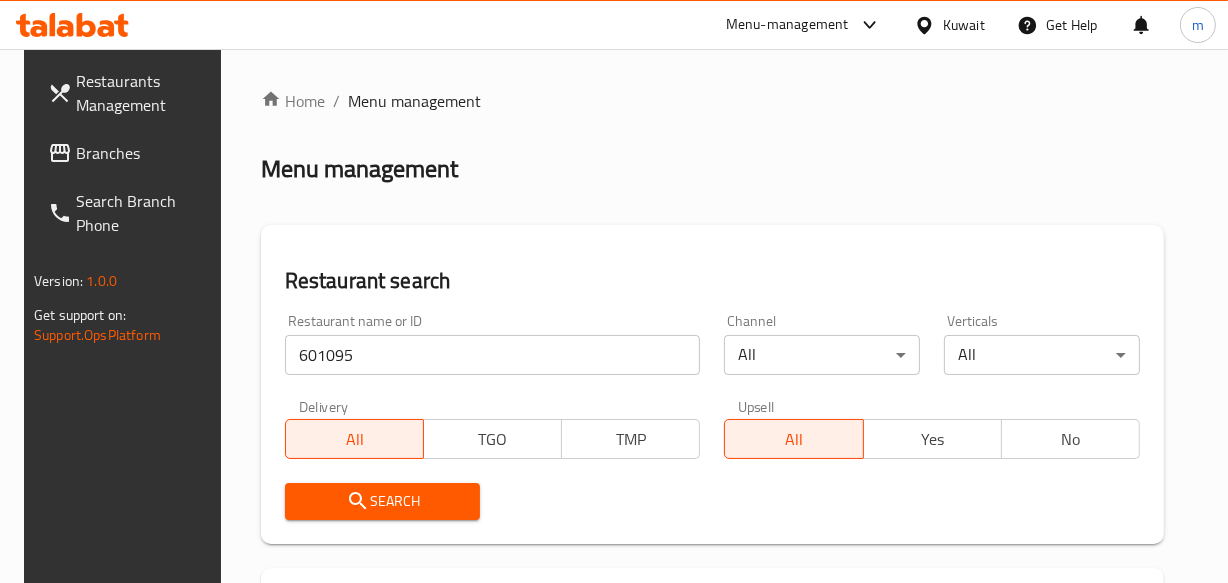 drag, startPoint x: 363, startPoint y: 489, endPoint x: 437, endPoint y: 455, distance: 81.437096 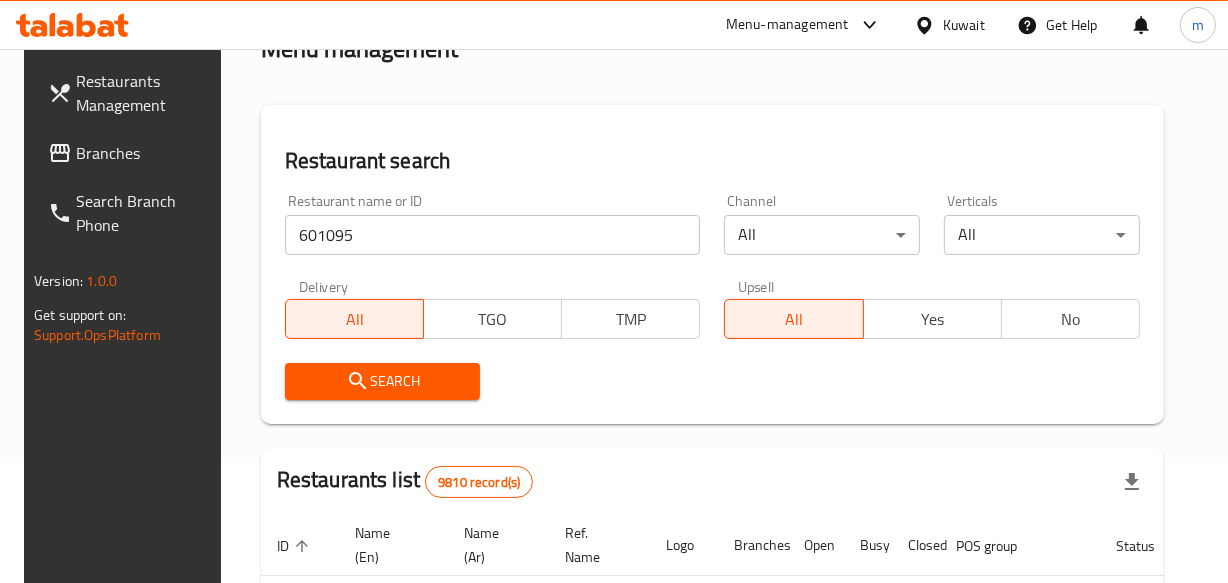 scroll, scrollTop: 363, scrollLeft: 0, axis: vertical 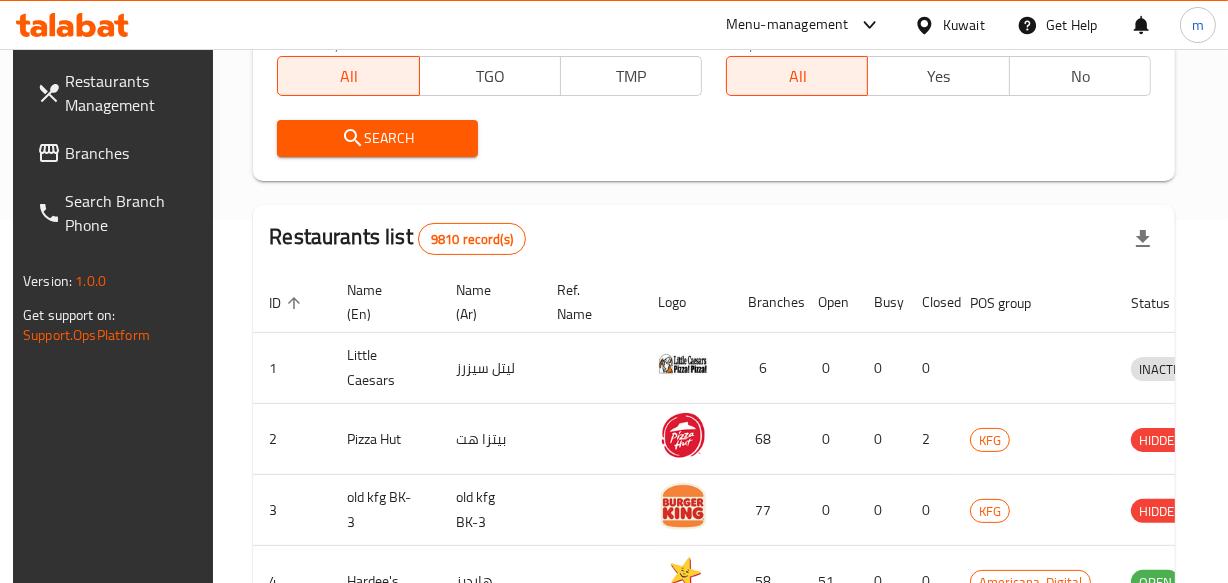 click on "Search" at bounding box center [377, 138] 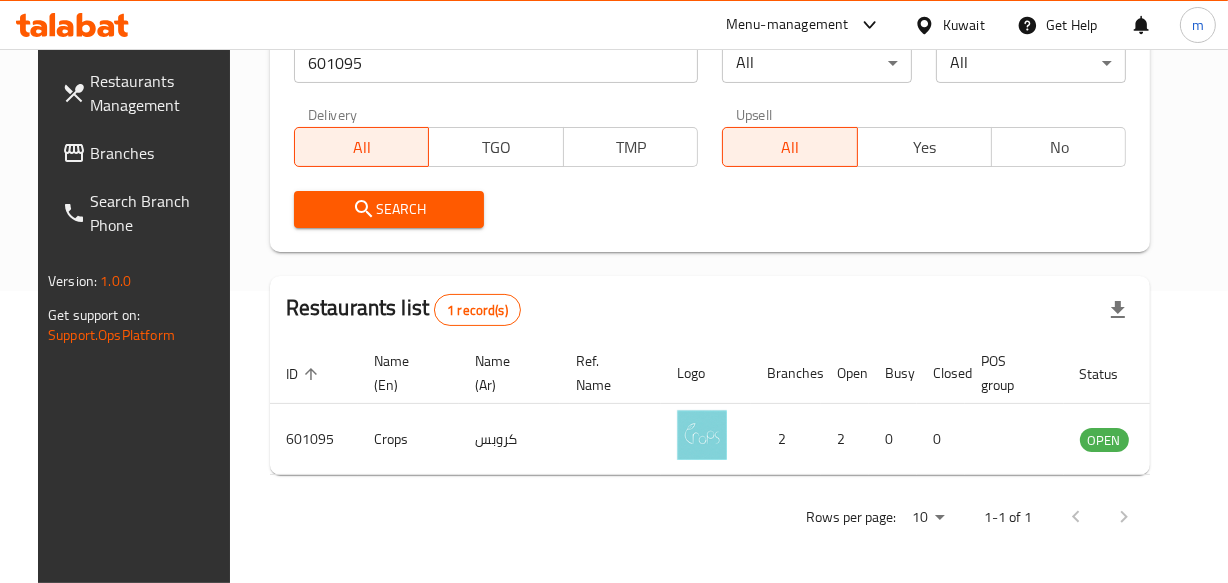 scroll, scrollTop: 306, scrollLeft: 0, axis: vertical 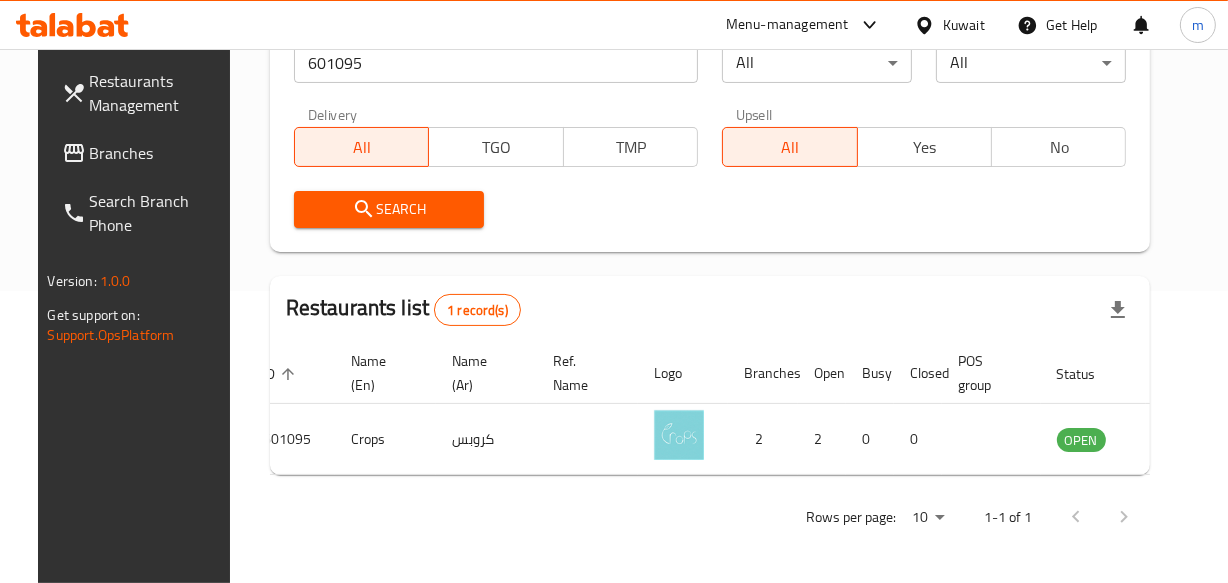 click on "Kuwait" at bounding box center (964, 25) 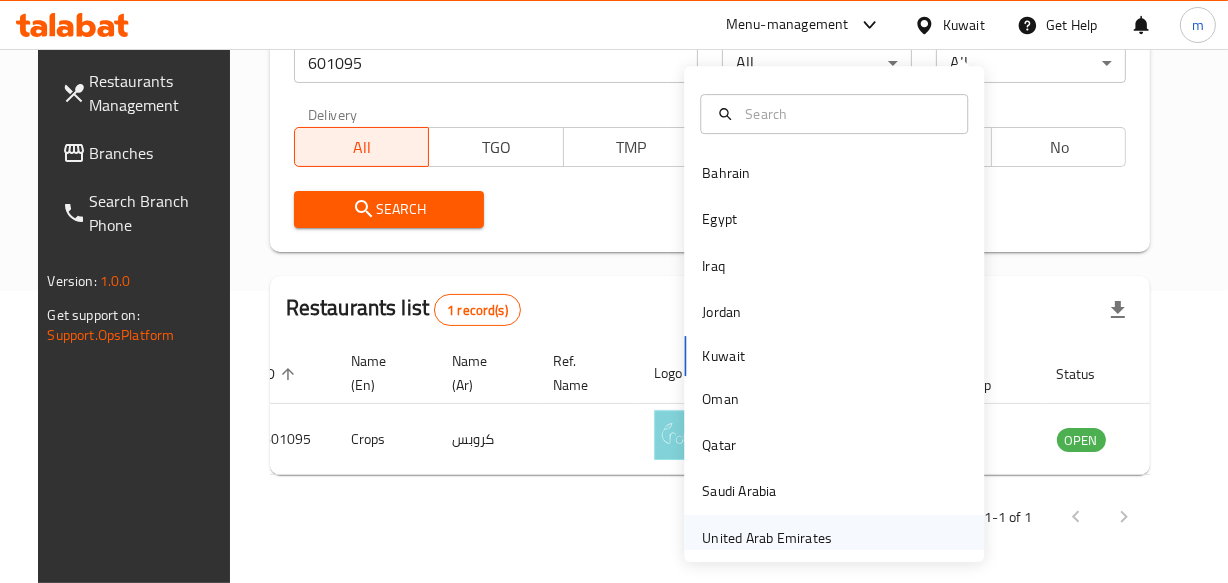 click on "United Arab Emirates" at bounding box center [767, 538] 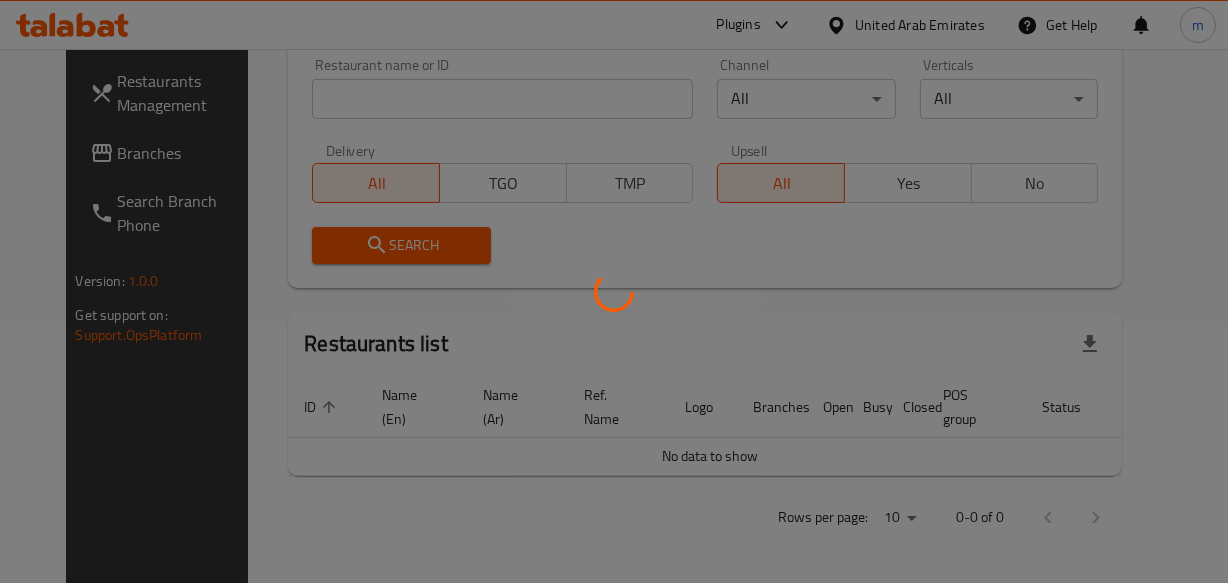 scroll, scrollTop: 306, scrollLeft: 0, axis: vertical 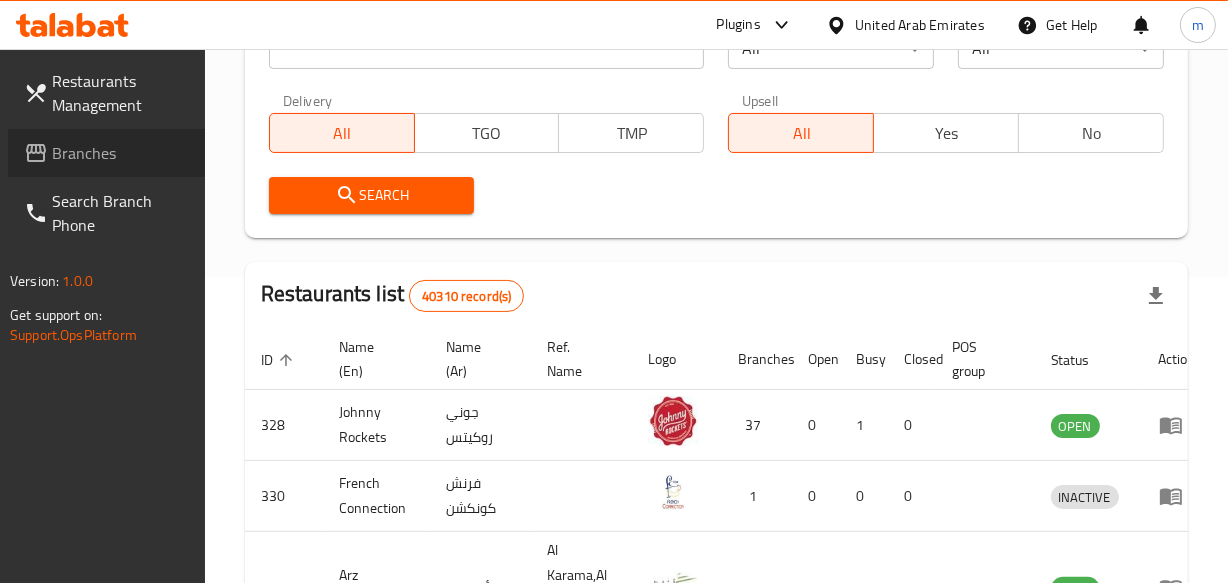 click on "Branches" at bounding box center (120, 153) 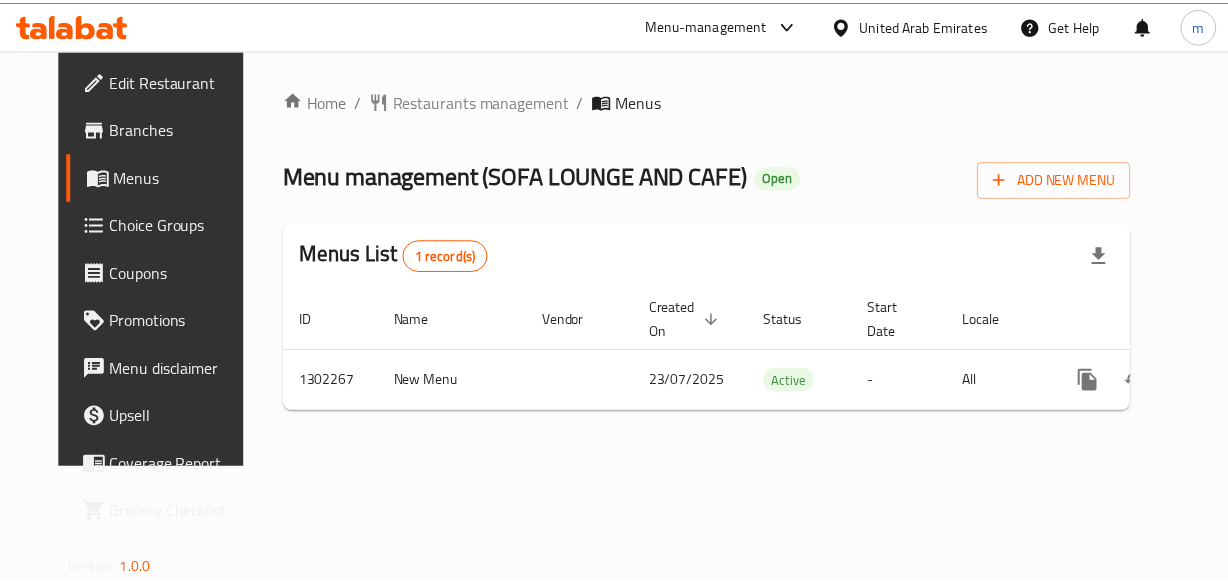 scroll, scrollTop: 0, scrollLeft: 0, axis: both 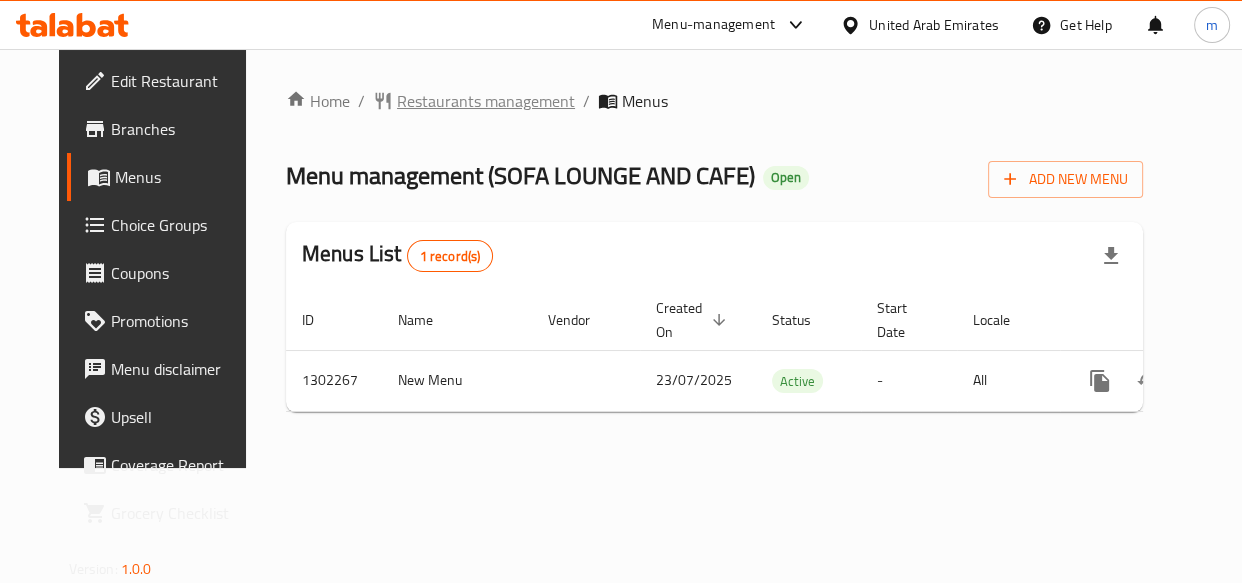 click on "Restaurants management" at bounding box center [486, 101] 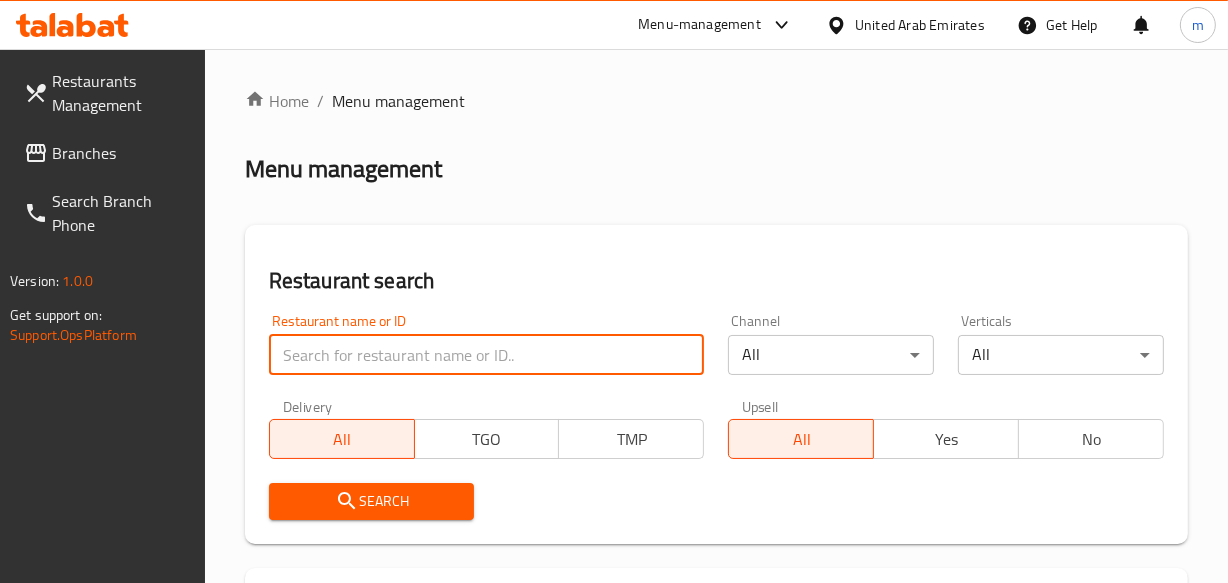 click at bounding box center [487, 355] 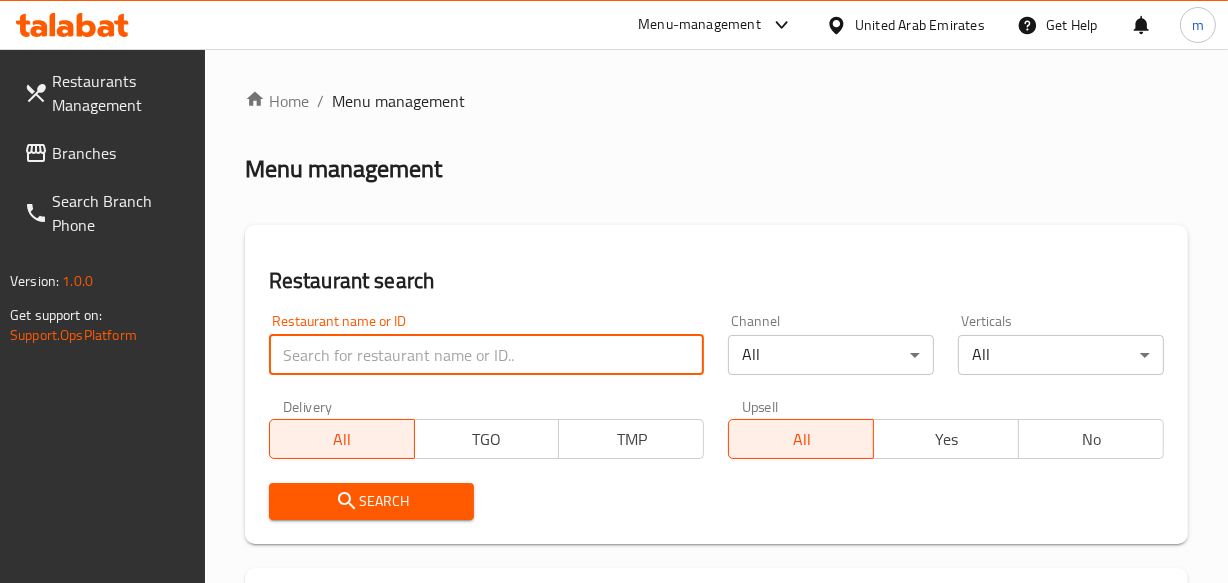 click at bounding box center [487, 355] 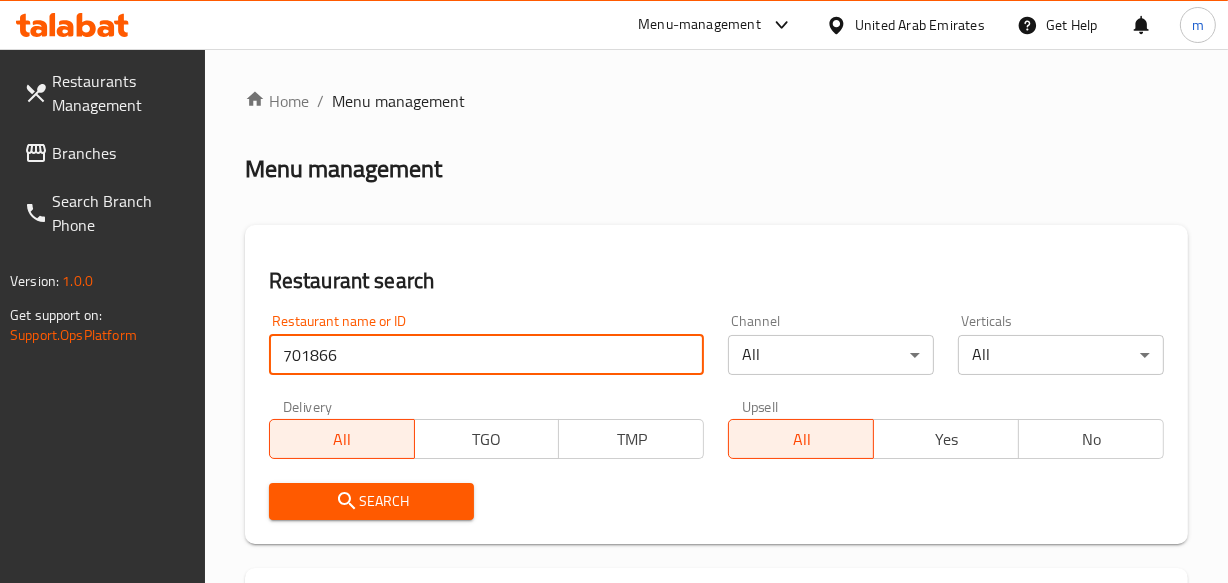 type on "701866" 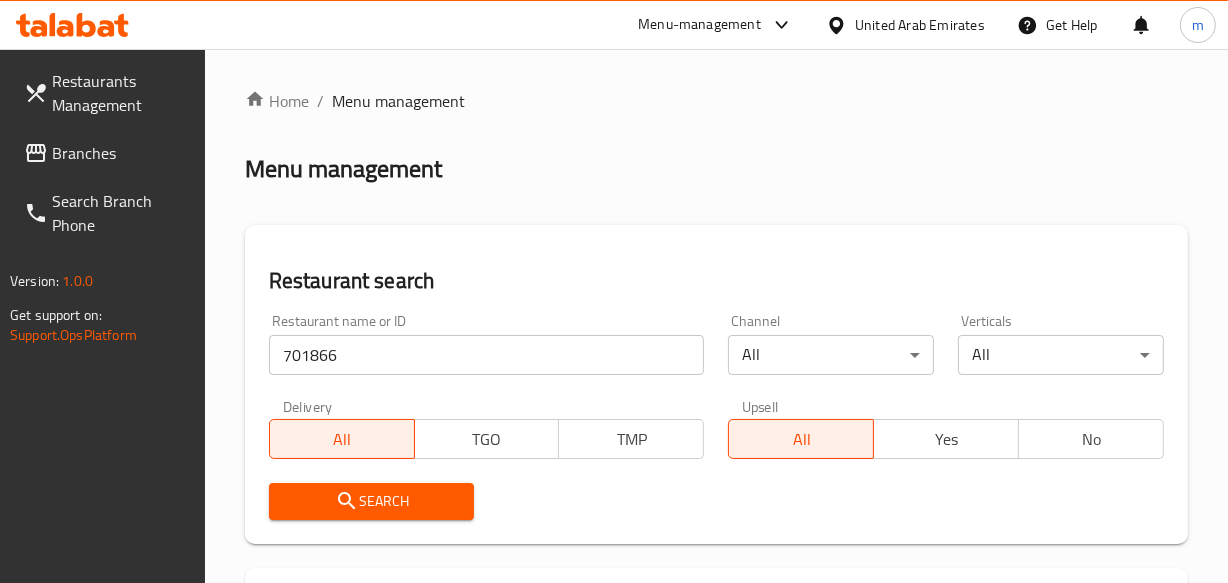 scroll, scrollTop: 272, scrollLeft: 0, axis: vertical 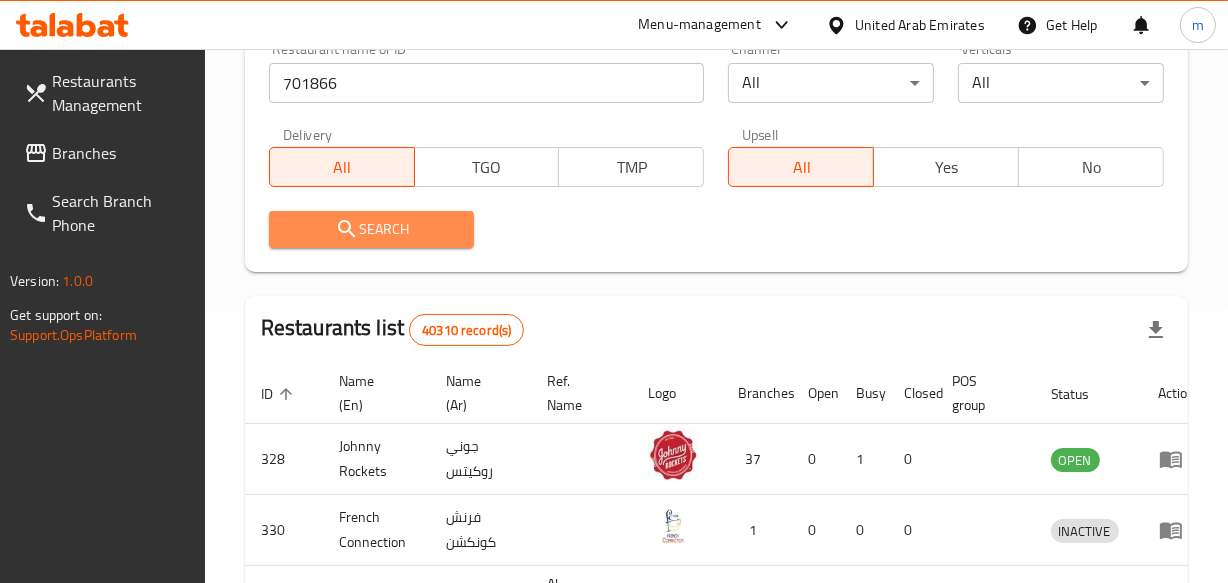 click on "Search" at bounding box center (372, 229) 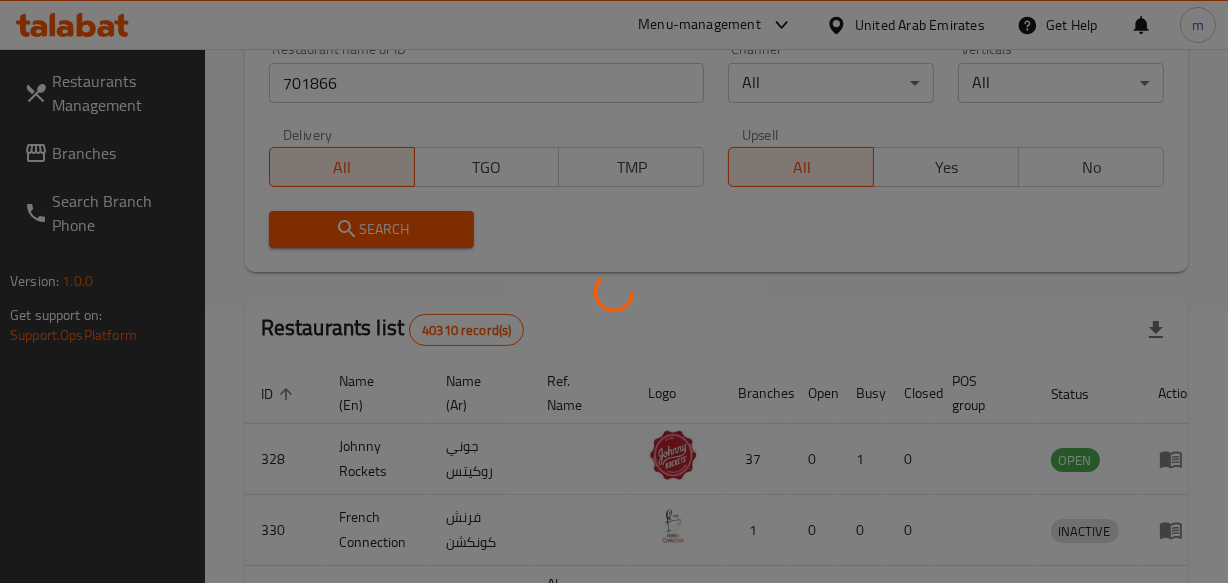 scroll, scrollTop: 349, scrollLeft: 0, axis: vertical 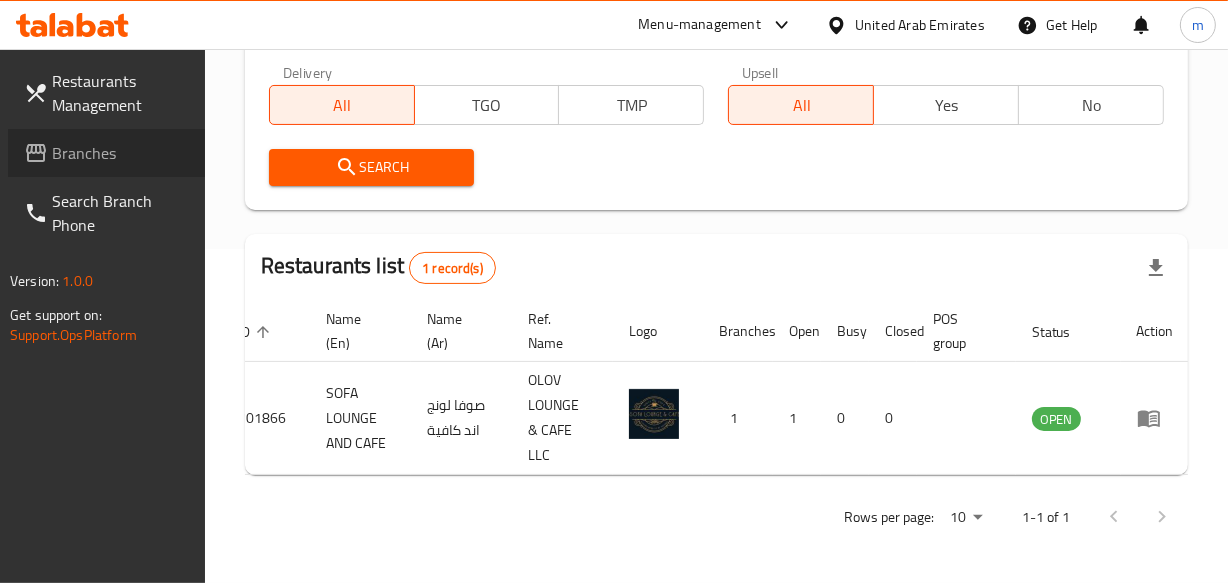 click on "Branches" at bounding box center (120, 153) 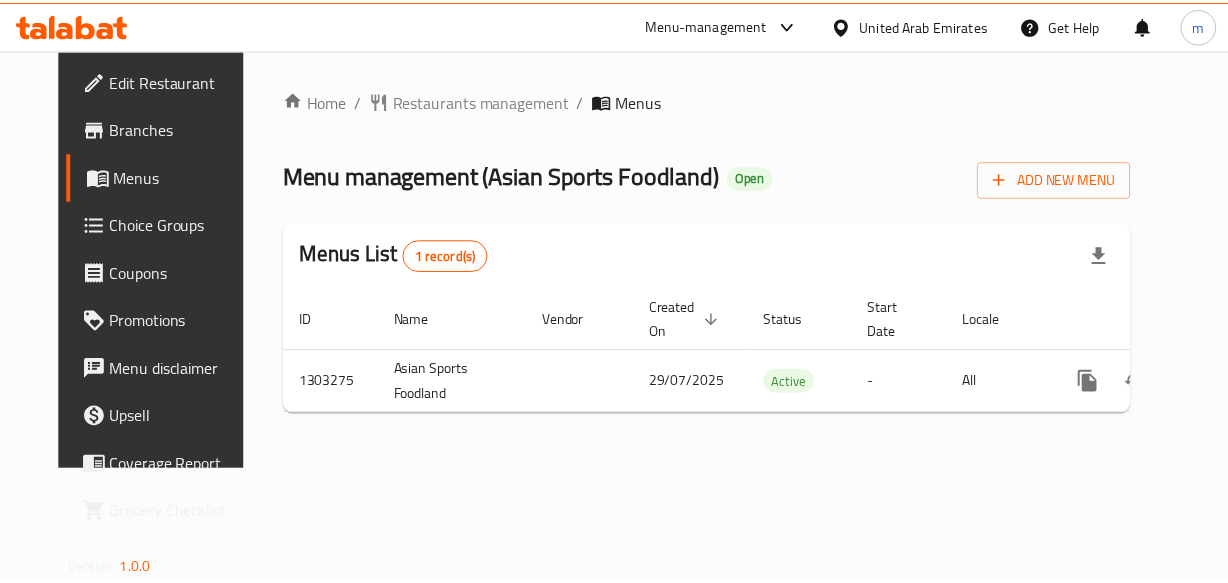scroll, scrollTop: 0, scrollLeft: 0, axis: both 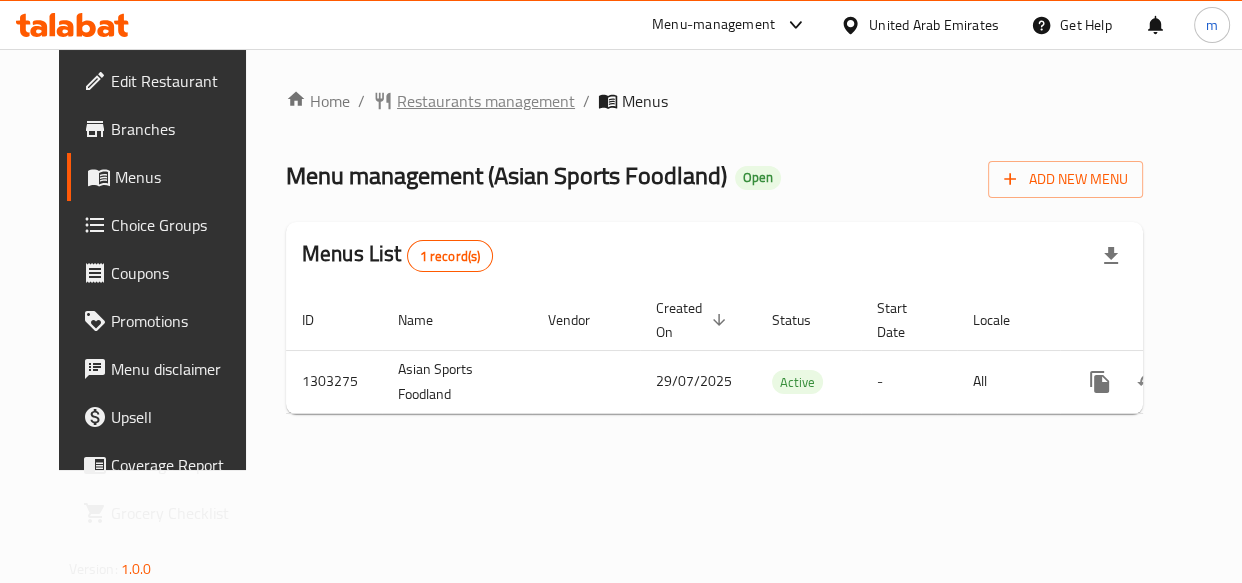 click on "Restaurants management" at bounding box center [486, 101] 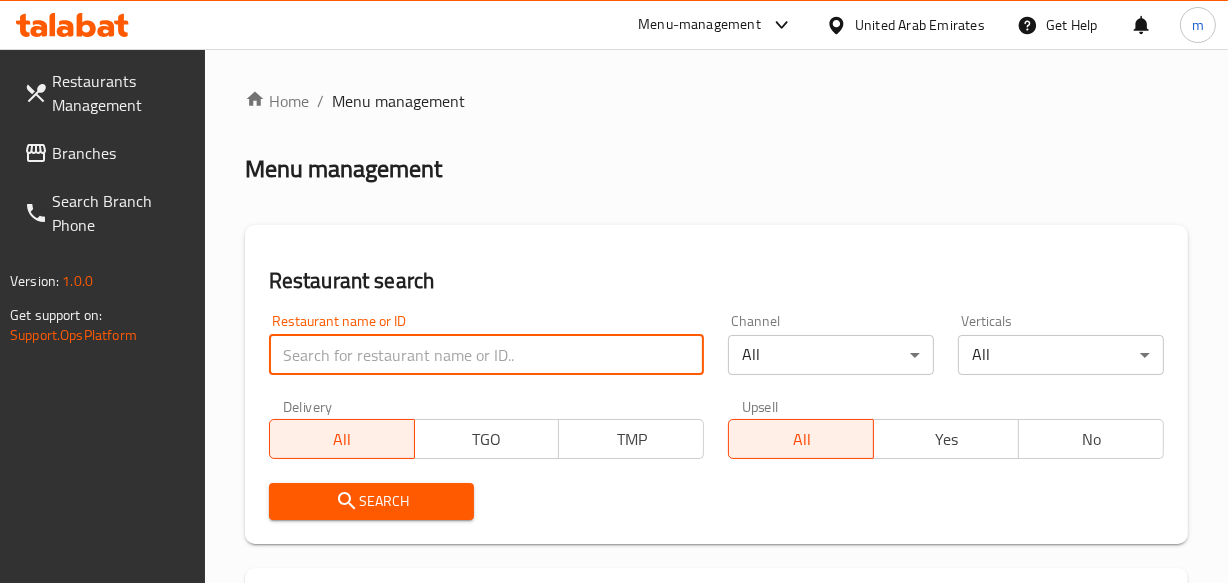 click at bounding box center (487, 355) 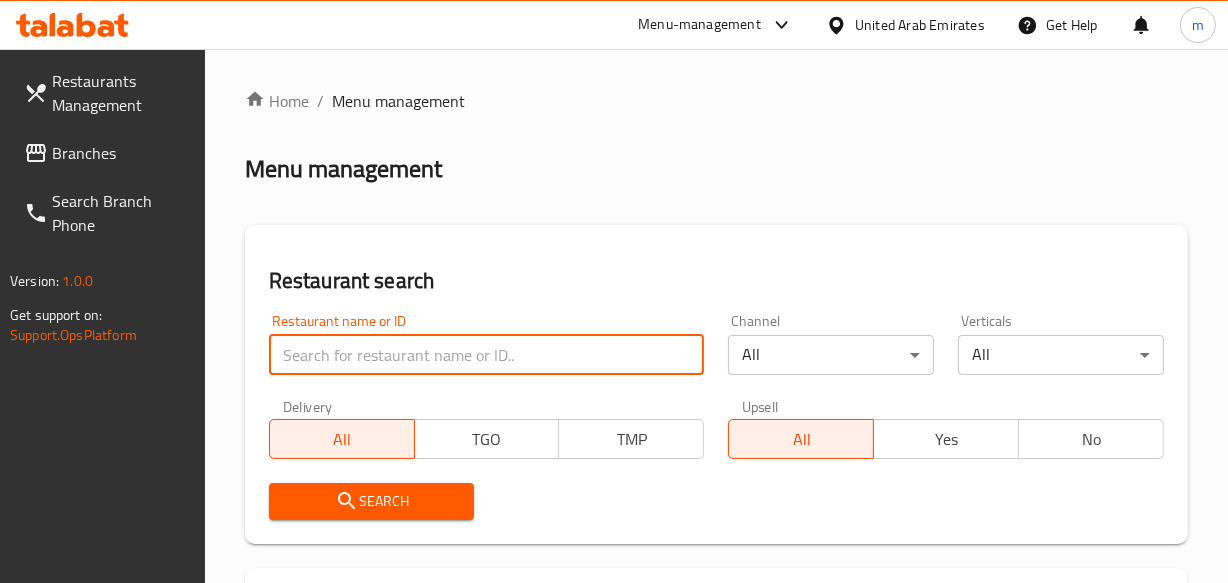 paste on "702746" 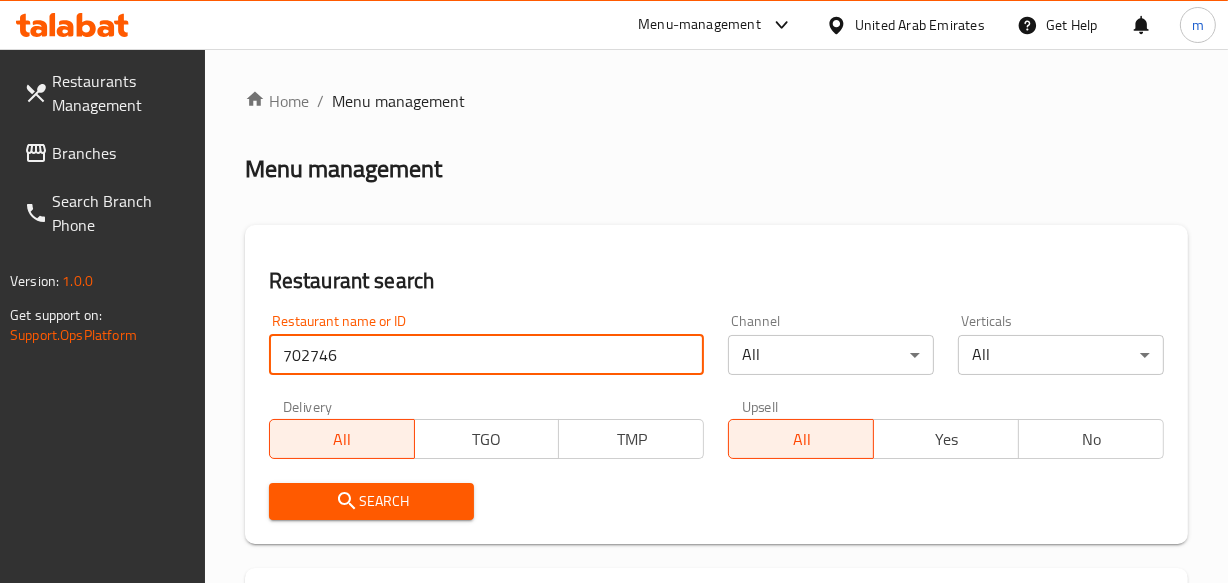 type on "702746" 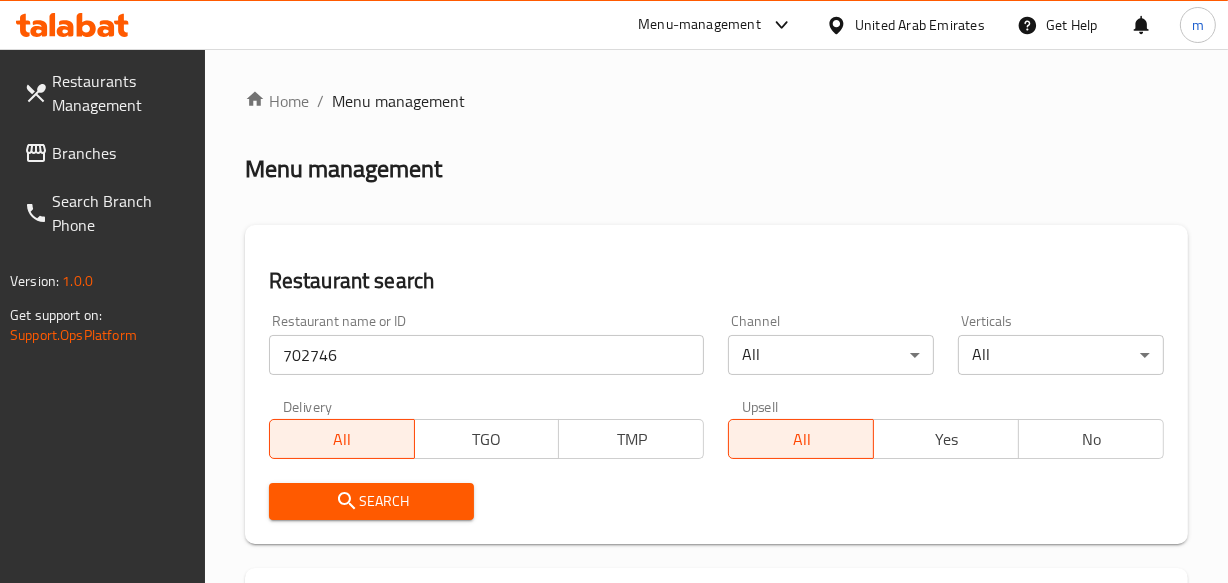 scroll, scrollTop: 363, scrollLeft: 0, axis: vertical 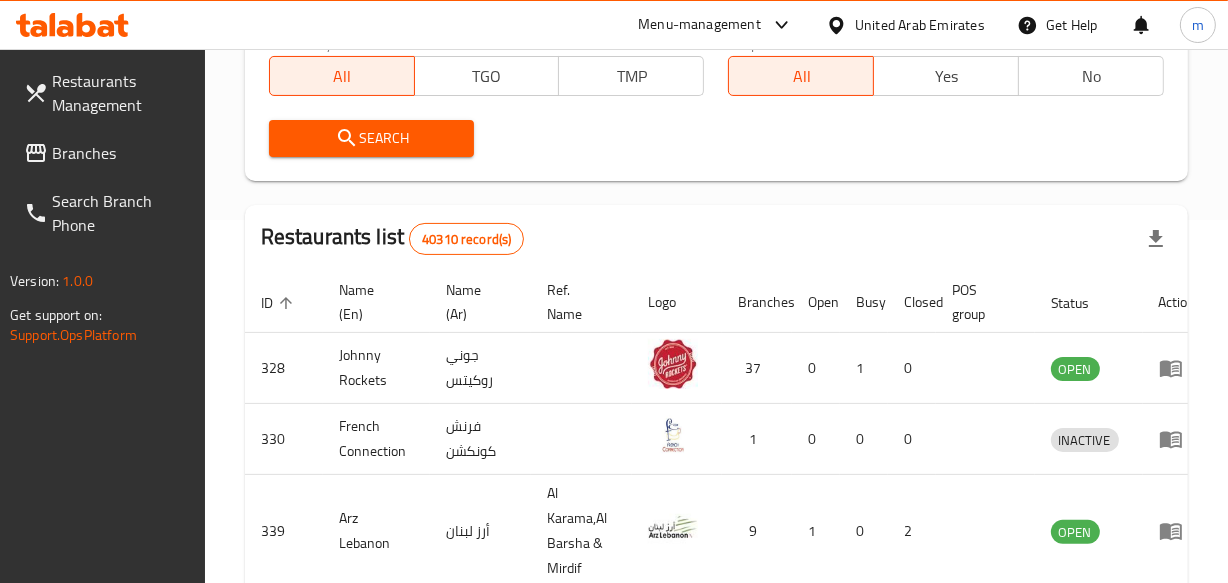 click on "Search" at bounding box center [372, 138] 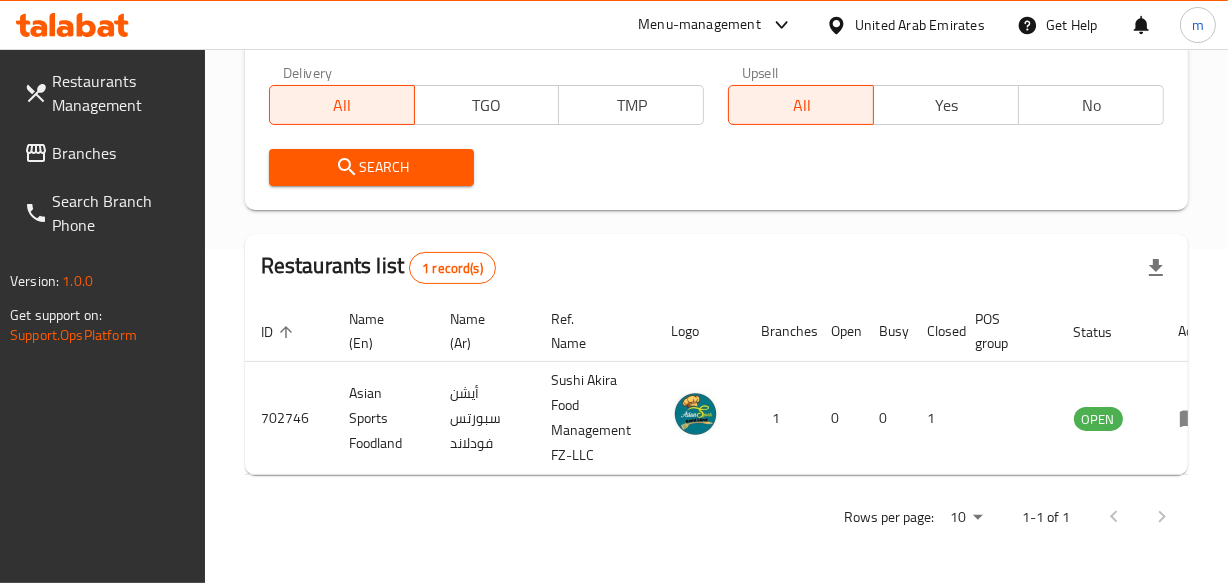 scroll, scrollTop: 349, scrollLeft: 0, axis: vertical 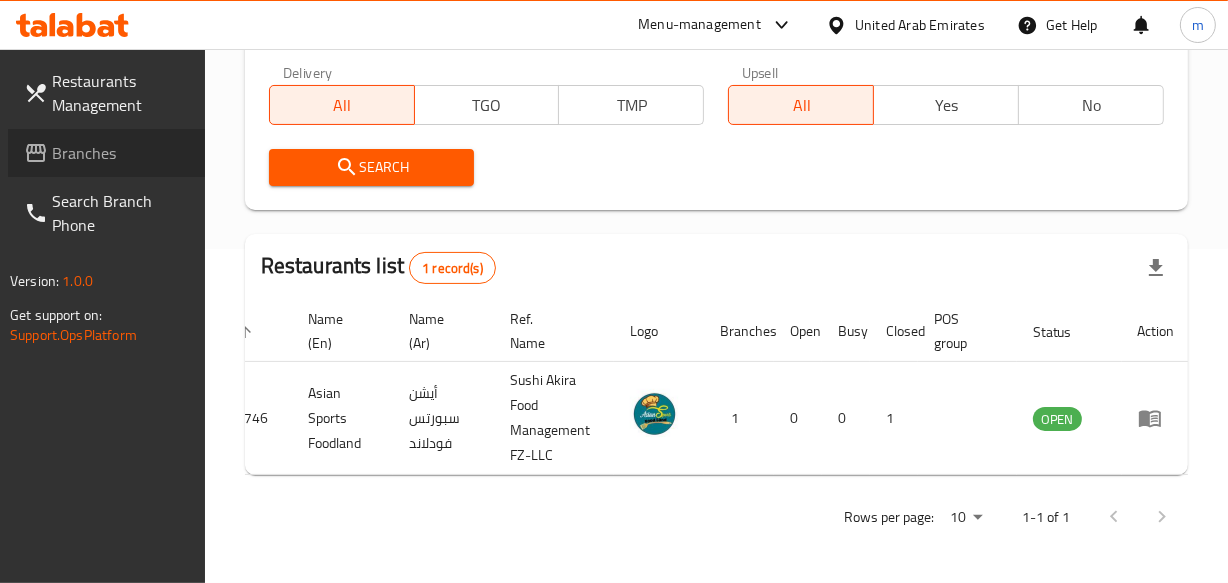 click on "Branches" at bounding box center [120, 153] 